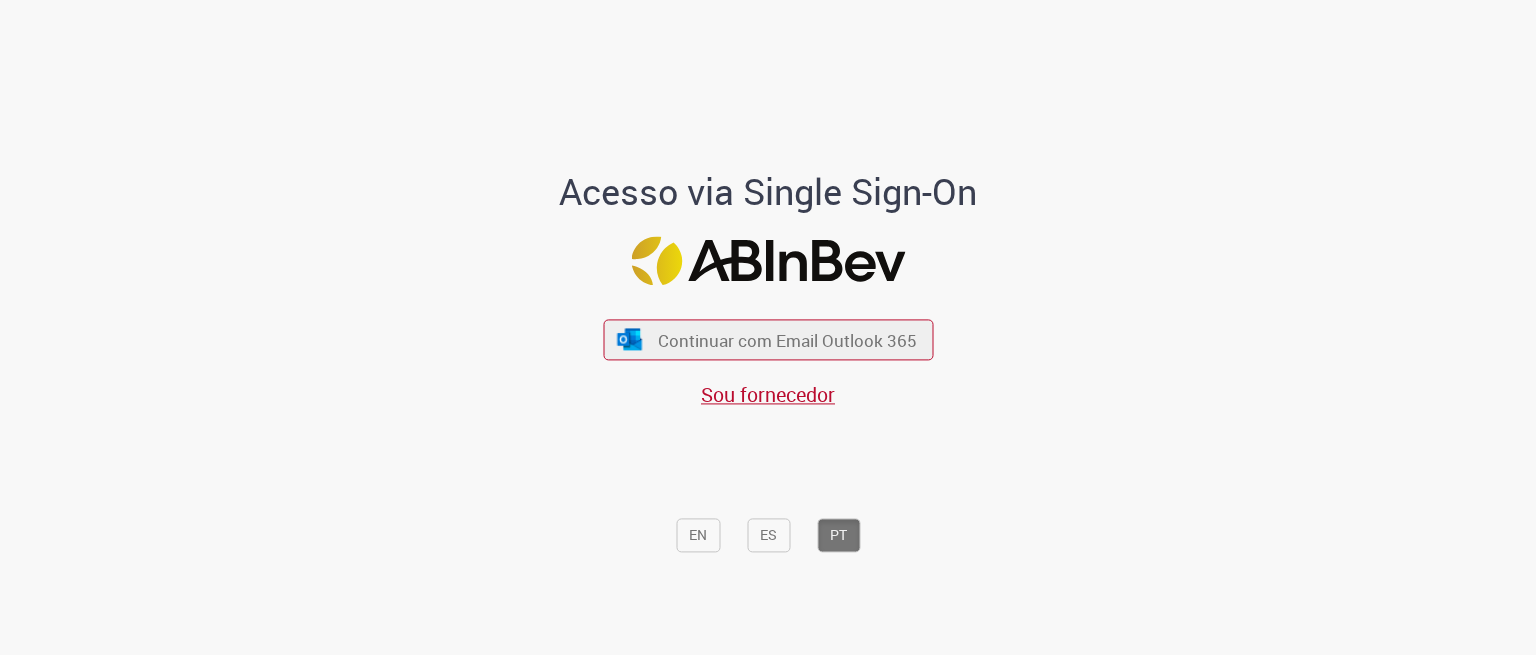 scroll, scrollTop: 0, scrollLeft: 0, axis: both 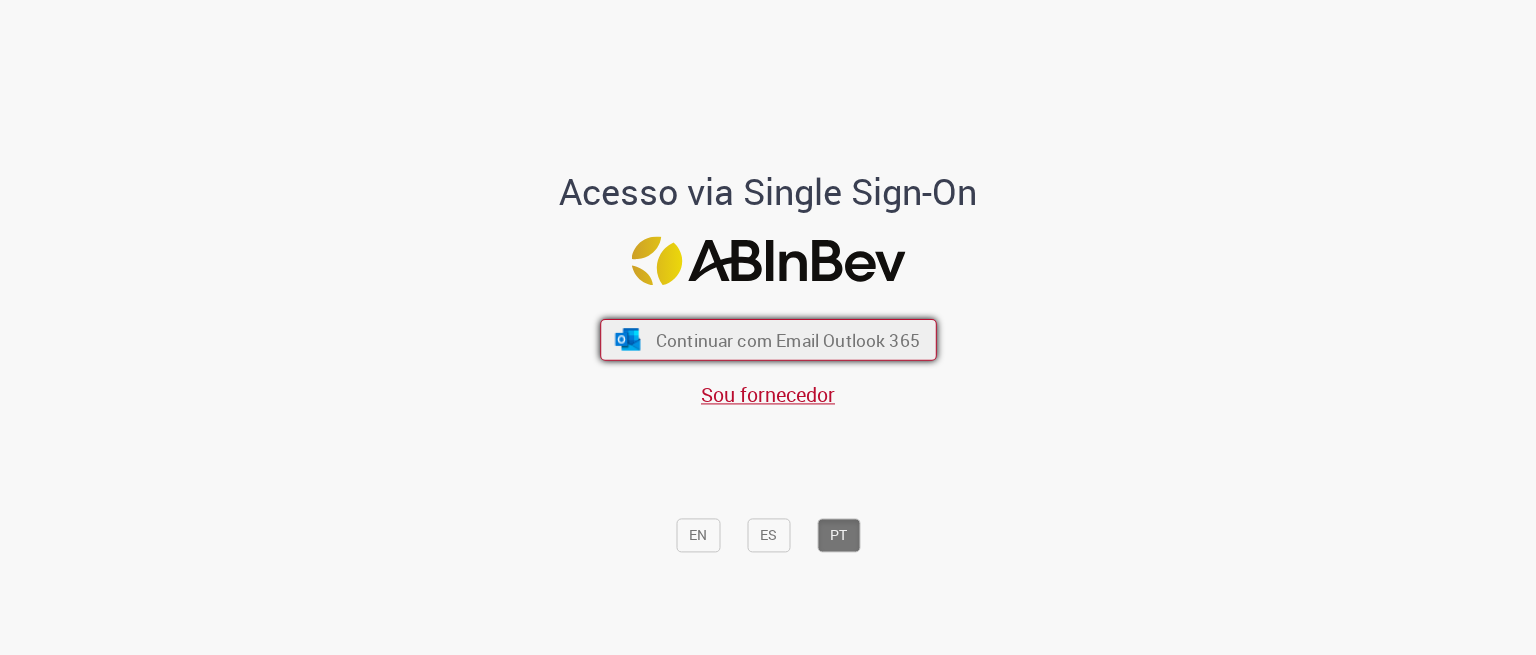 click on "Continuar com Email Outlook 365" at bounding box center [787, 339] 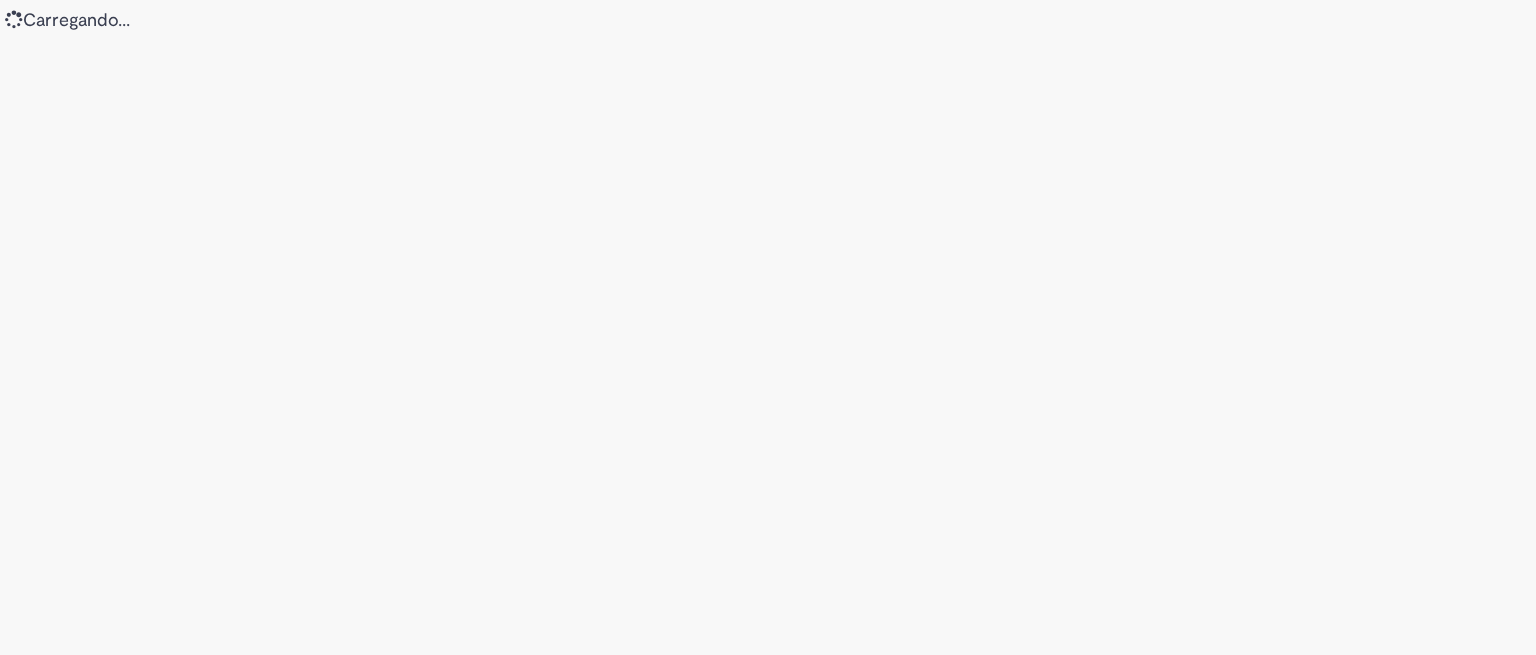 scroll, scrollTop: 0, scrollLeft: 0, axis: both 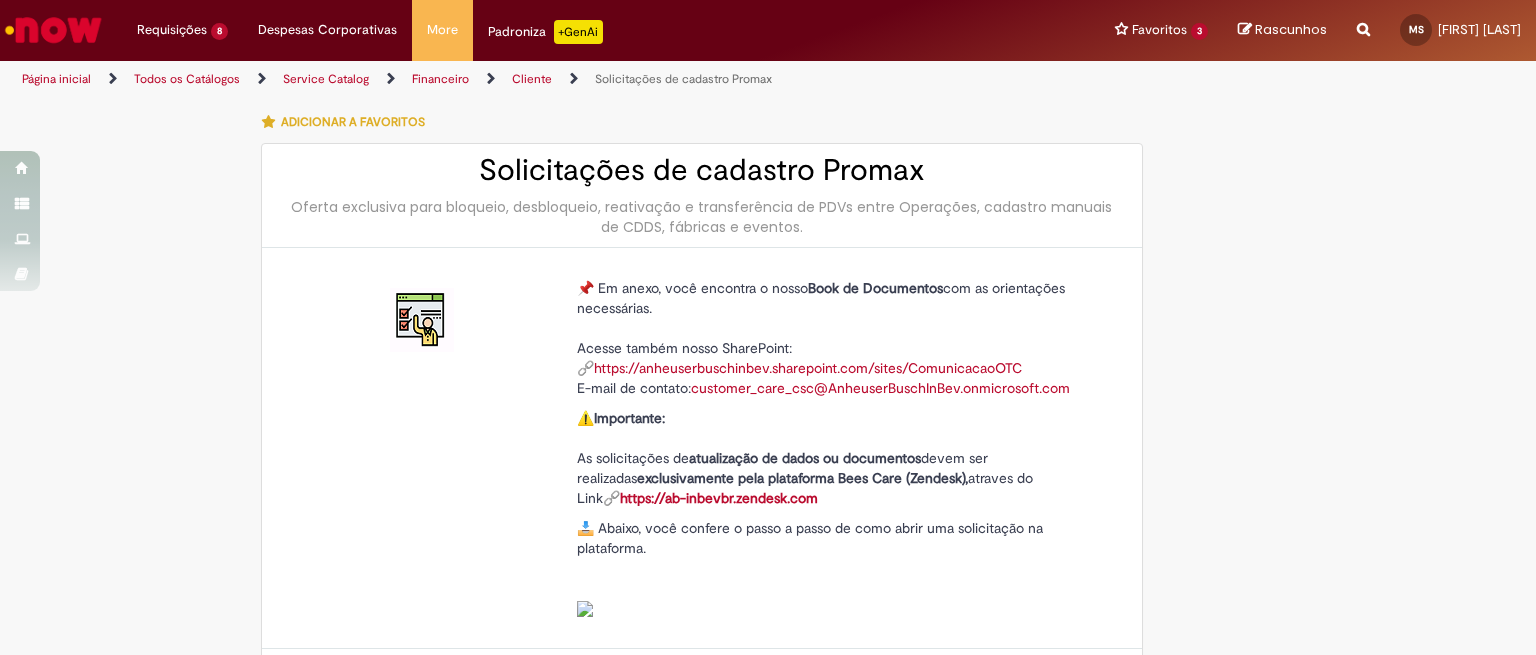 type on "**********" 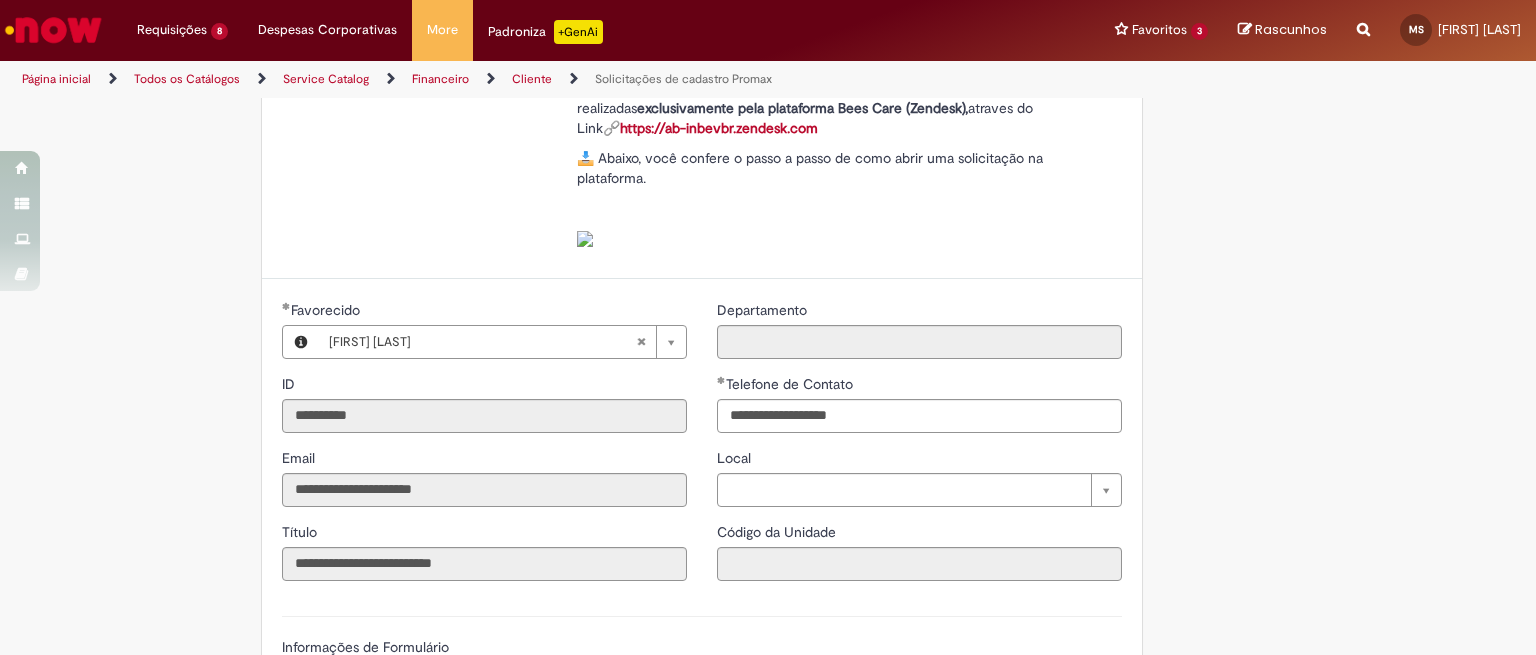 scroll, scrollTop: 655, scrollLeft: 0, axis: vertical 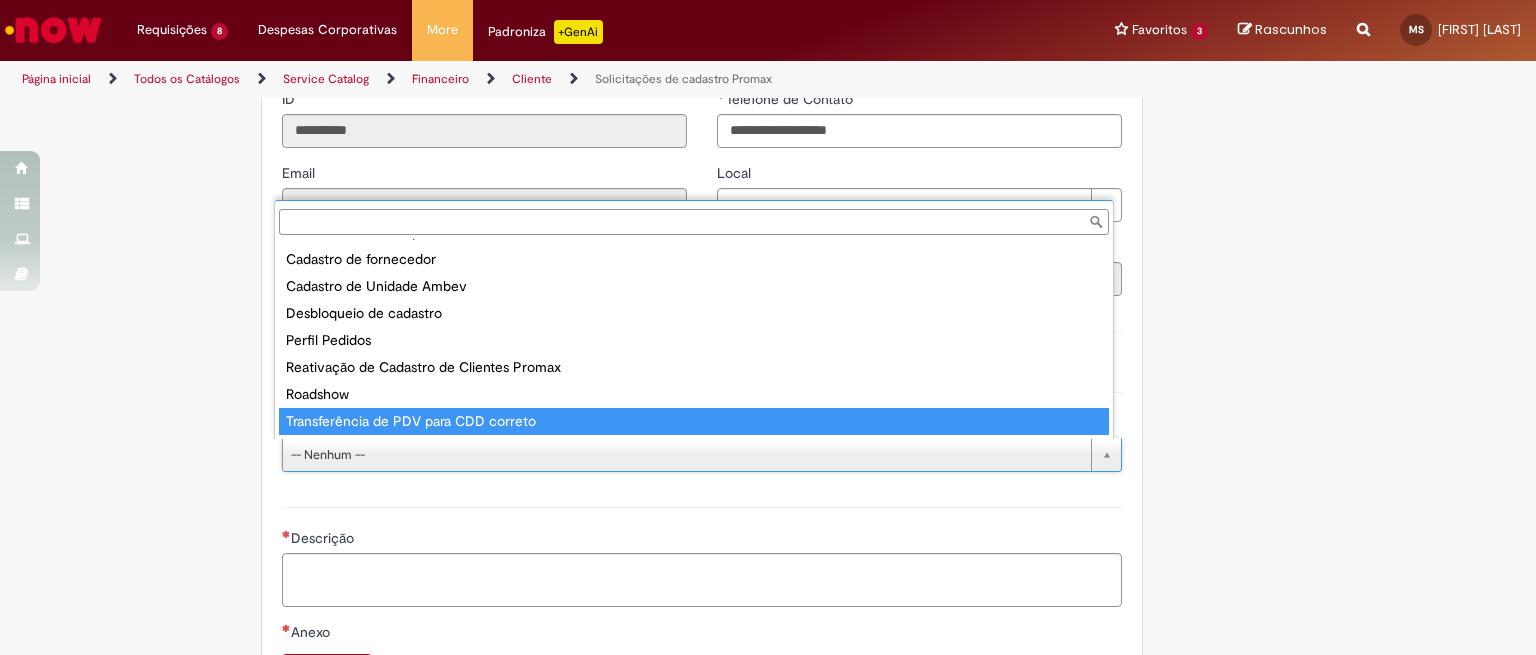 type on "**********" 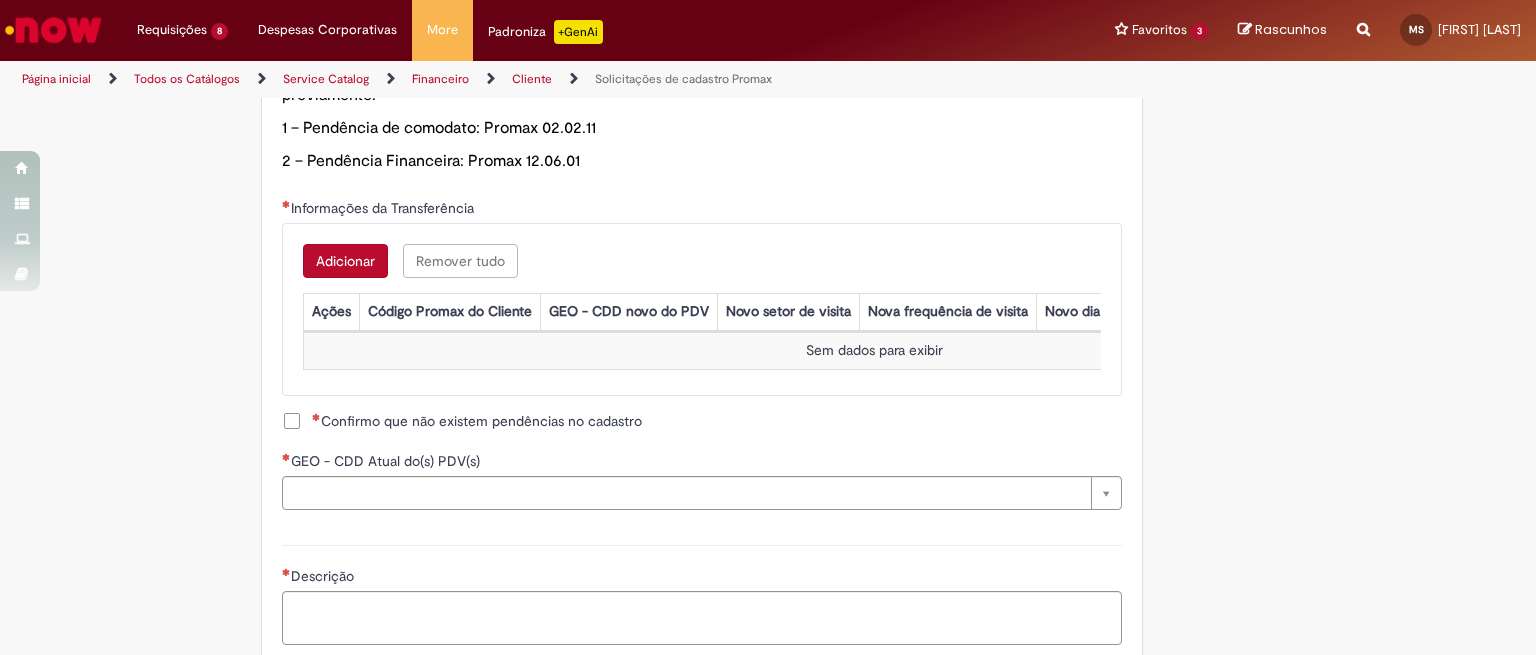 scroll, scrollTop: 1167, scrollLeft: 0, axis: vertical 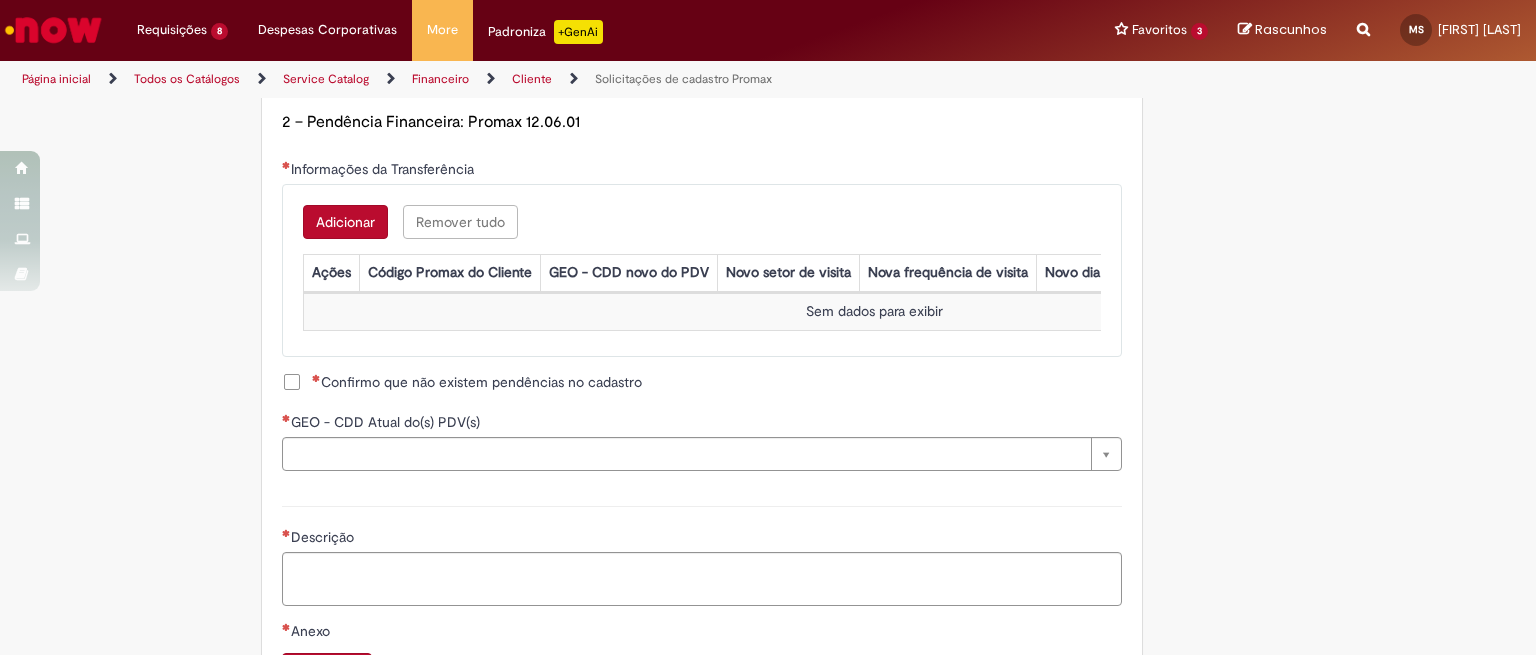 click on "Adicionar" at bounding box center [345, 222] 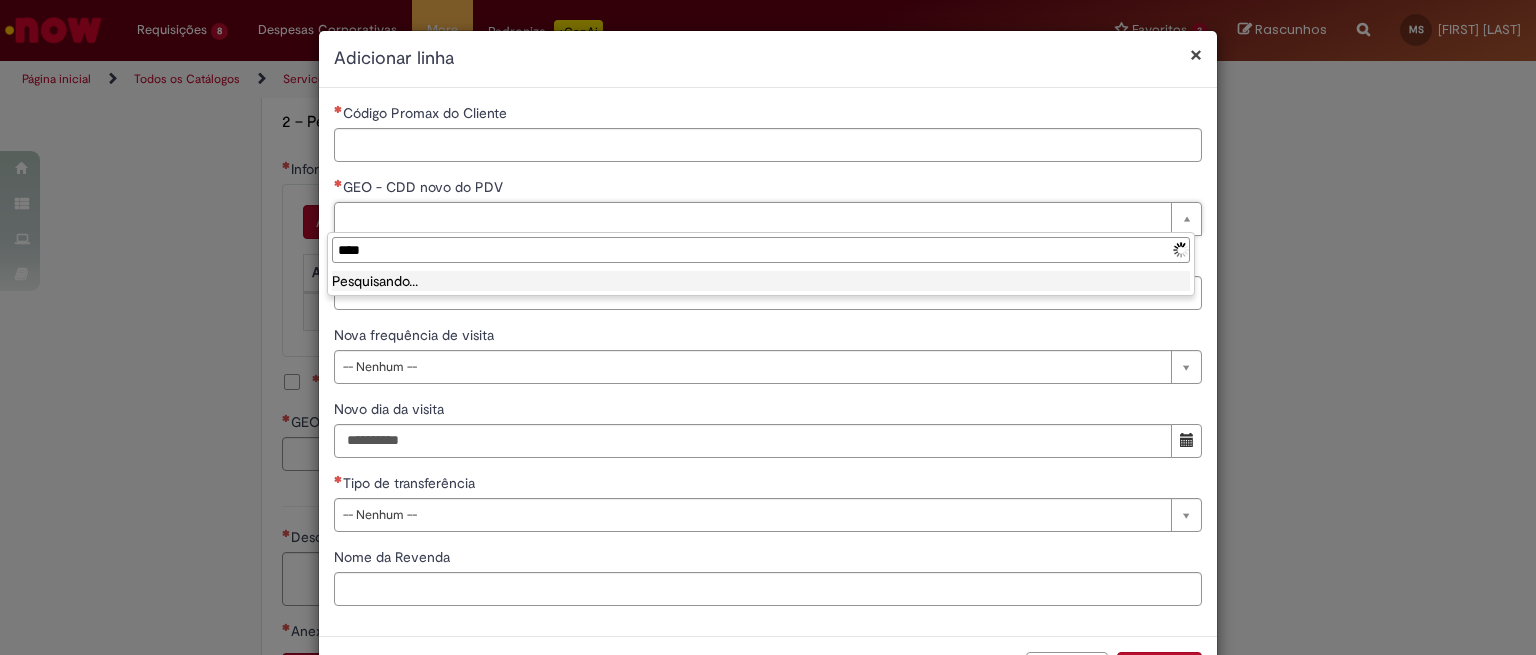 type on "*****" 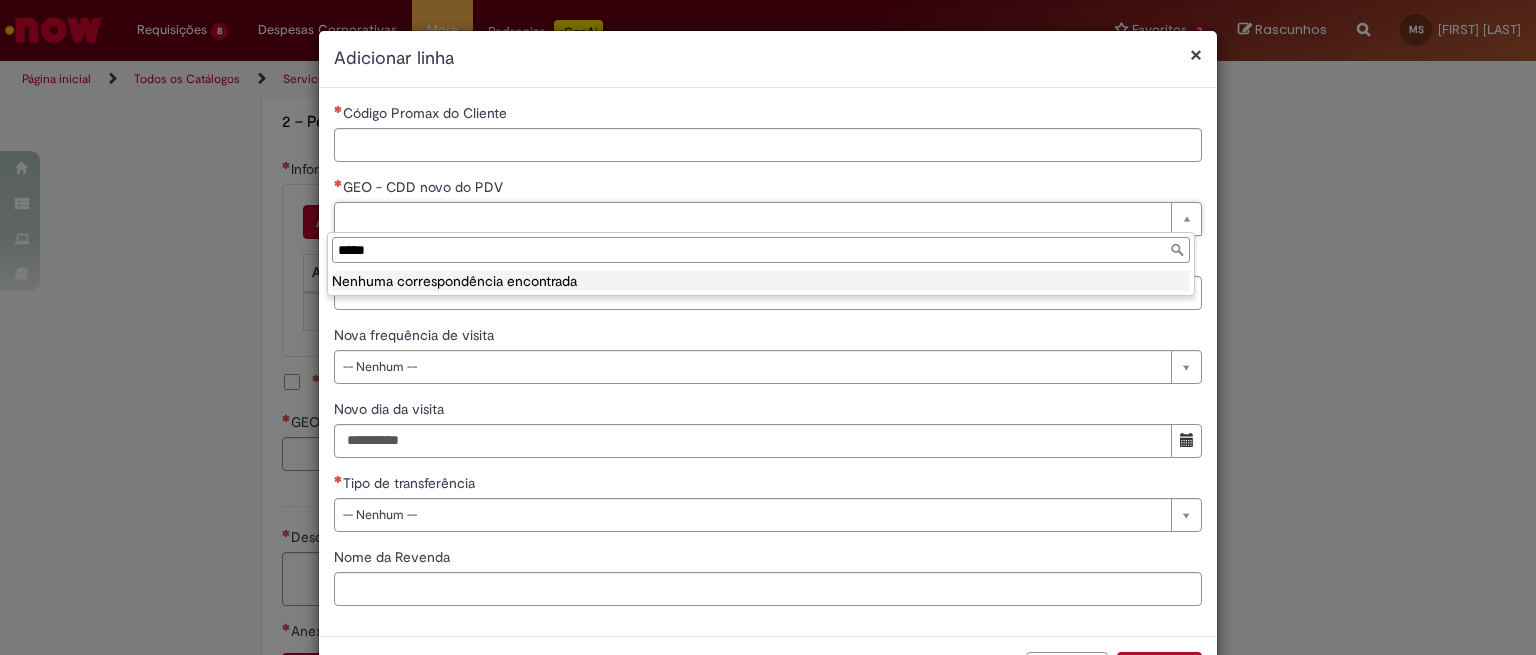 click on "*****" at bounding box center [761, 250] 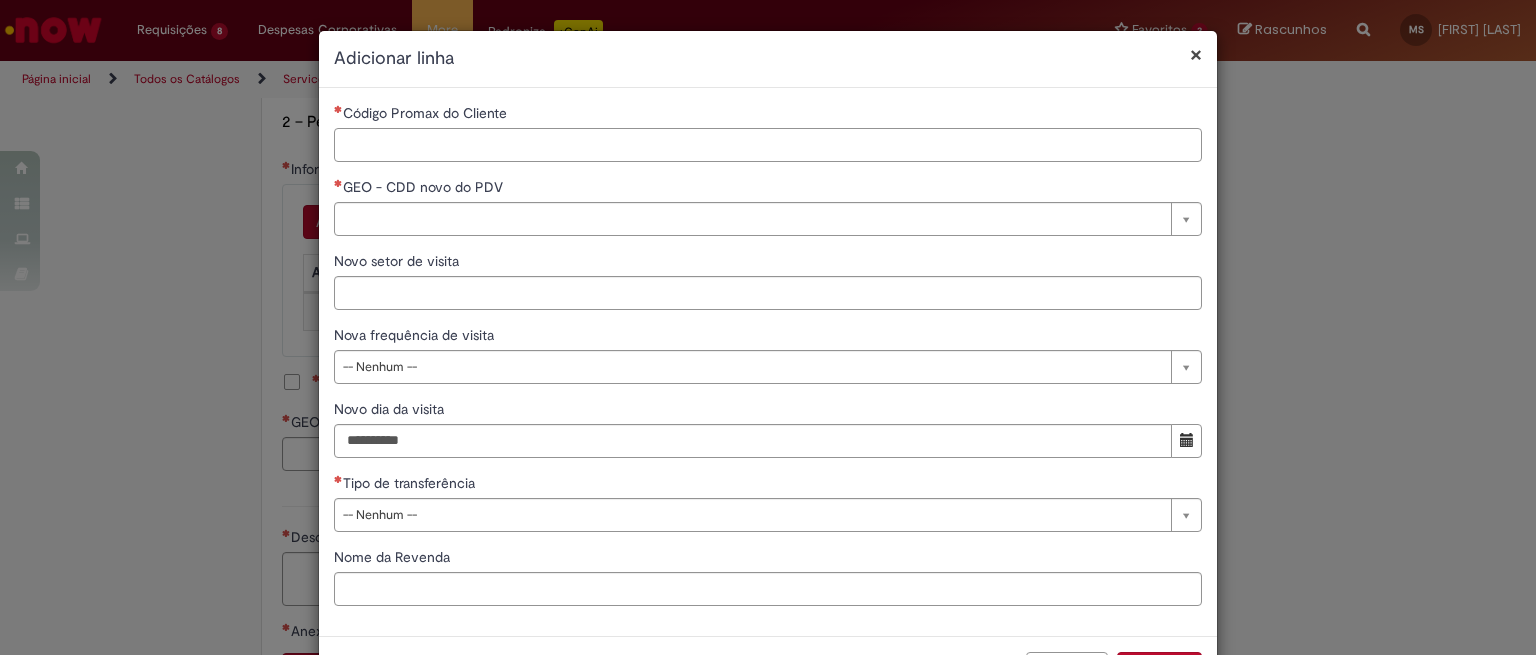 click on "Código Promax do Cliente" at bounding box center (768, 145) 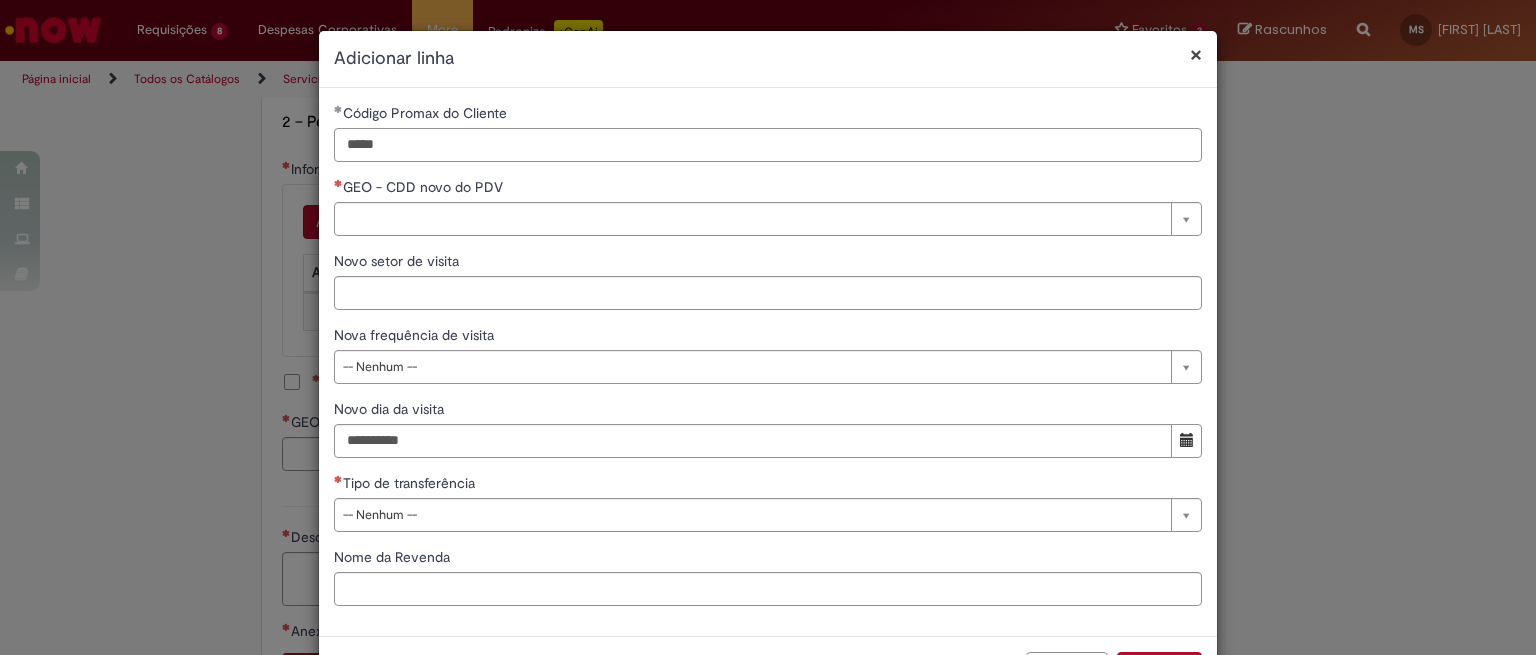 type on "*****" 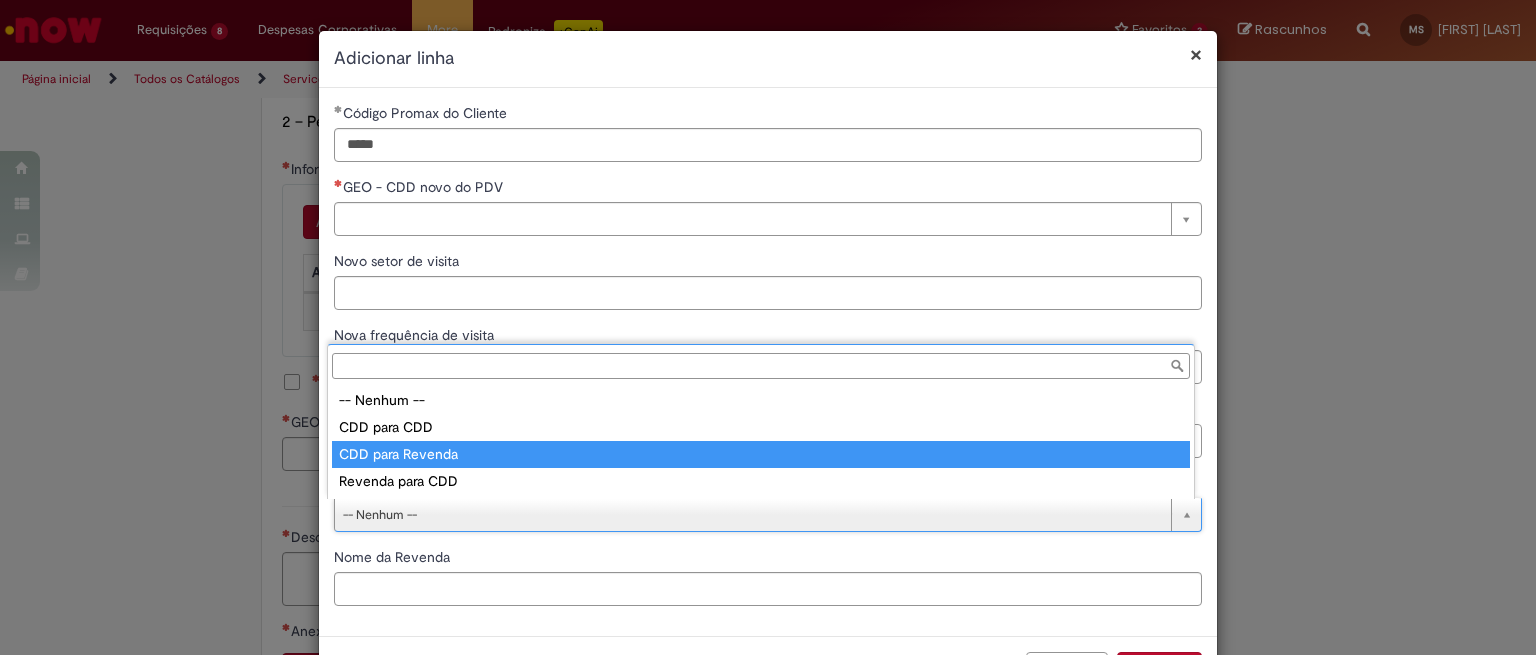 type on "**********" 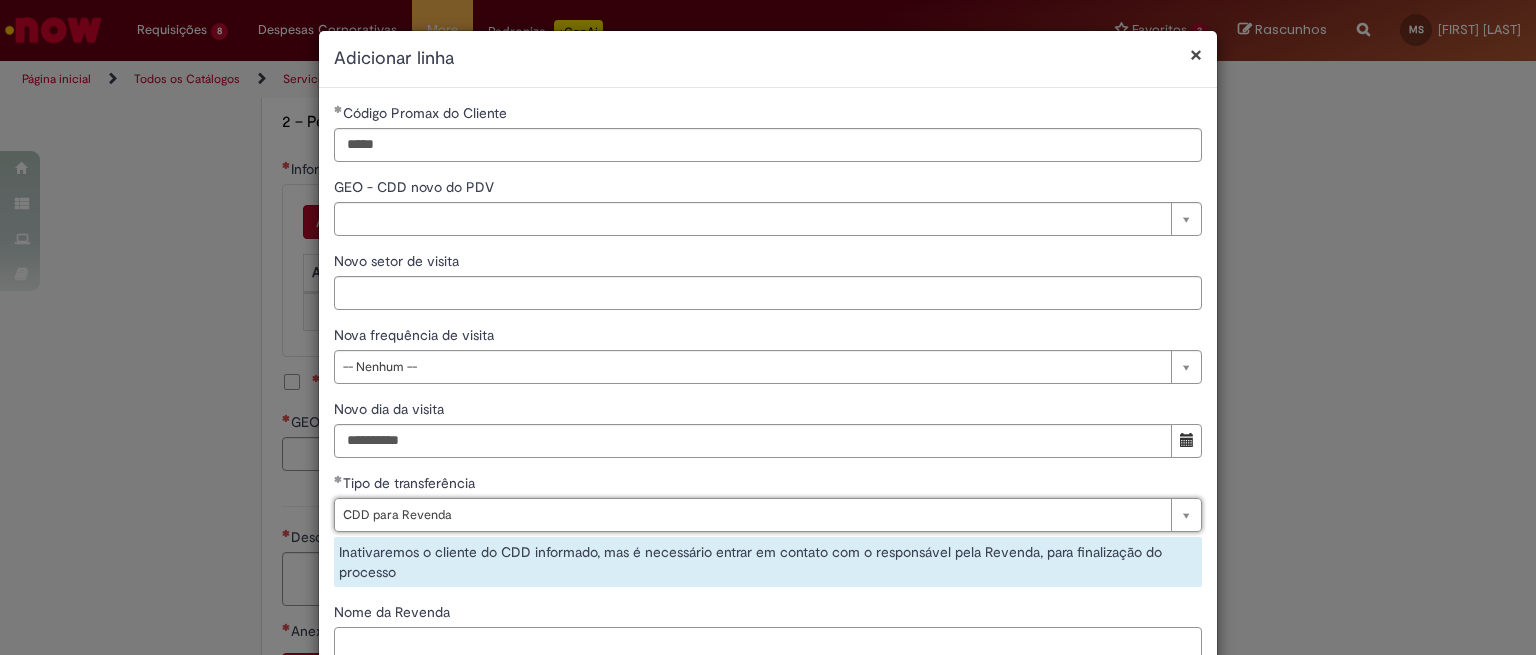 click on "Nome da Revenda" at bounding box center [768, 644] 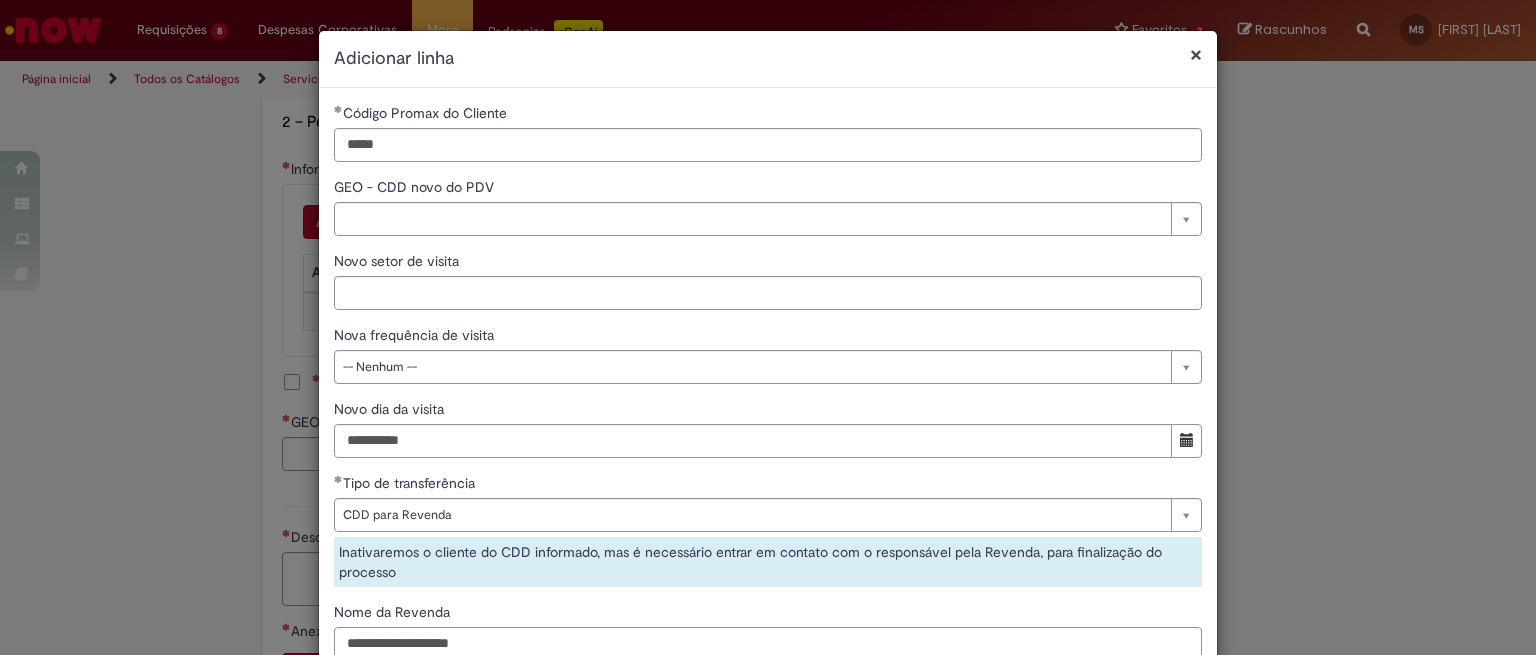 type on "**********" 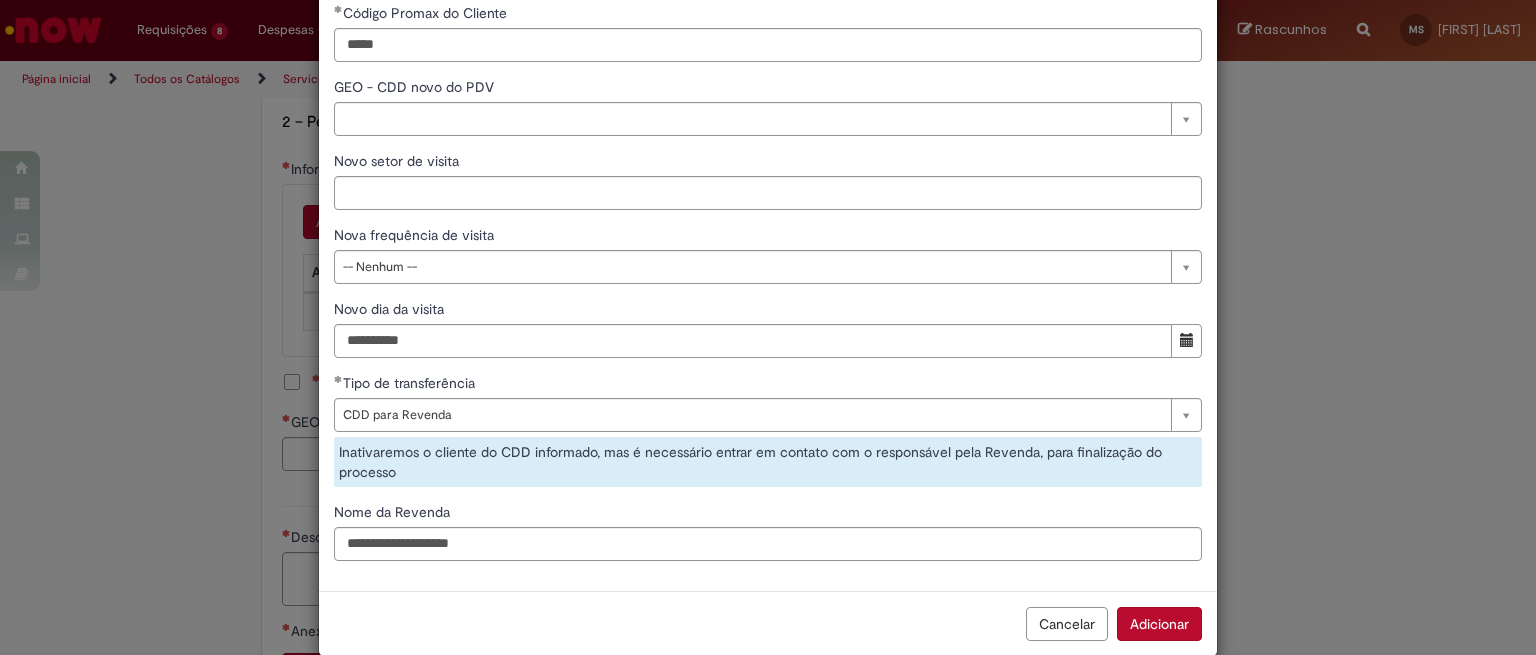 scroll, scrollTop: 134, scrollLeft: 0, axis: vertical 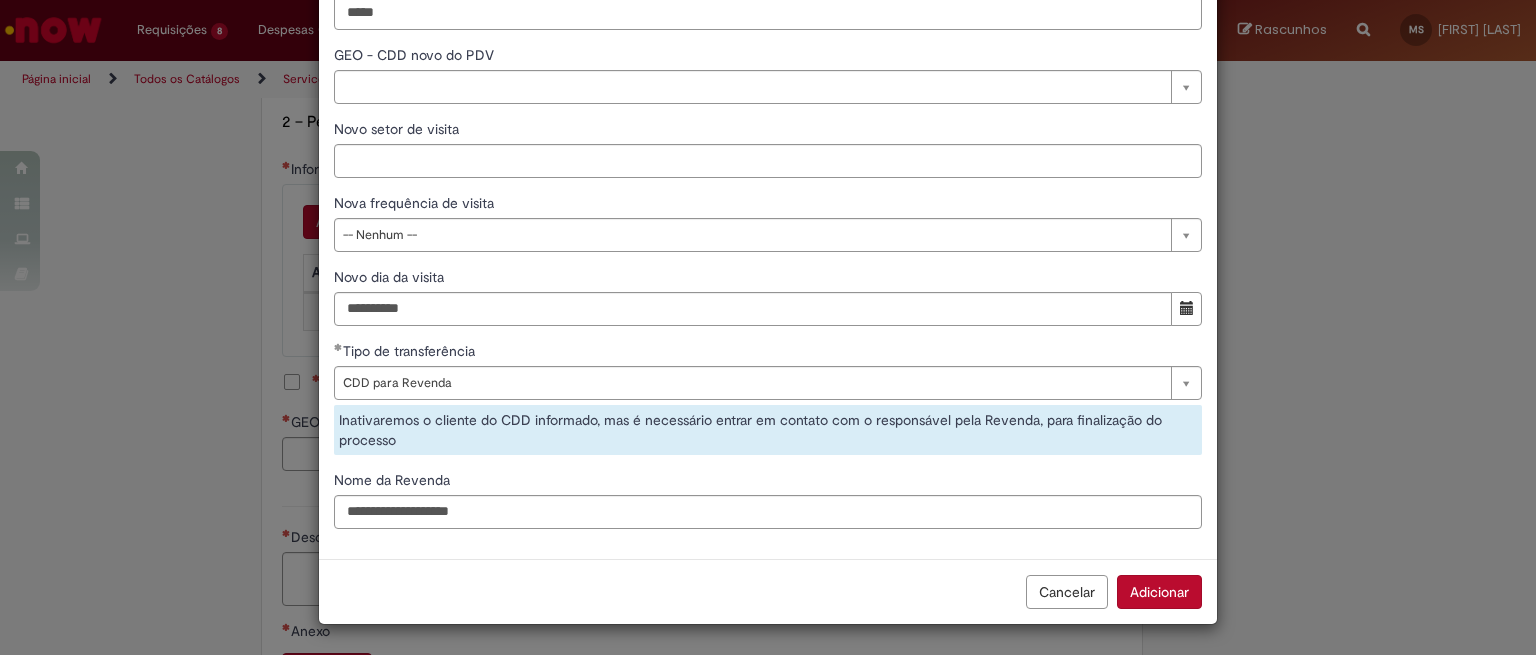 click on "Adicionar" at bounding box center (1159, 592) 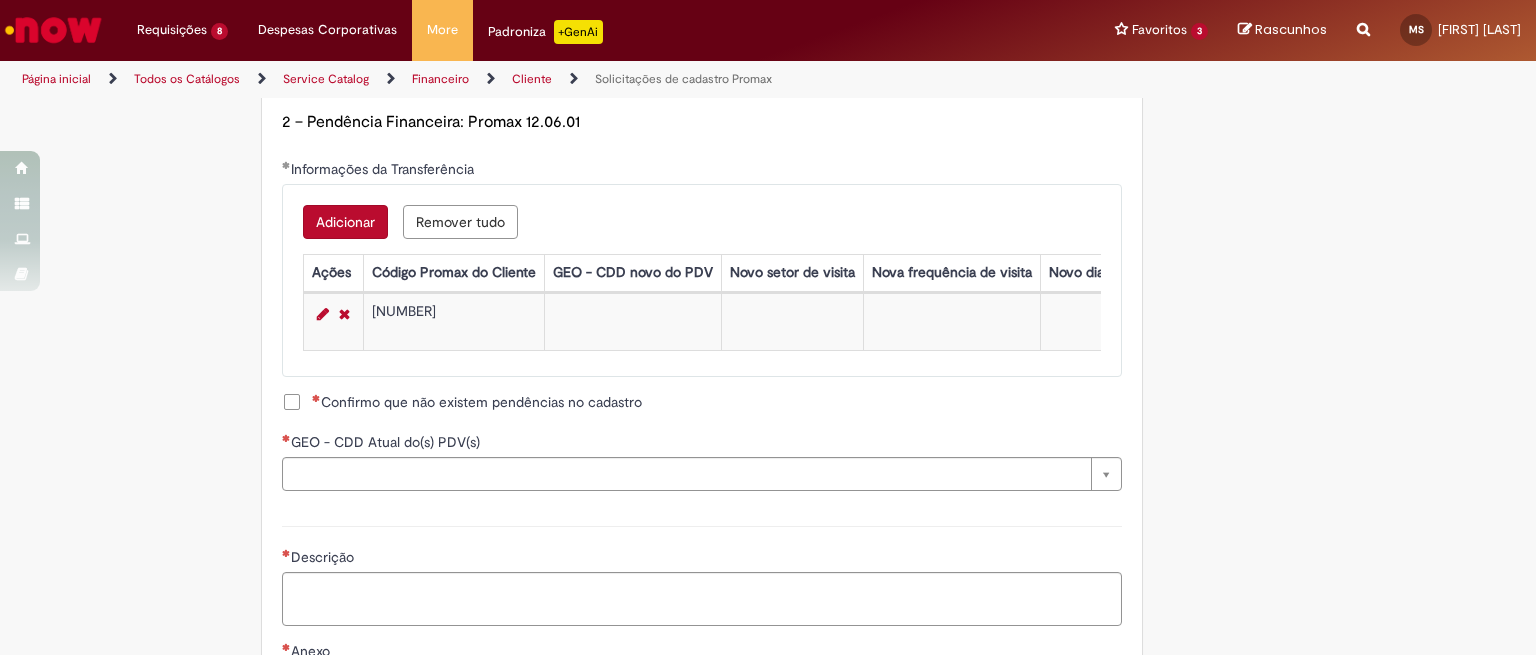 click on "Confirmo que não existem pendências no cadastro" at bounding box center [477, 402] 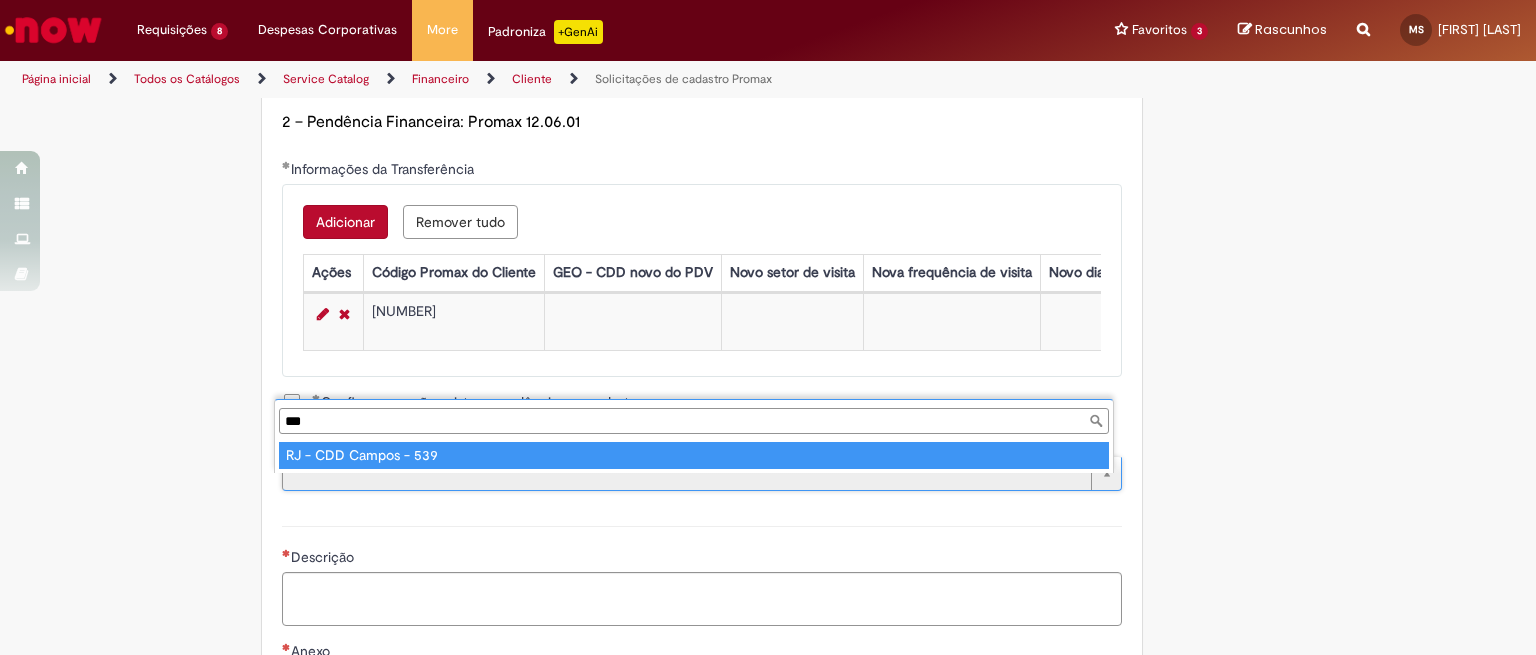 type on "***" 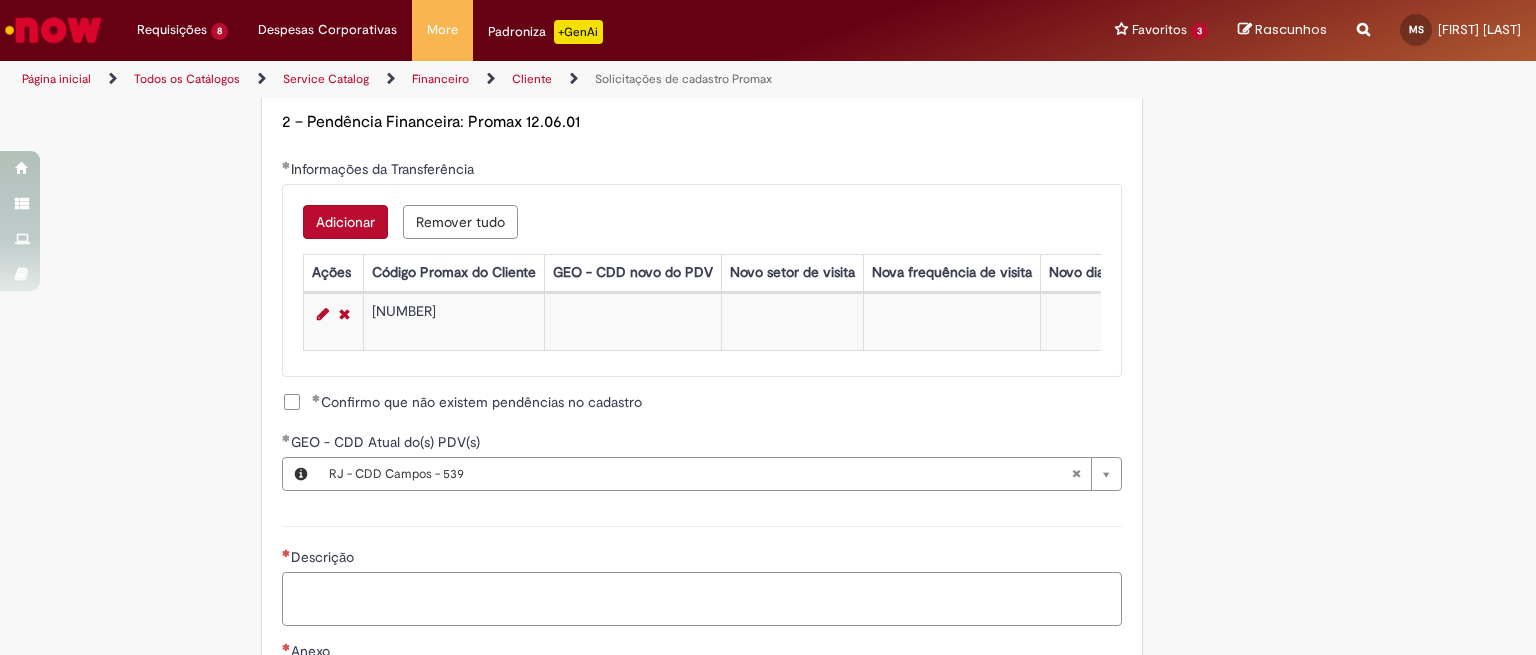 click on "Descrição" at bounding box center [702, 599] 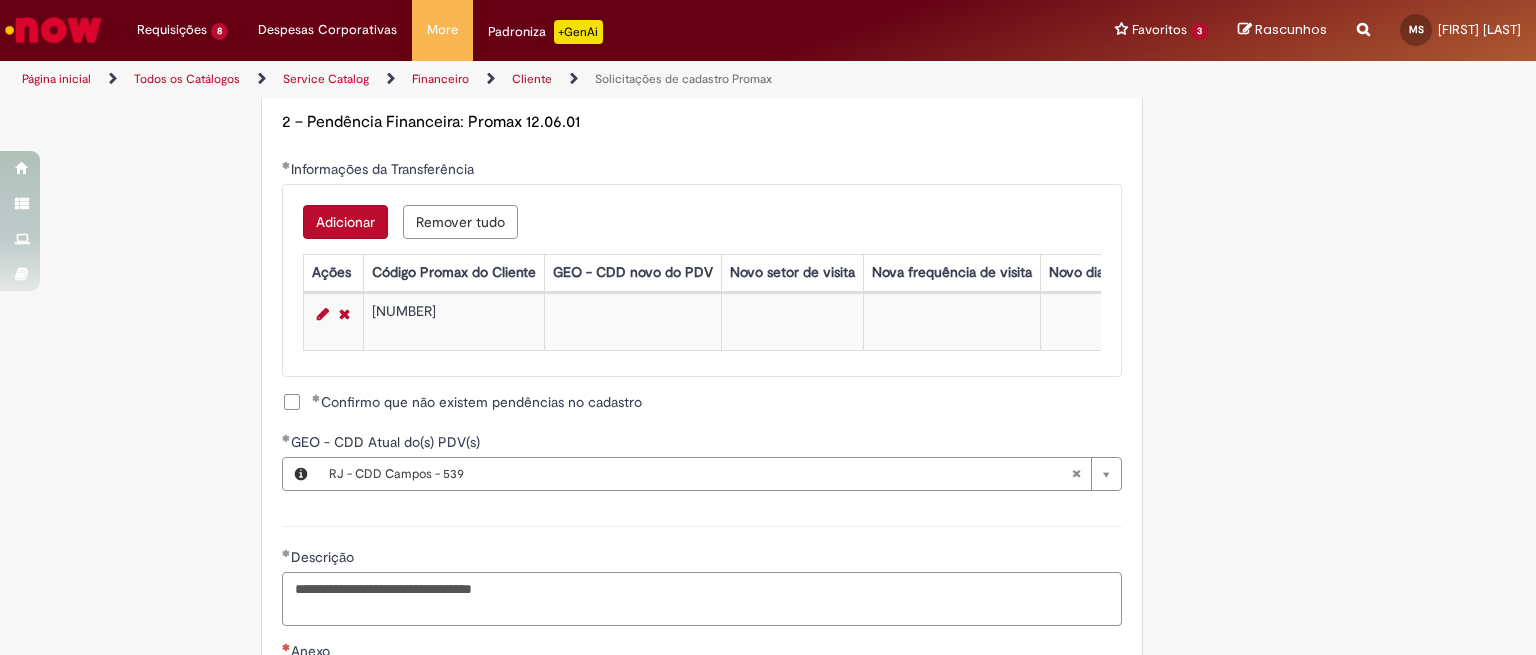 type on "**********" 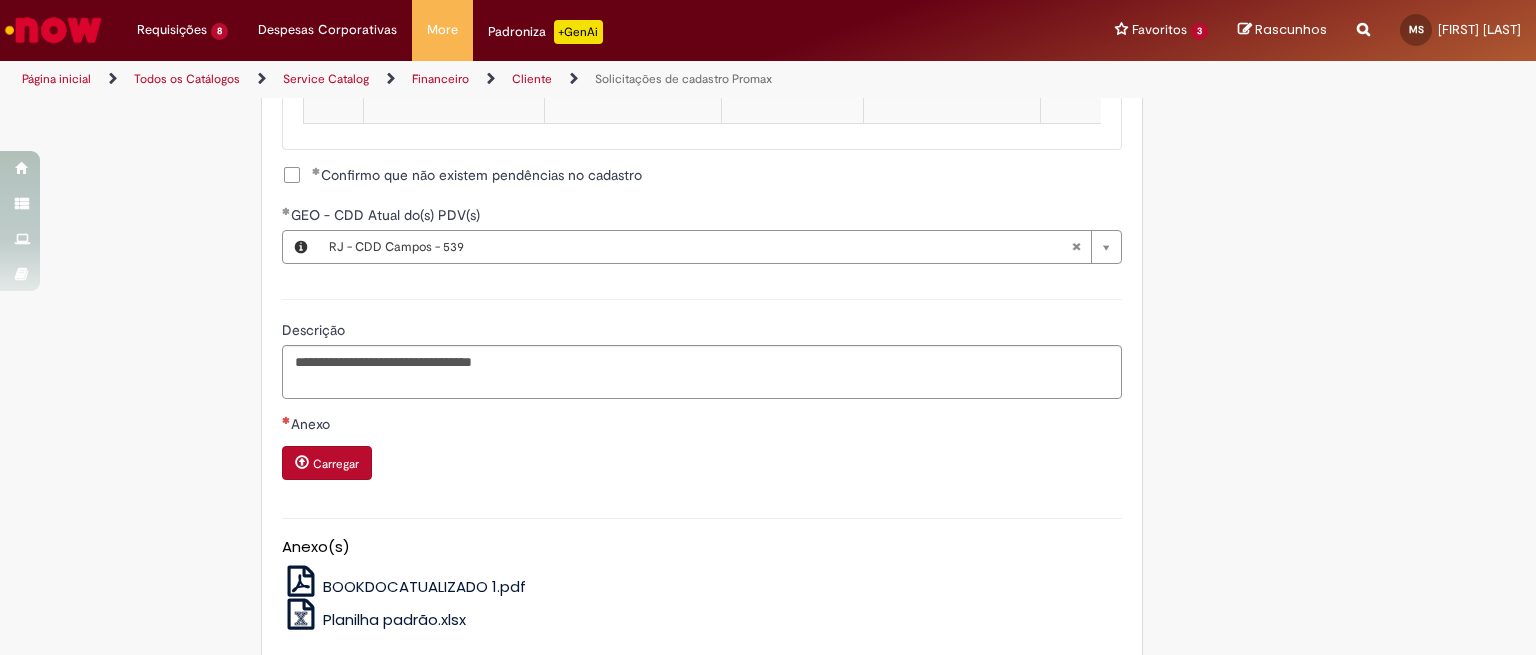 scroll, scrollTop: 1470, scrollLeft: 0, axis: vertical 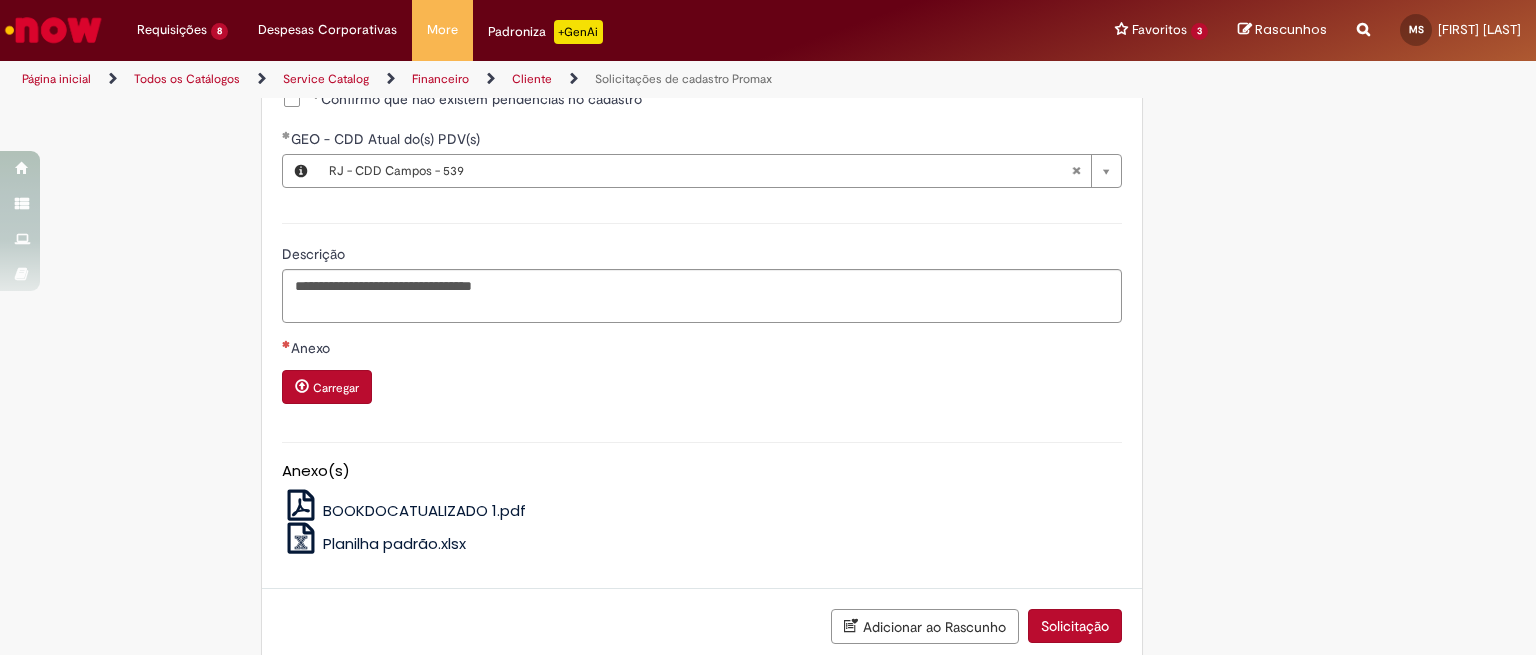 click on "Carregar" at bounding box center [336, 388] 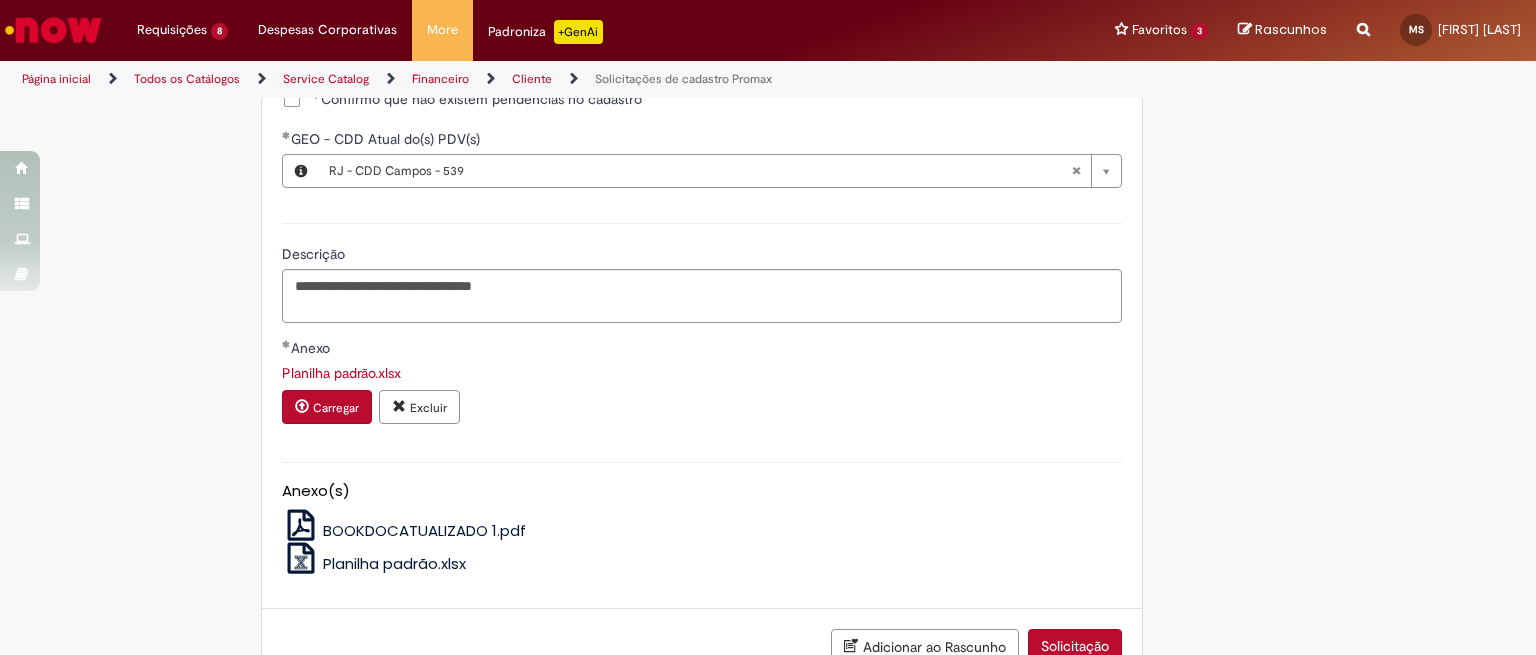 scroll, scrollTop: 1538, scrollLeft: 0, axis: vertical 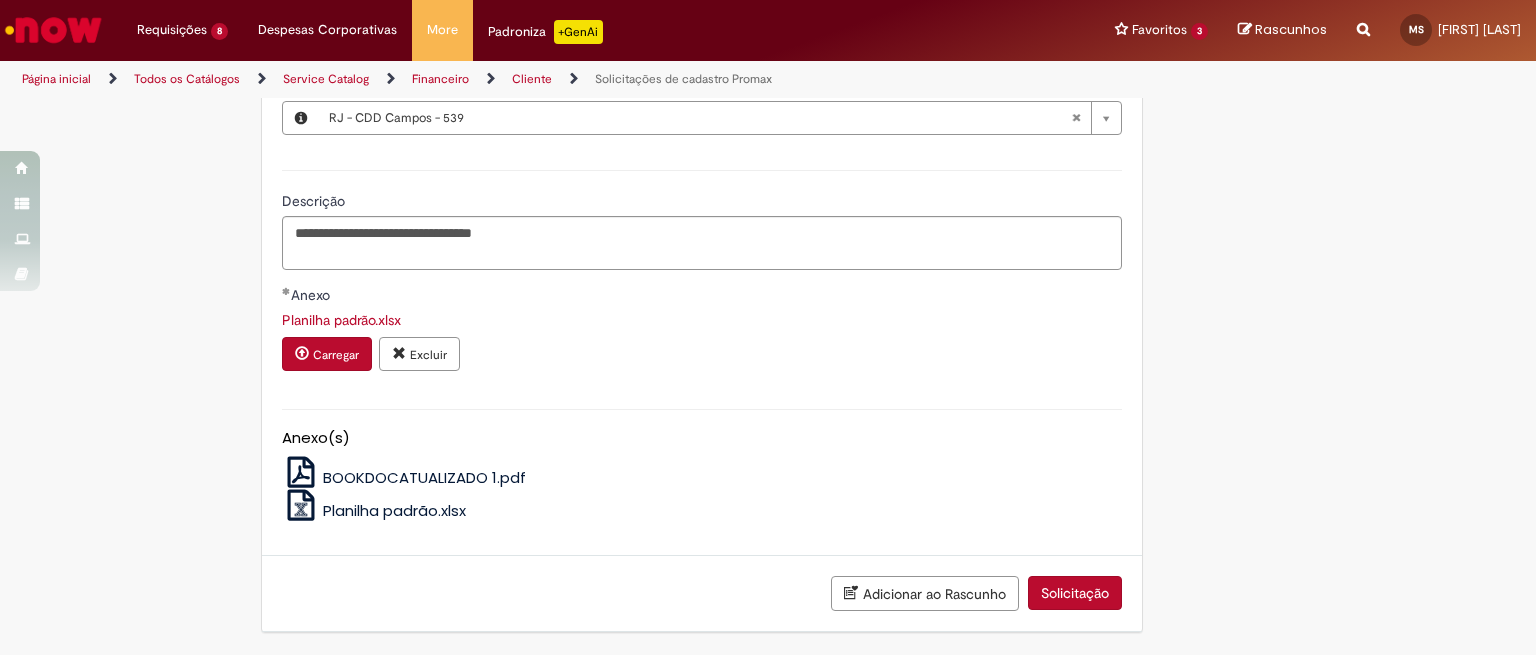 click on "Solicitação" at bounding box center (1075, 593) 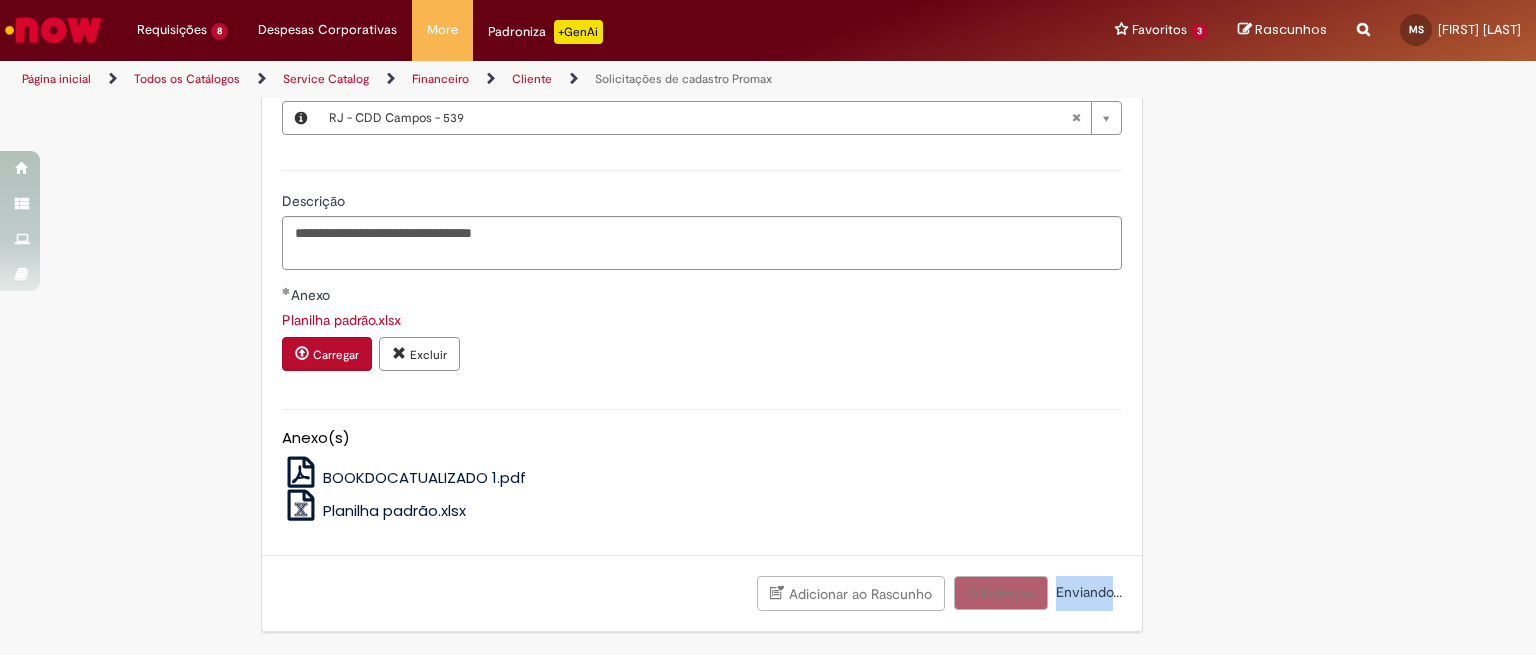 click on "Enviando..." at bounding box center [1087, 592] 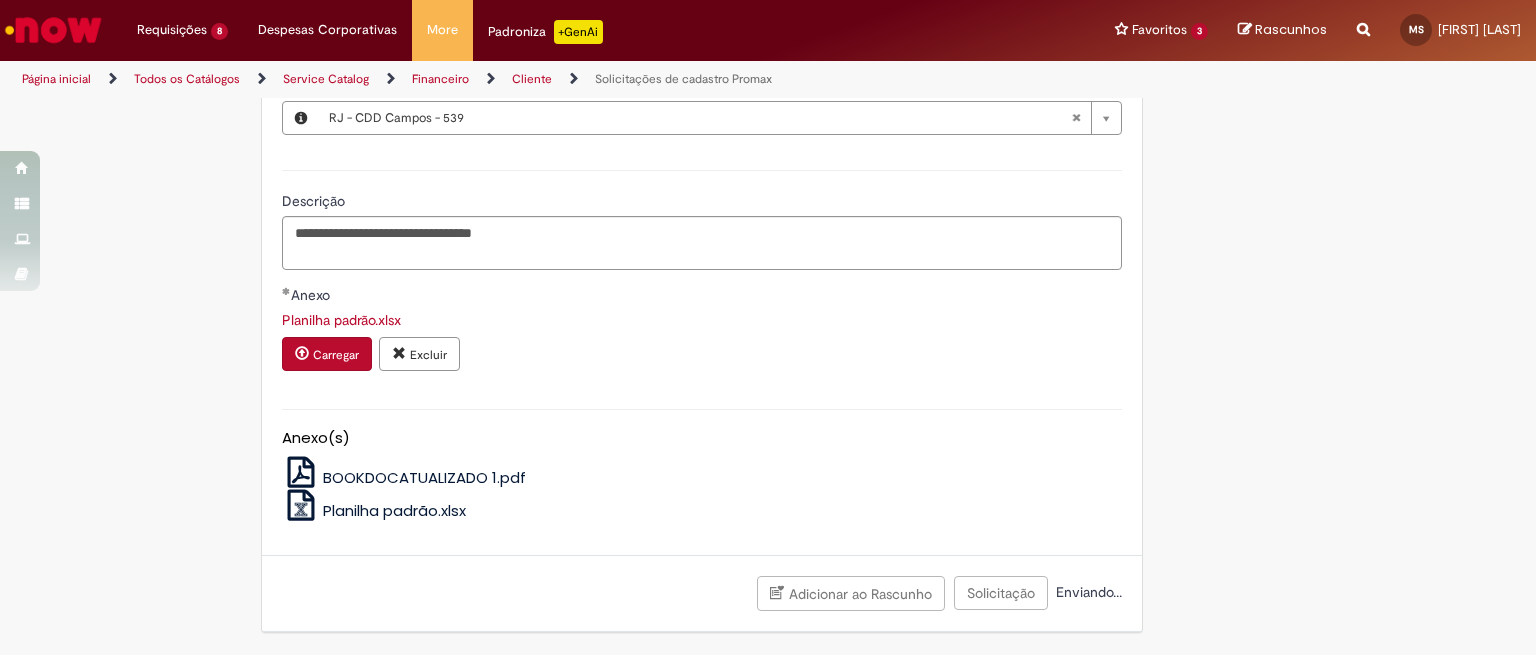 click on "Tire dúvidas com LupiAssist    +GenAI
Oi! Eu sou LupiAssist, uma Inteligência Artificial Generativa em constante aprendizado   Meu conteúdo é monitorado para trazer uma melhor experiência
Dúvidas comuns:
Só mais um instante, estou consultando nossas bases de conhecimento  e escrevendo a melhor resposta pra você!
Title
Lorem ipsum dolor sit amet    Fazer uma nova pergunta
Gerei esta resposta utilizando IA Generativa em conjunto com os nossos padrões. Em caso de divergência, os documentos oficiais prevalecerão.
Saiba mais em:
Ou ligue para:
E aí, te ajudei?
Sim, obrigado!" at bounding box center (768, -384) 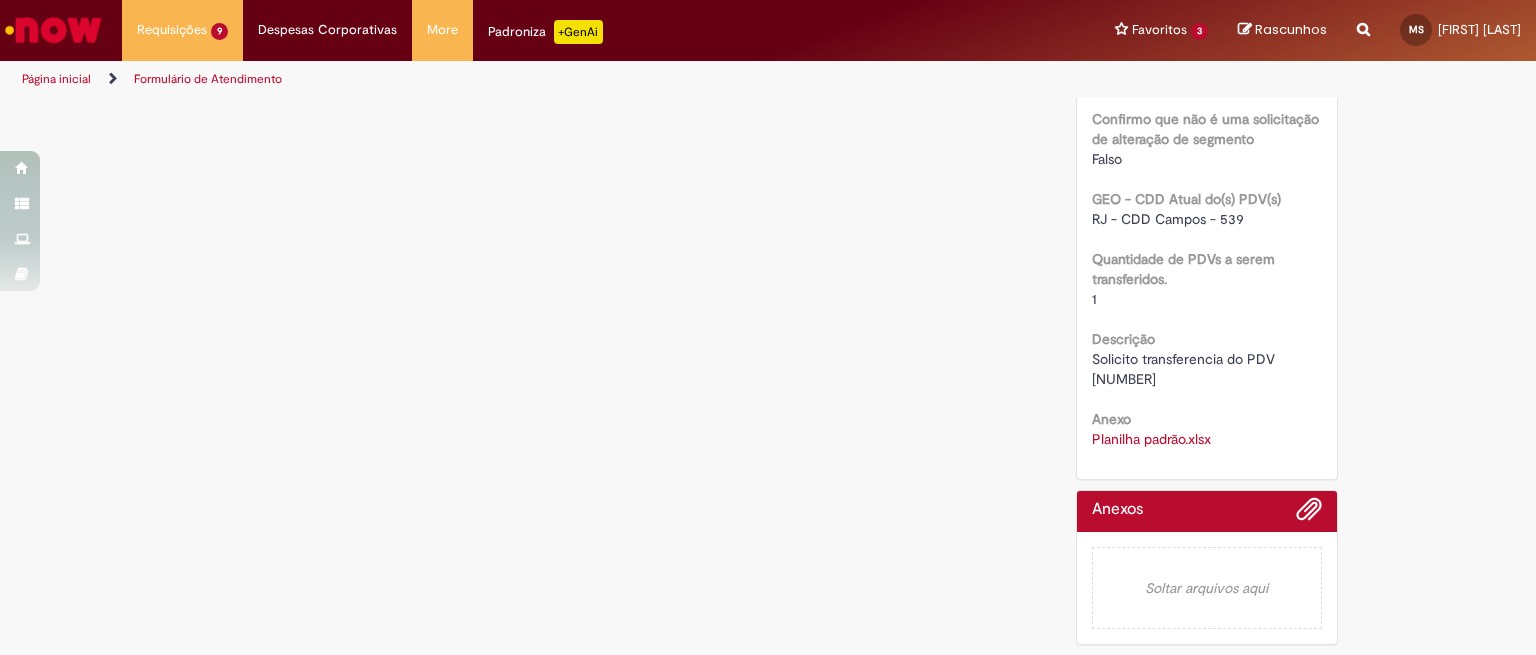 scroll, scrollTop: 0, scrollLeft: 0, axis: both 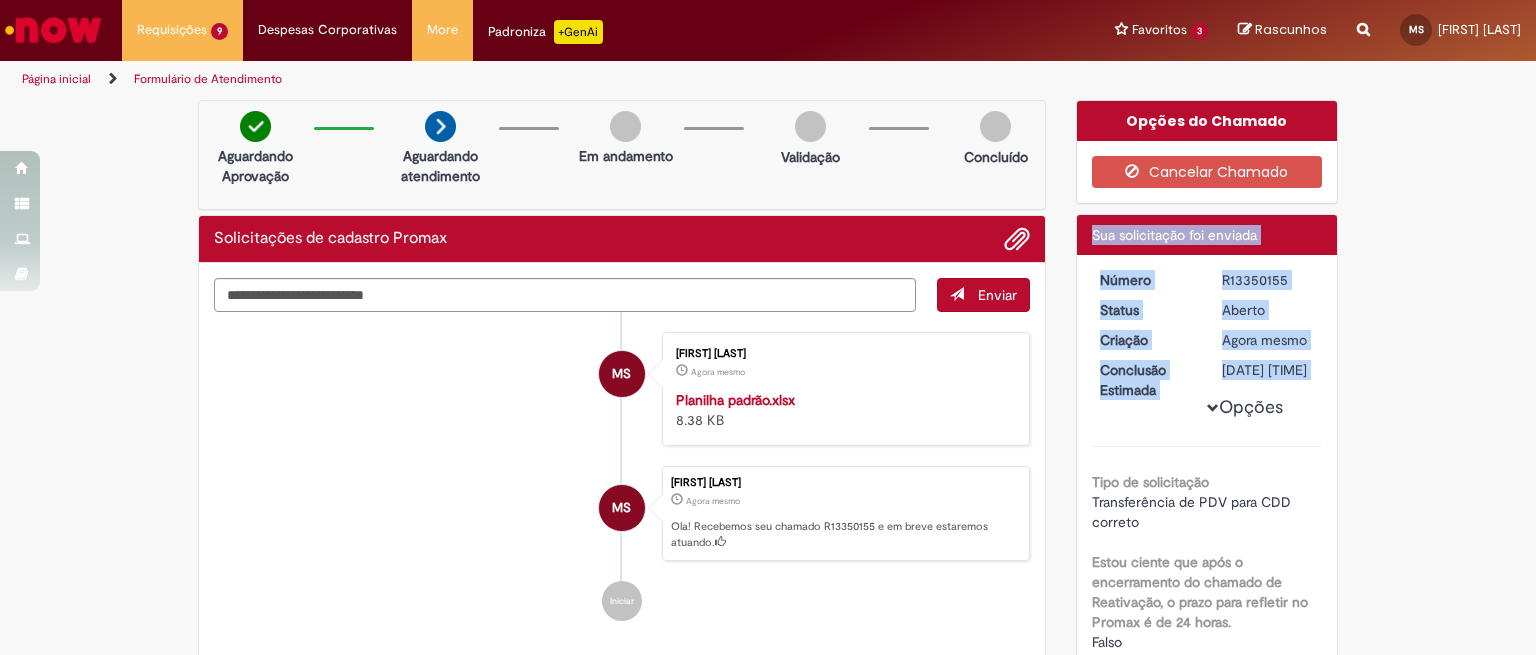 drag, startPoint x: 1379, startPoint y: 394, endPoint x: 1451, endPoint y: 205, distance: 202.24985 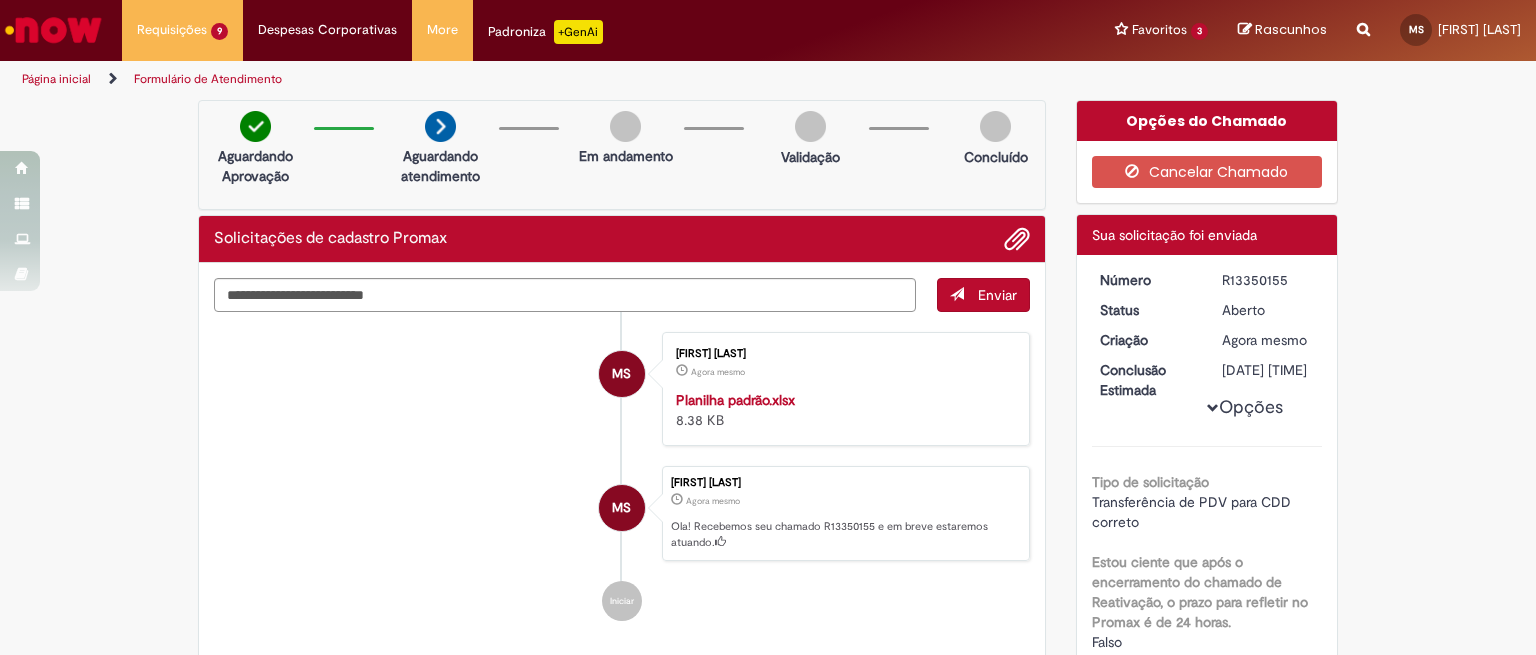 click on "Um novo botão de exibição foi gerado antes do elemento atual. Para visualizar os detalhes de NE - CDD Vit da Conquista - [NUMBER], volte para o botão de exibição" at bounding box center (768, 949) 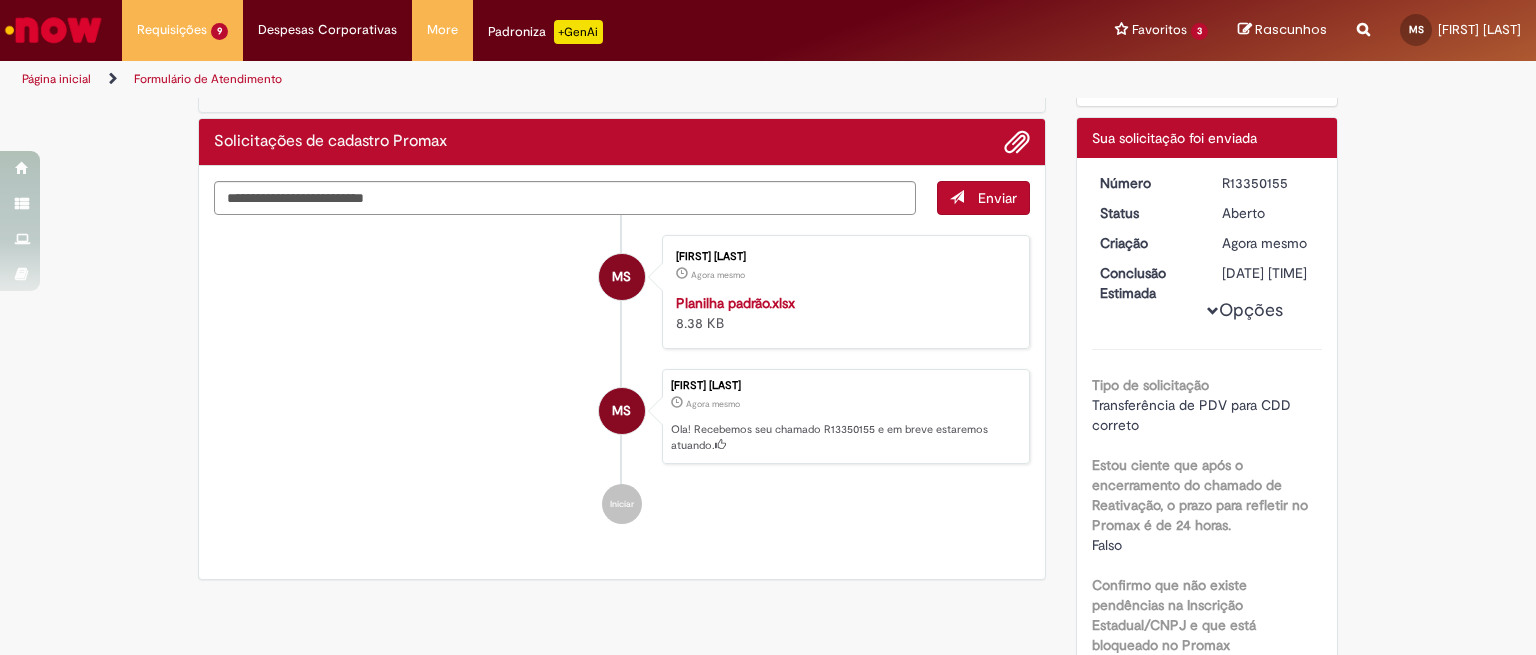 scroll, scrollTop: 0, scrollLeft: 0, axis: both 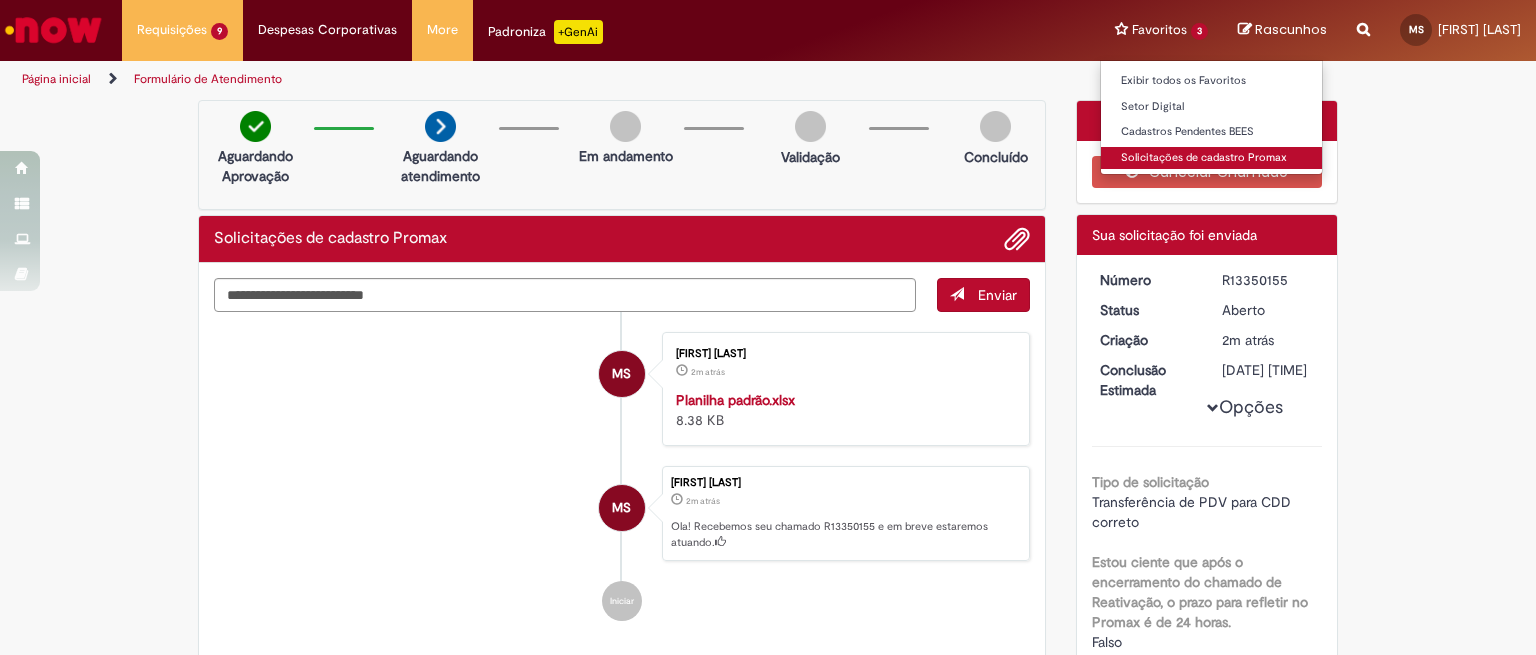 click on "Solicitações de cadastro Promax" at bounding box center (1211, 158) 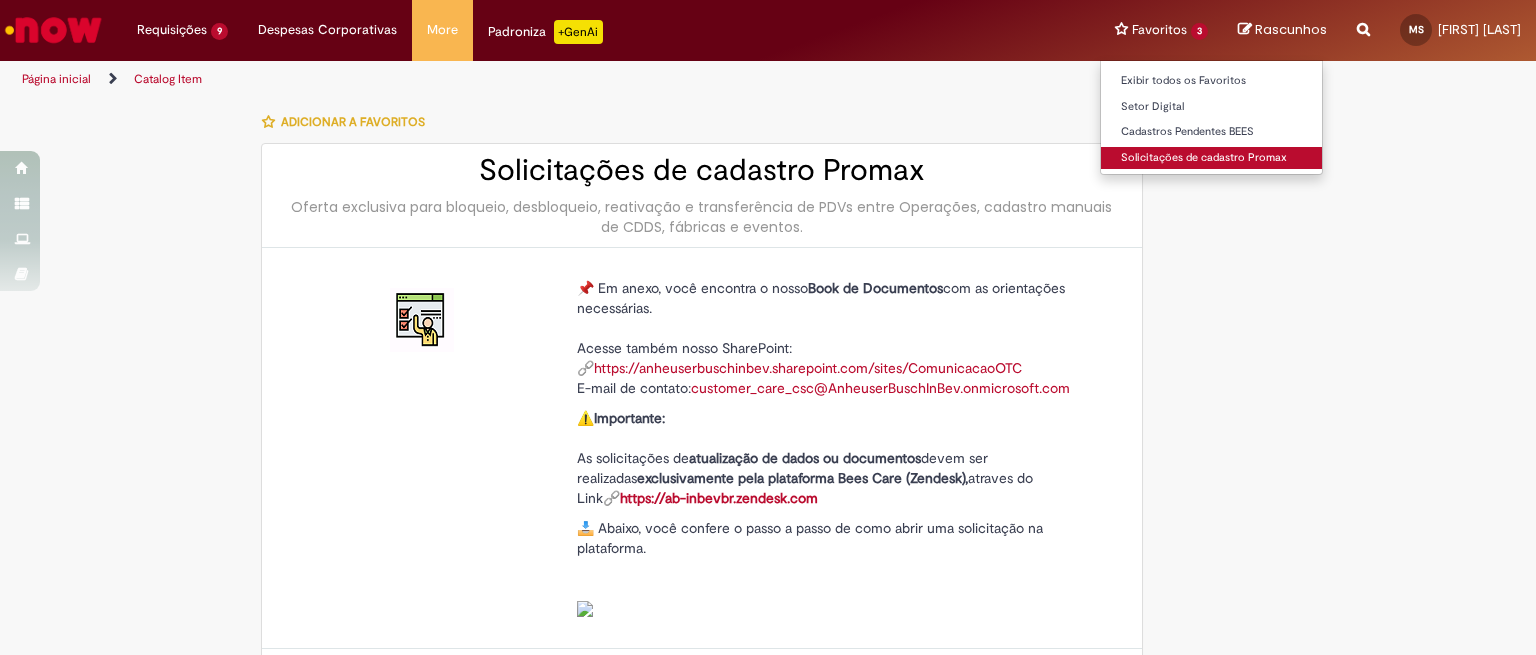 type on "**********" 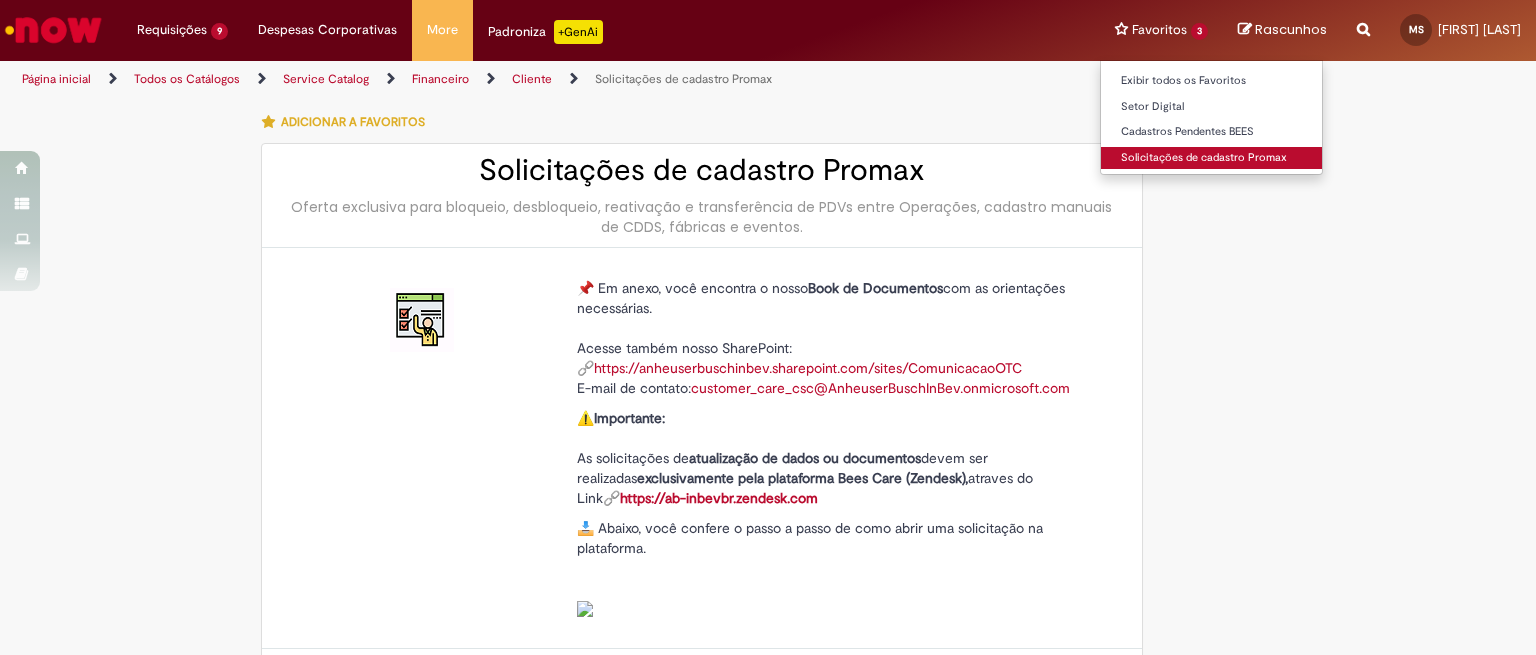 type on "**********" 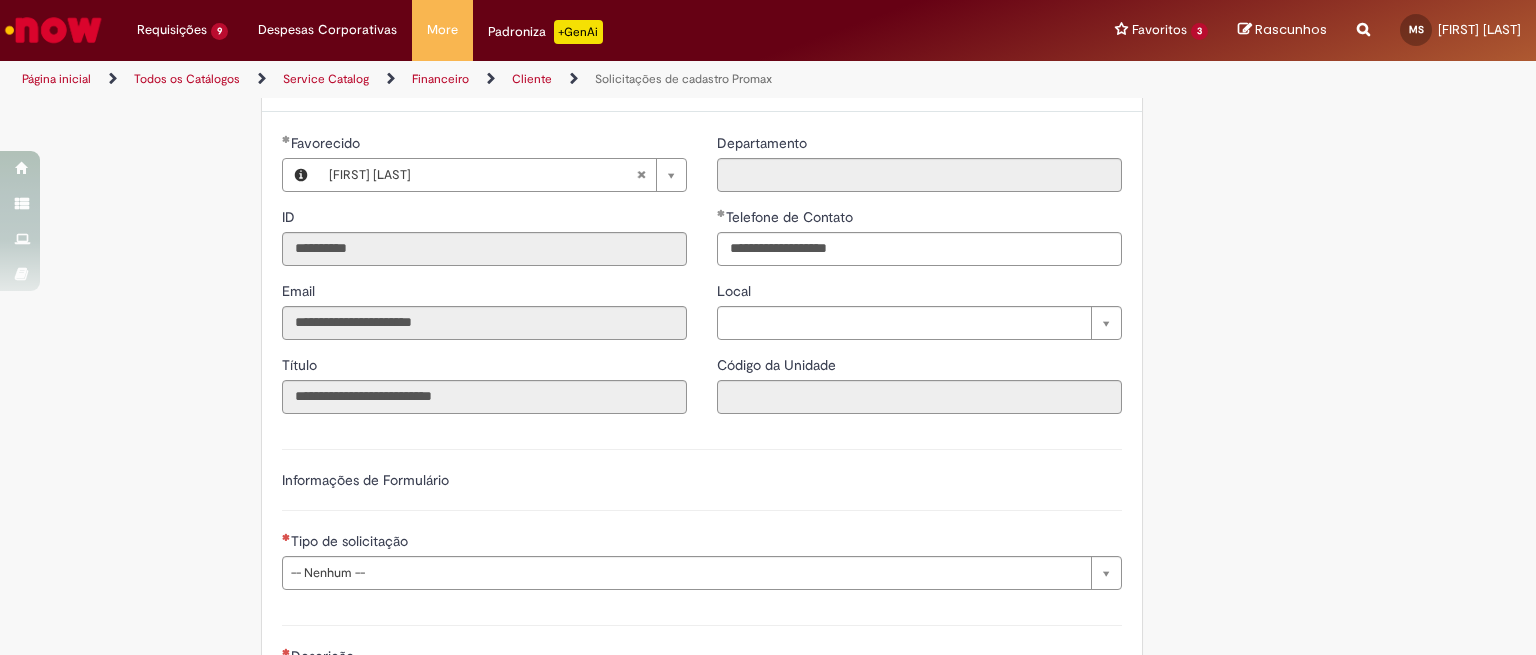 scroll, scrollTop: 561, scrollLeft: 0, axis: vertical 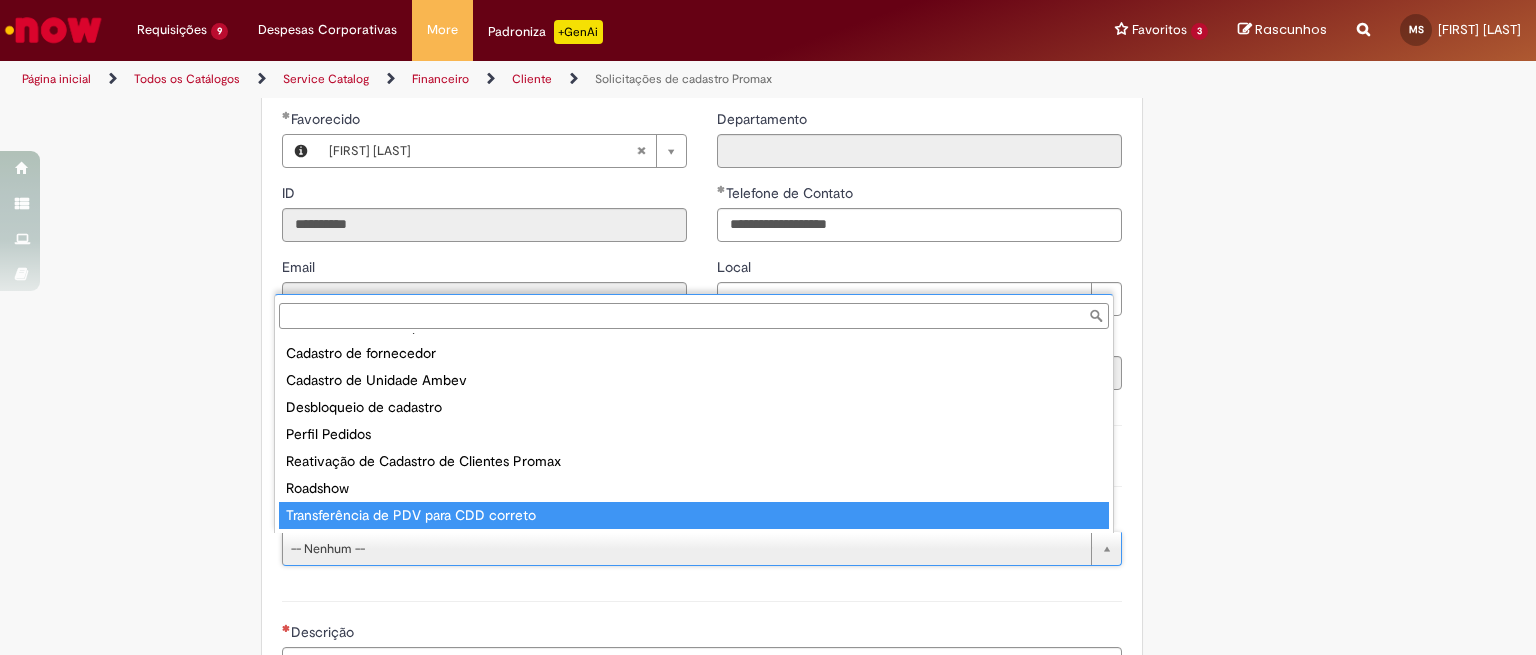 type on "**********" 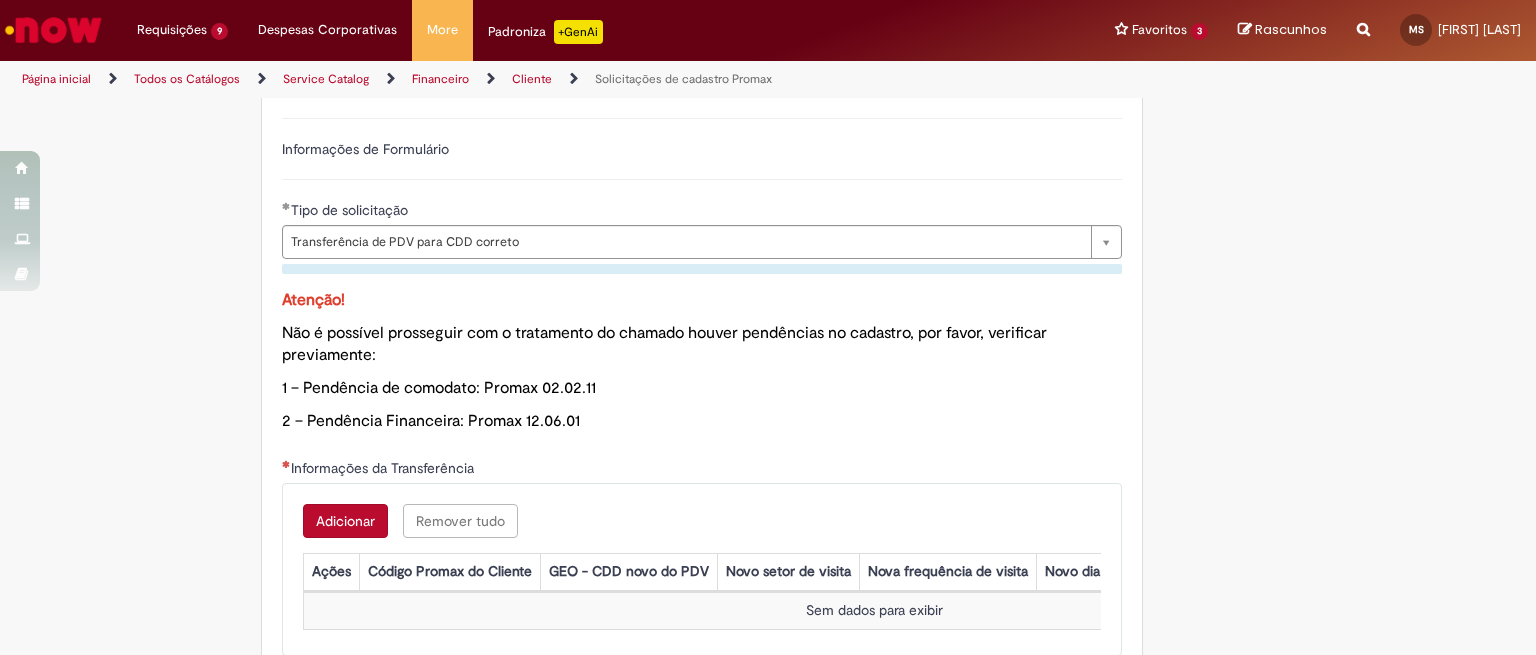 scroll, scrollTop: 1034, scrollLeft: 0, axis: vertical 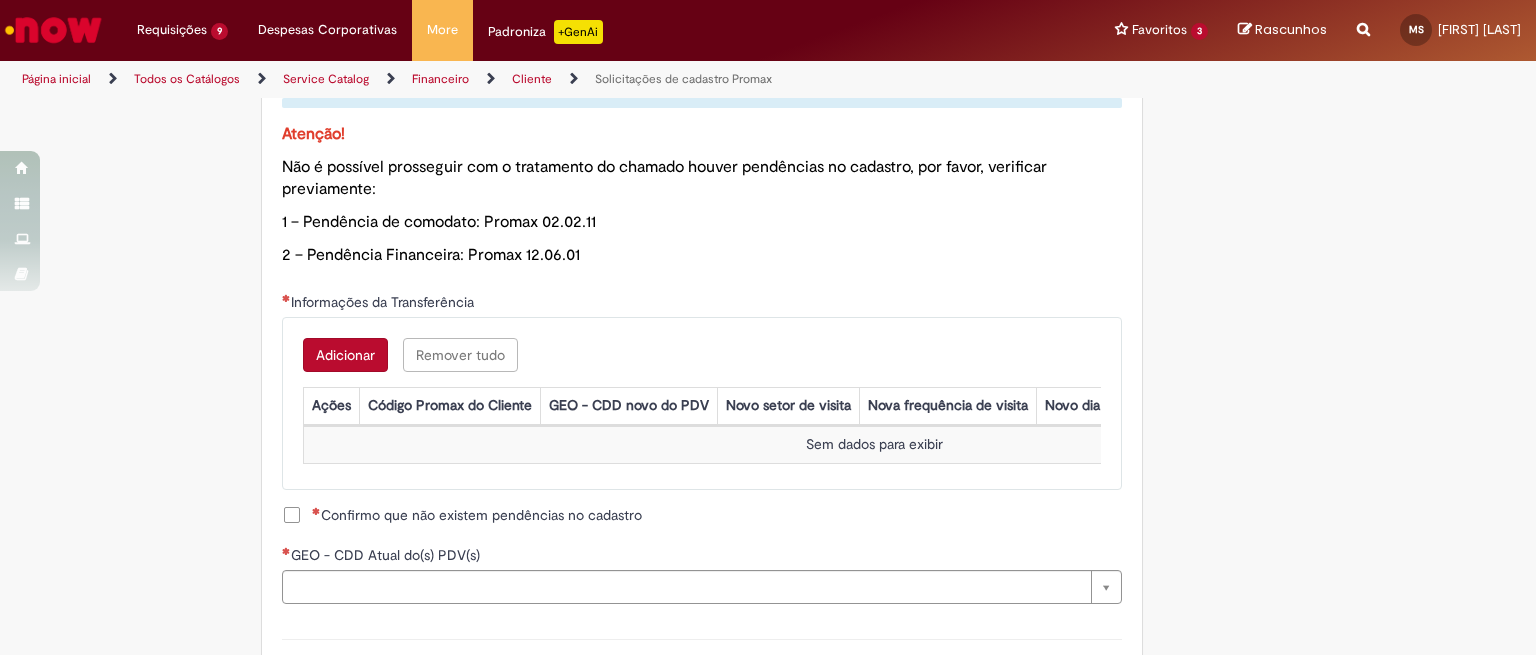 click on "Adicionar" at bounding box center [345, 355] 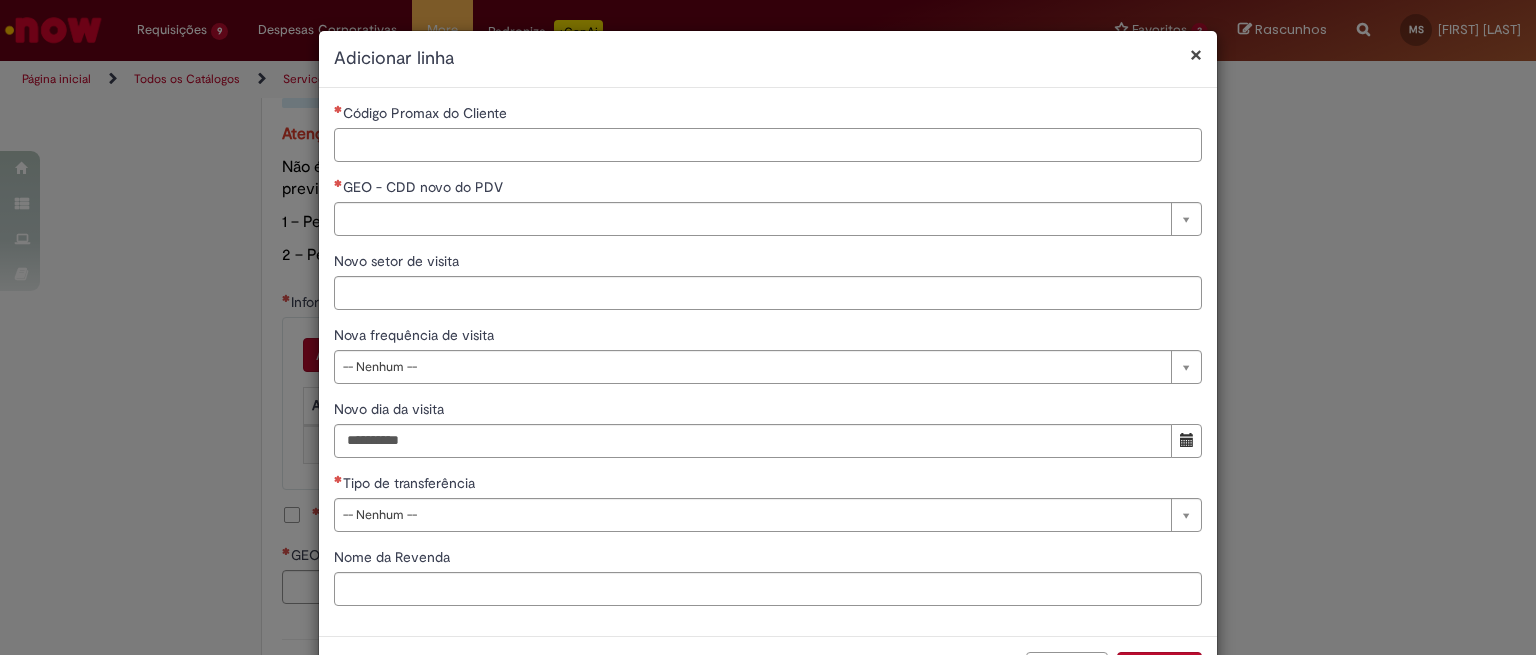 click on "Código Promax do Cliente" at bounding box center [768, 145] 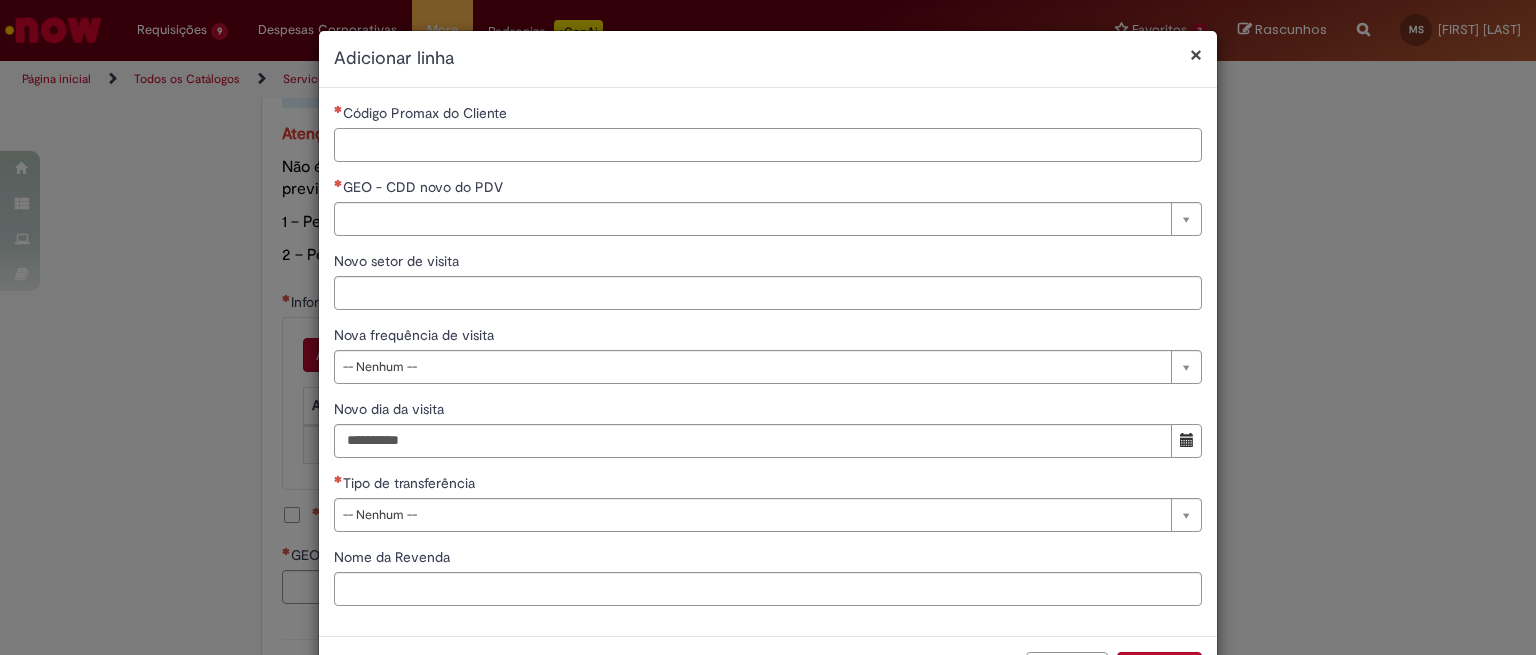 paste on "*****" 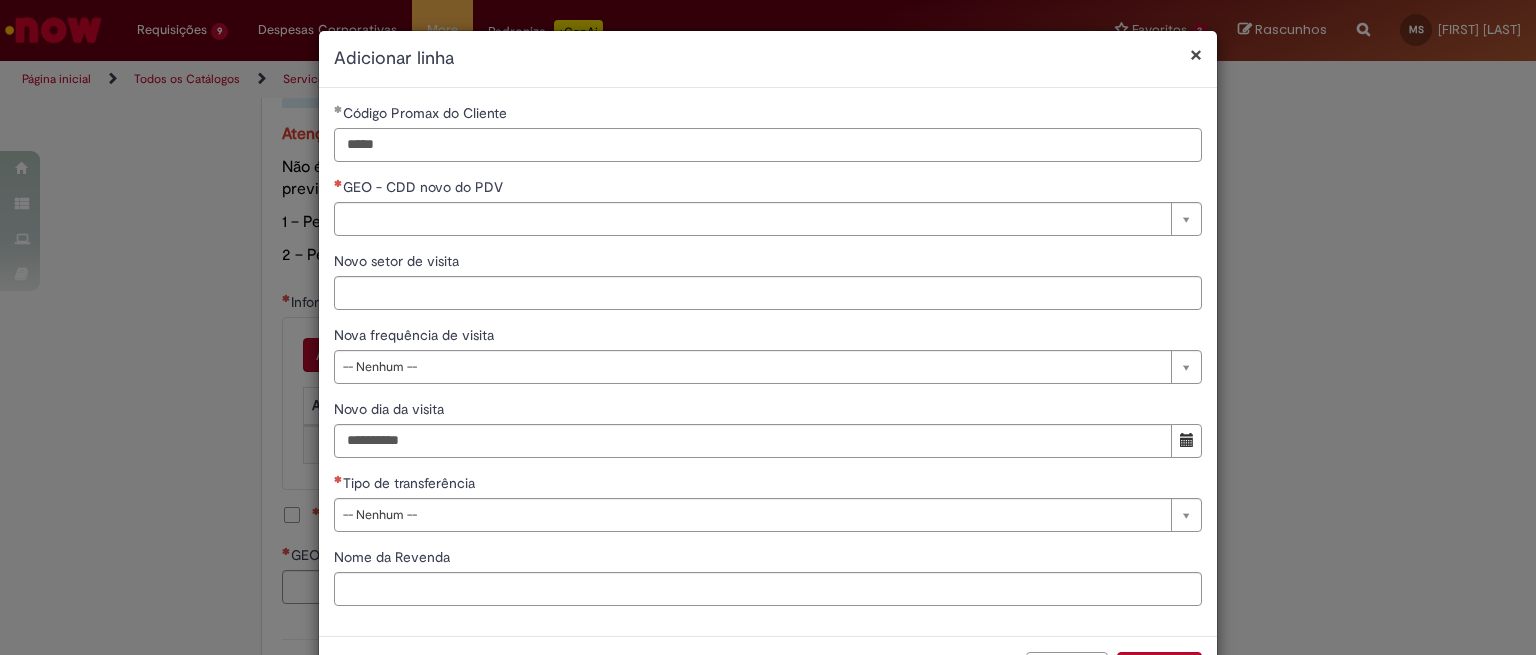 type on "*****" 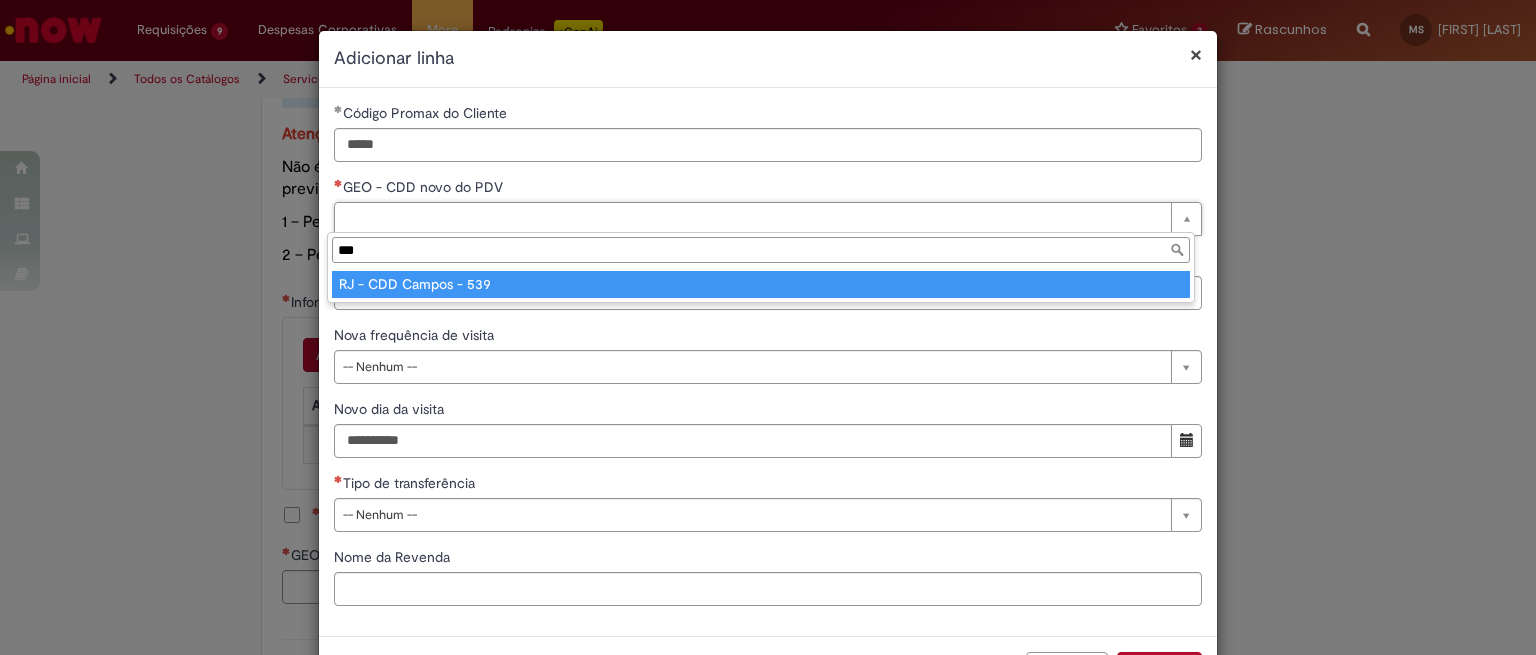 type on "***" 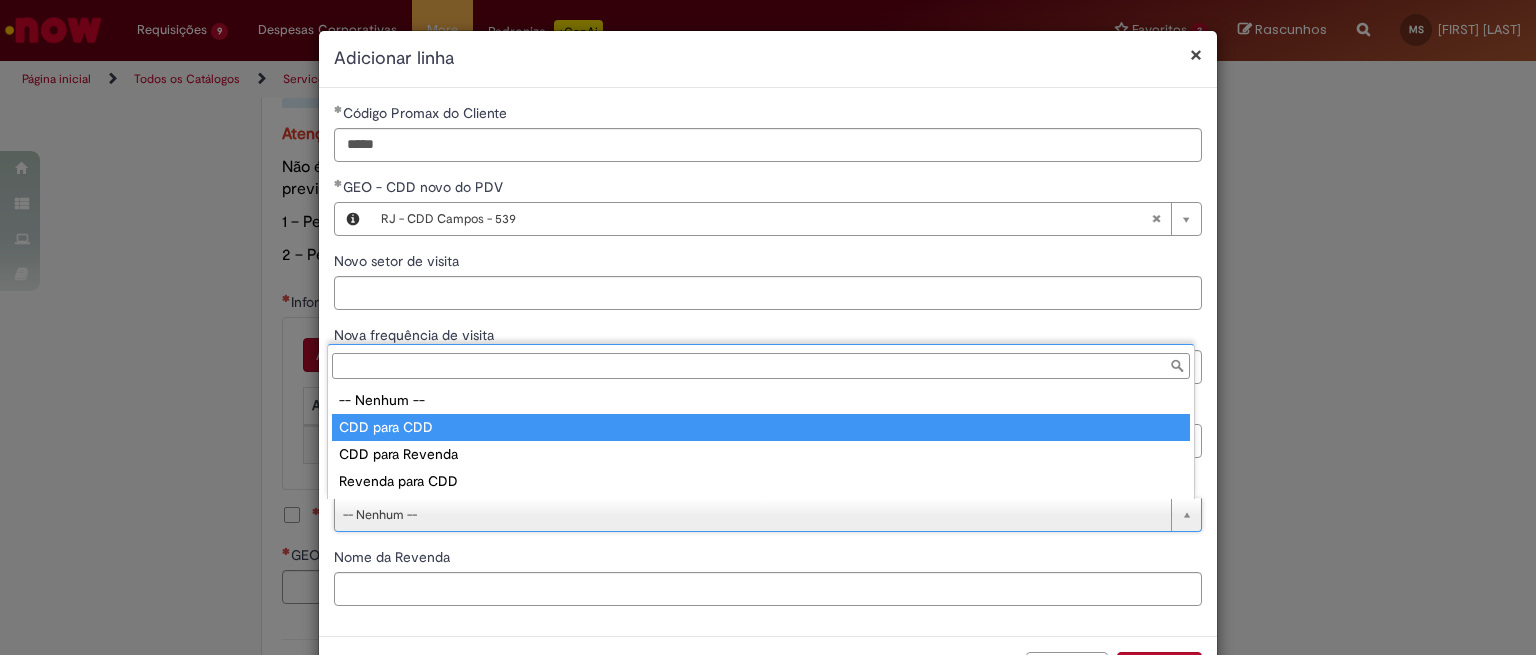 type on "**********" 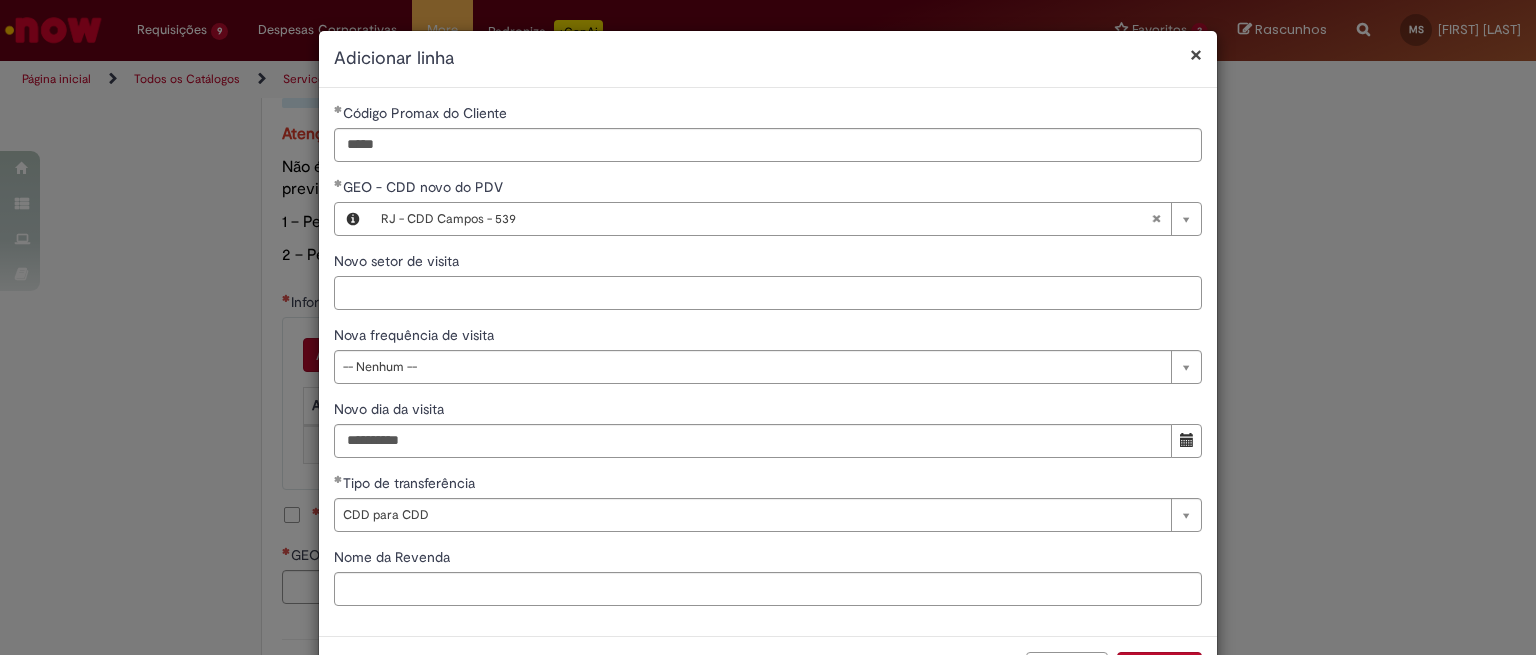 click on "Novo setor de visita" at bounding box center [768, 293] 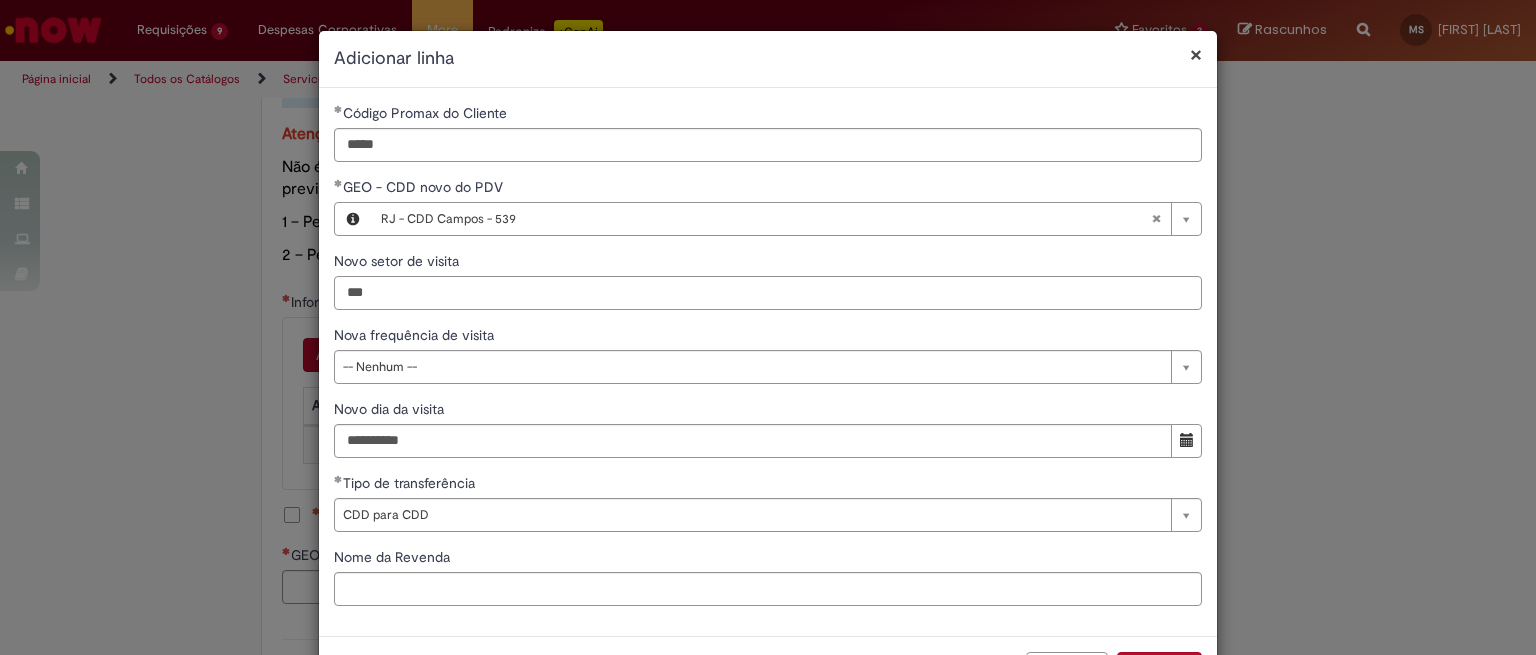 type on "***" 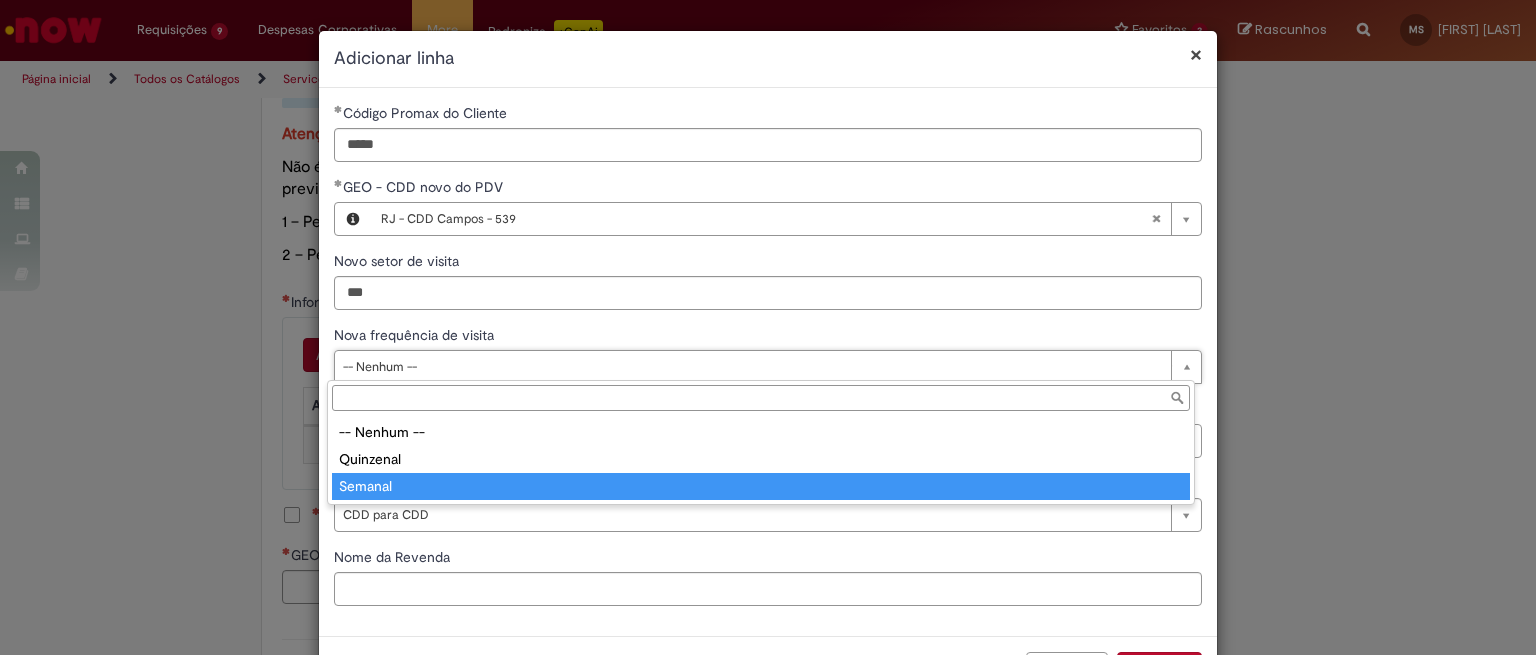 type on "*******" 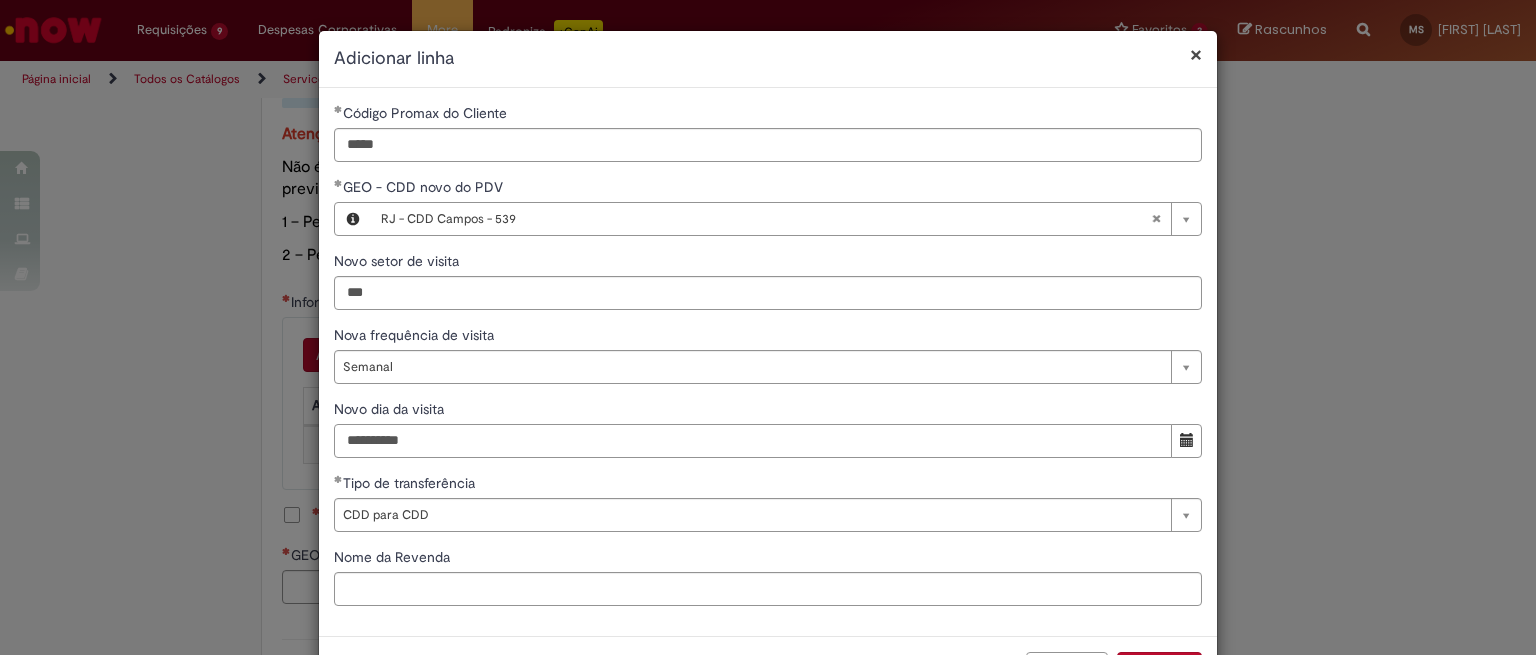 click on "Novo dia da visita" at bounding box center [753, 441] 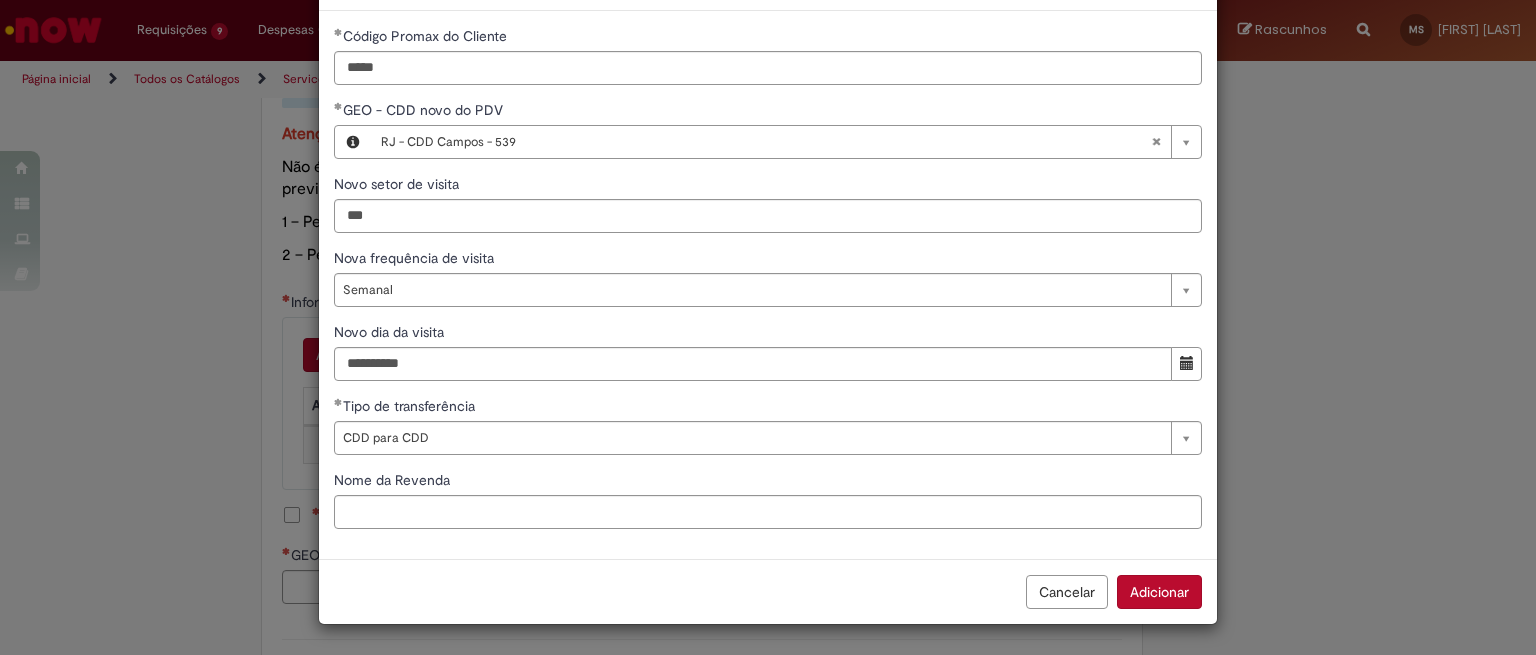 scroll, scrollTop: 79, scrollLeft: 0, axis: vertical 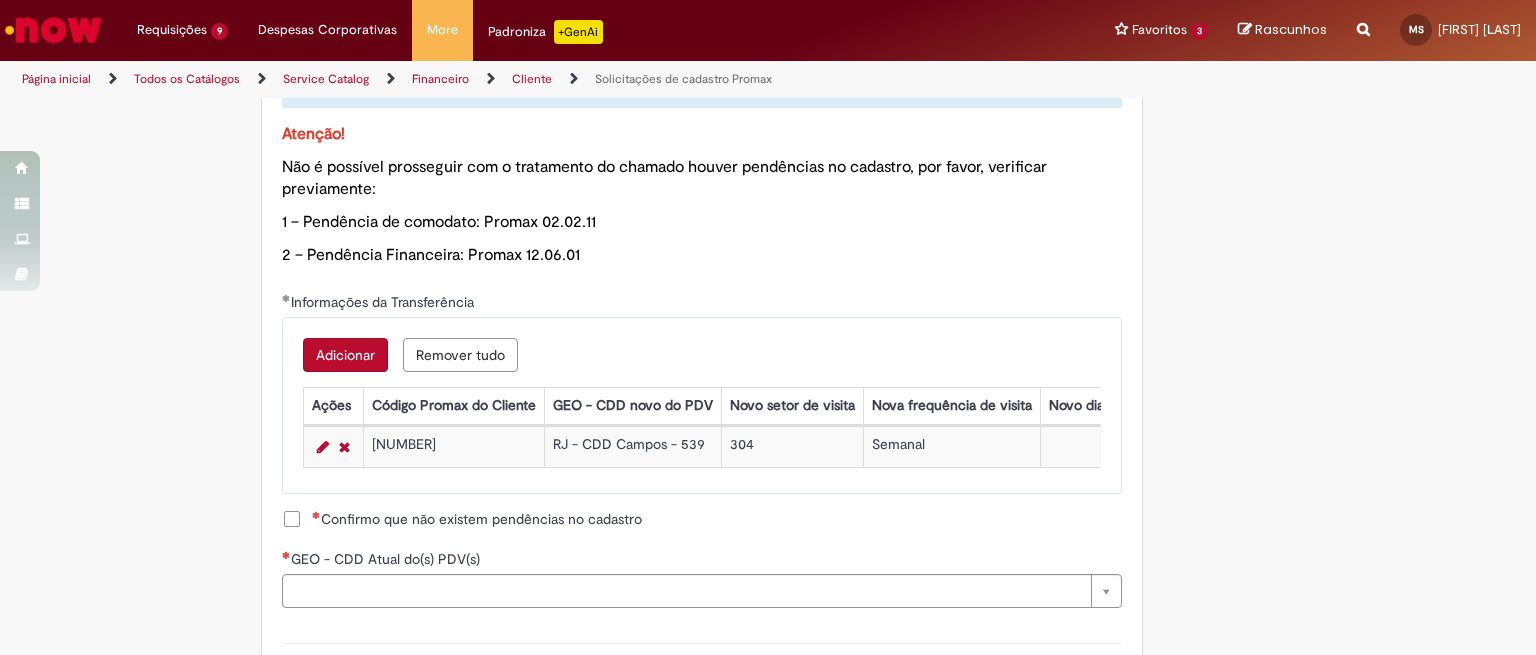 click on "Adicionar" at bounding box center [345, 355] 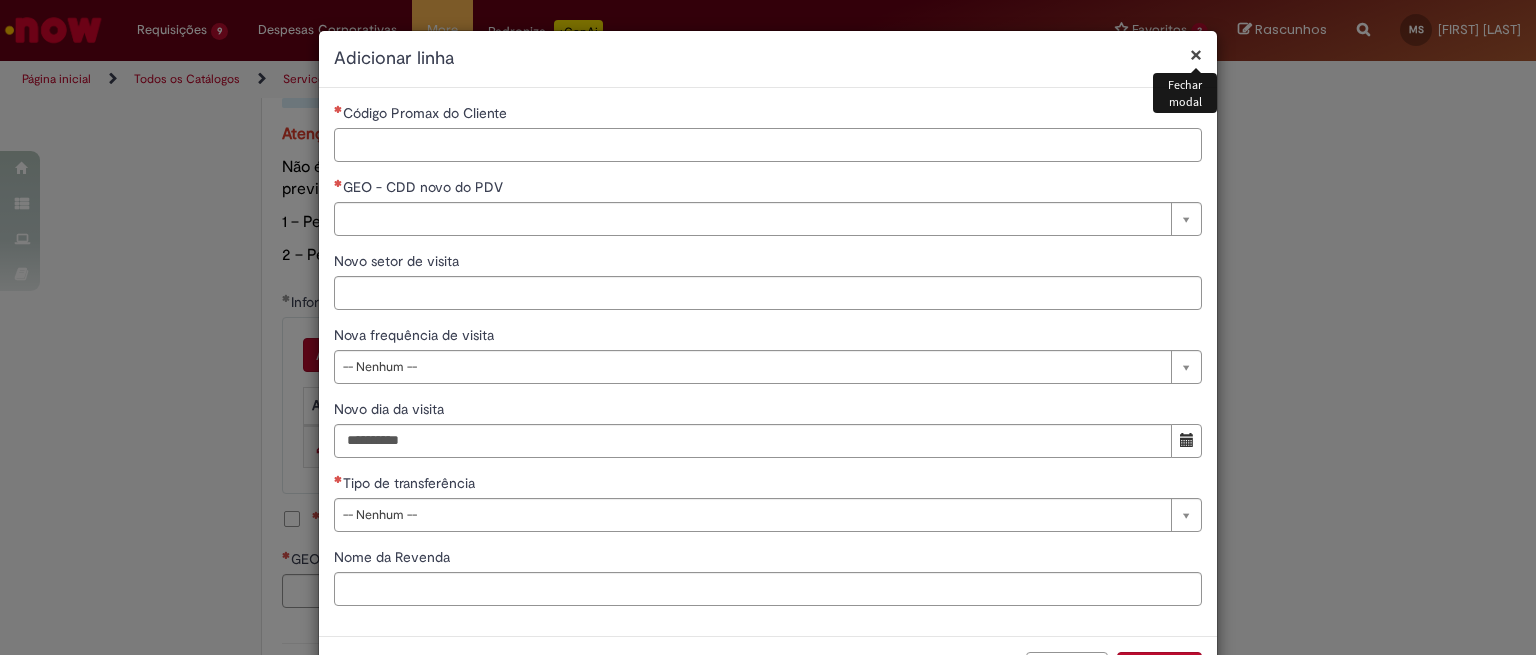 click on "Código Promax do Cliente" at bounding box center (768, 145) 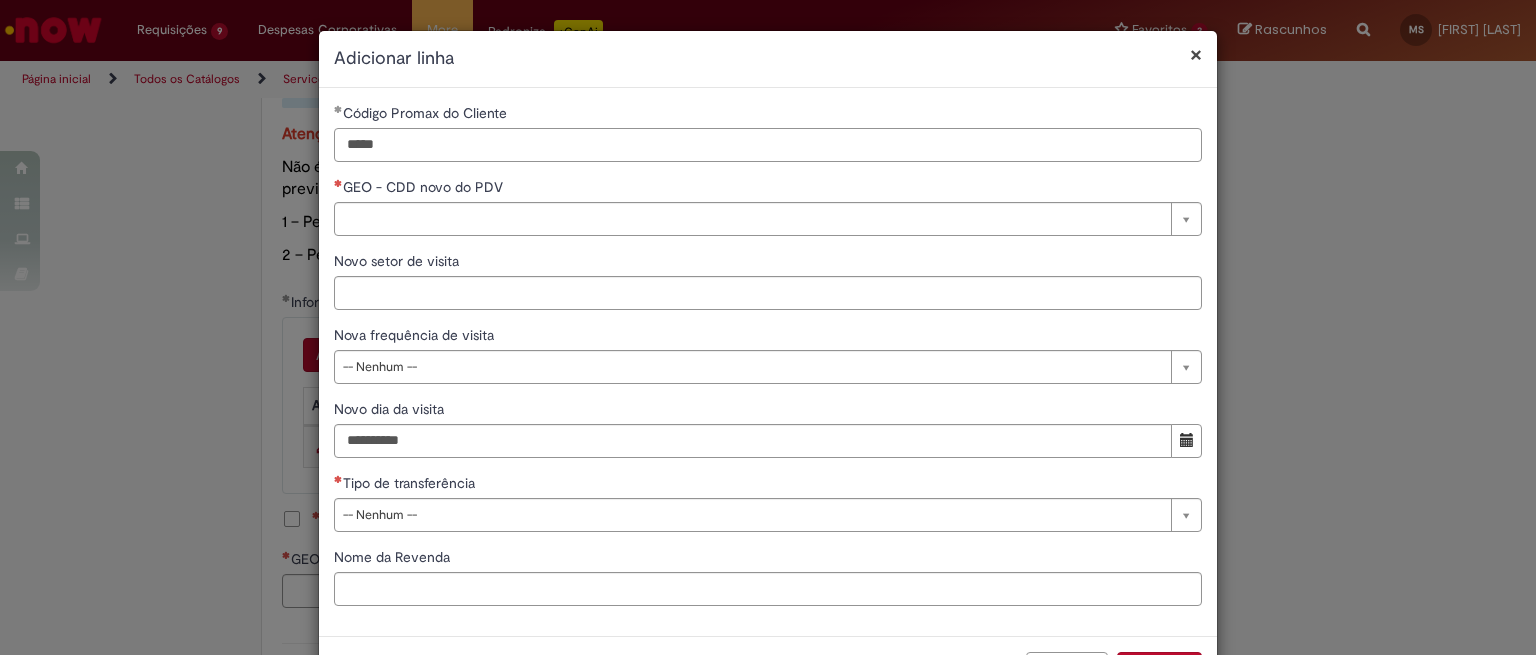type on "*****" 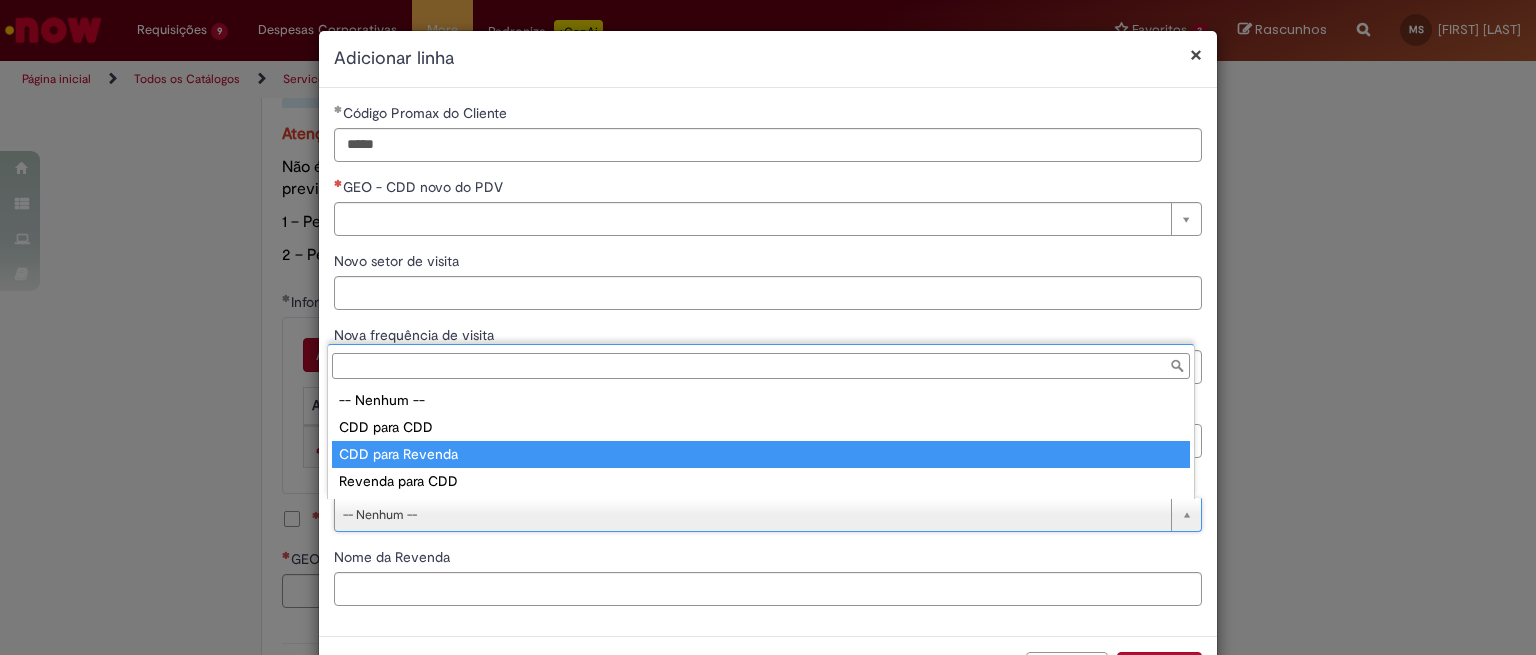 type on "**********" 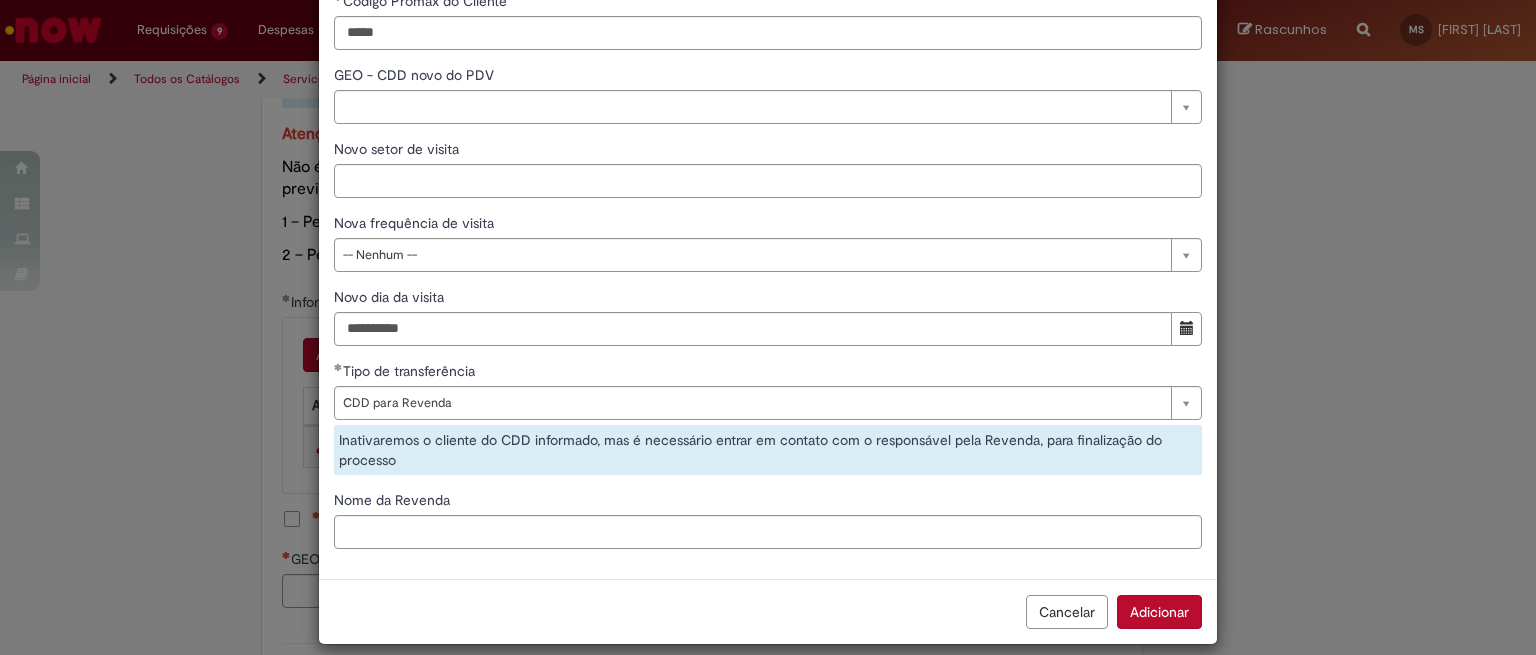 scroll, scrollTop: 124, scrollLeft: 0, axis: vertical 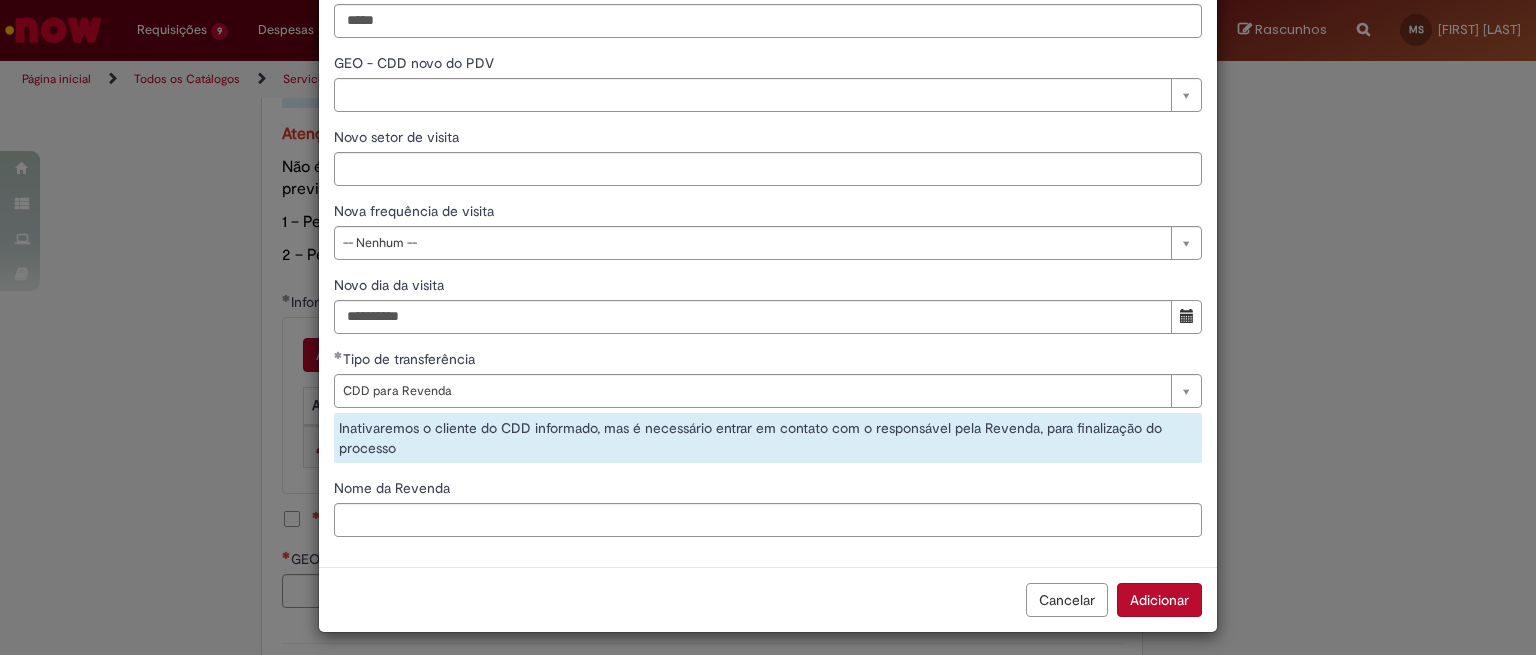 drag, startPoint x: 969, startPoint y: 545, endPoint x: 953, endPoint y: 531, distance: 21.260292 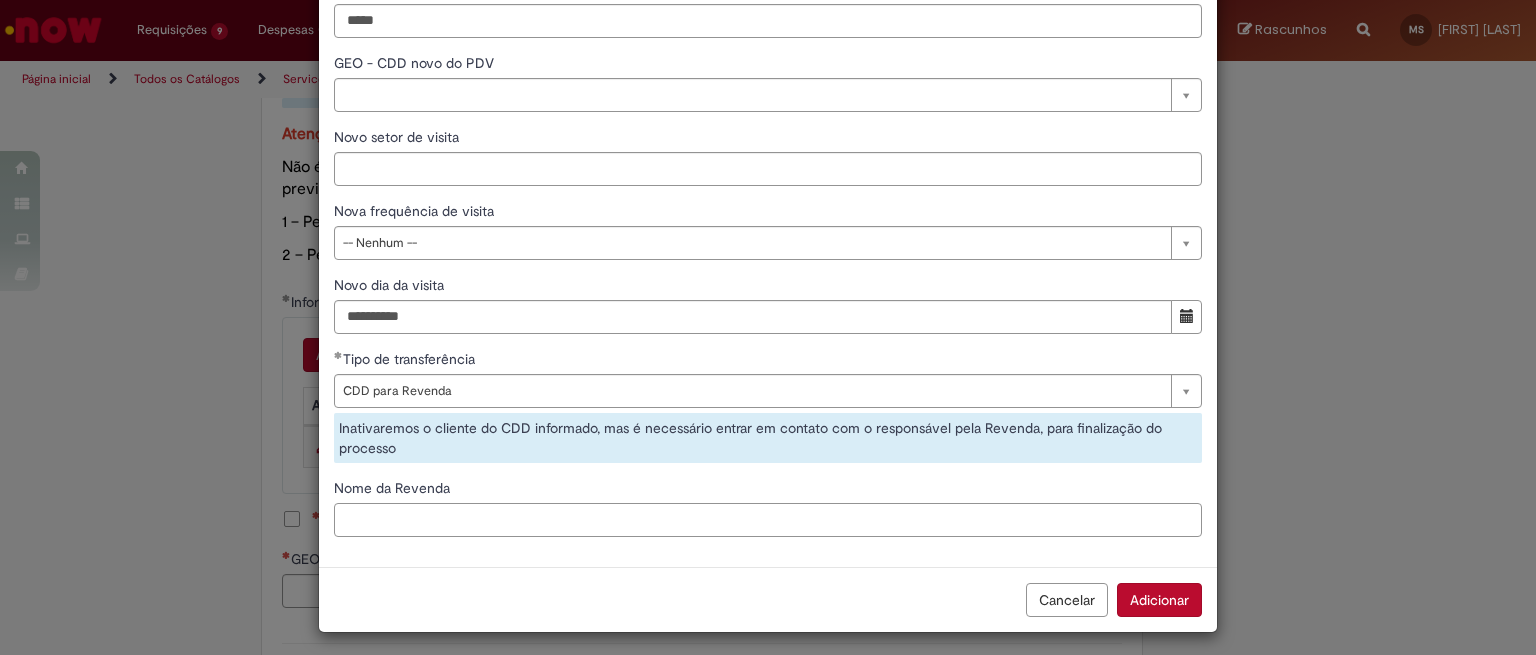 scroll, scrollTop: 123, scrollLeft: 0, axis: vertical 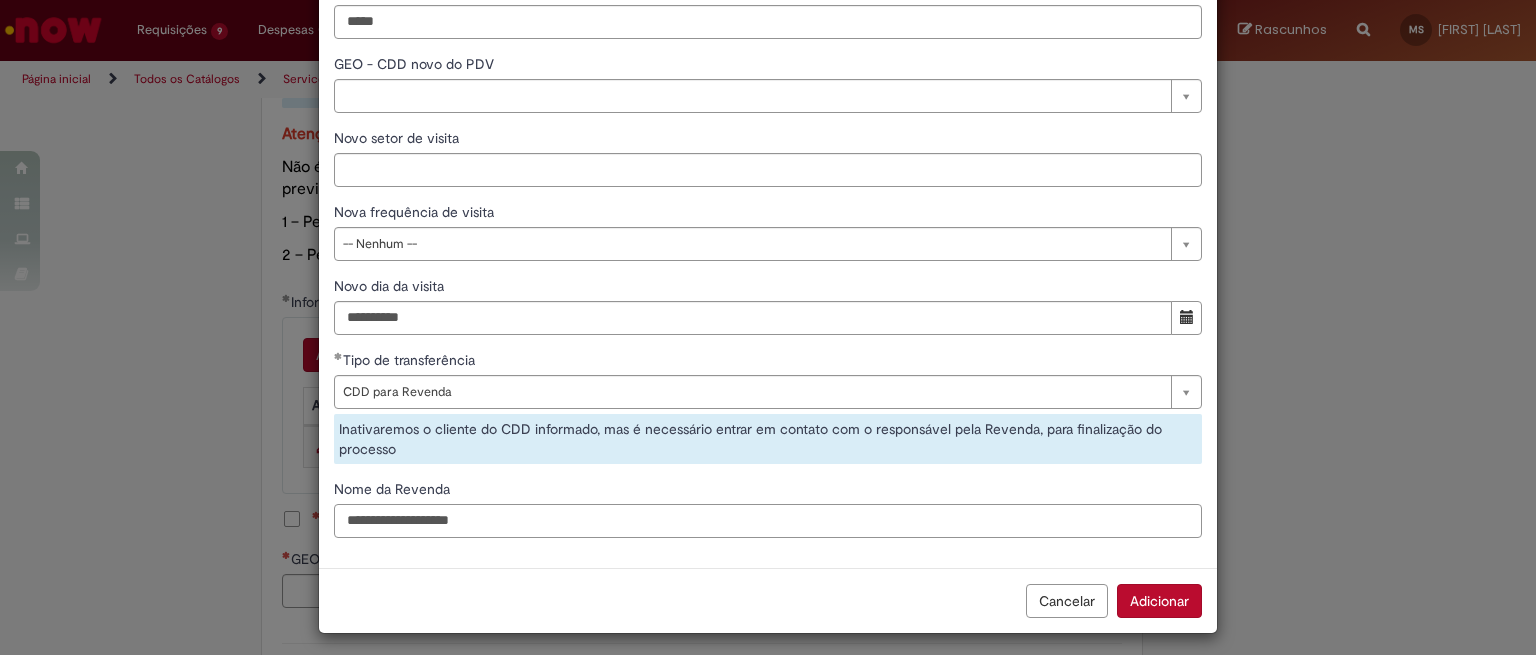 type on "**********" 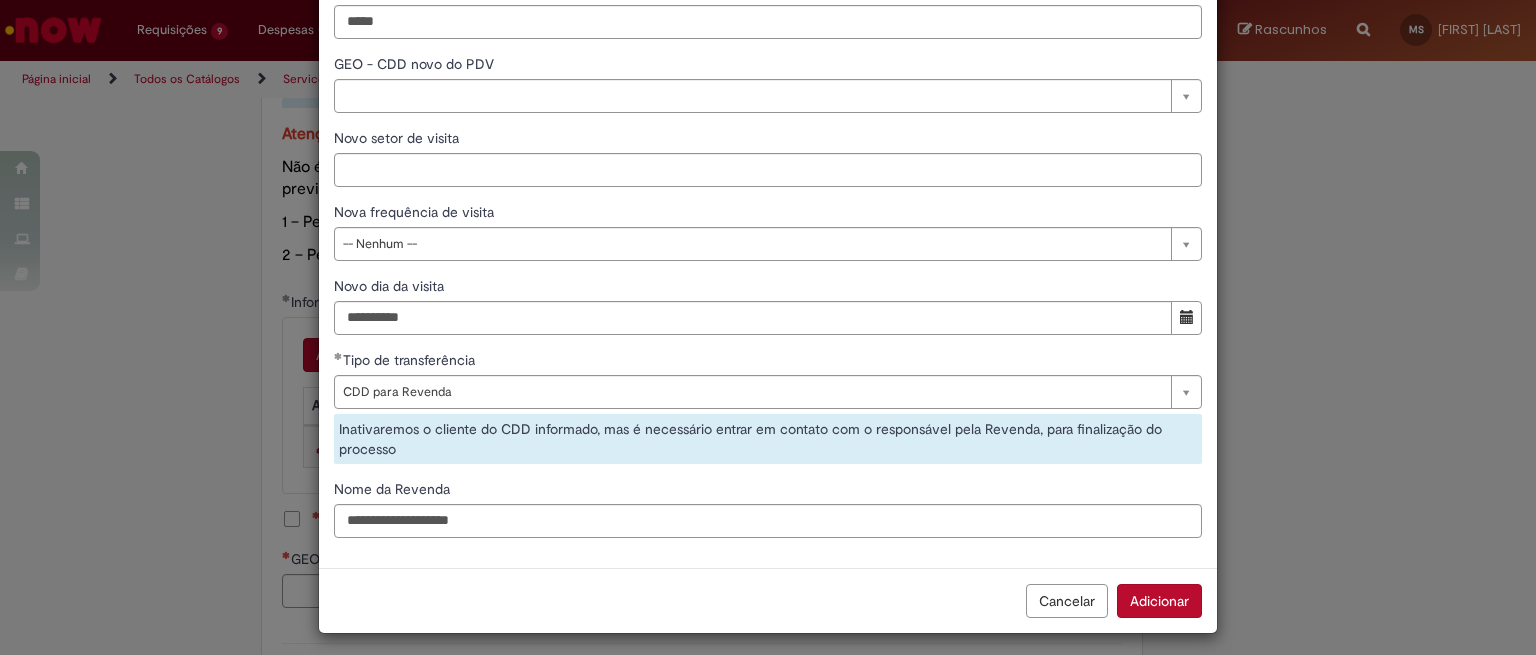 scroll, scrollTop: 124, scrollLeft: 0, axis: vertical 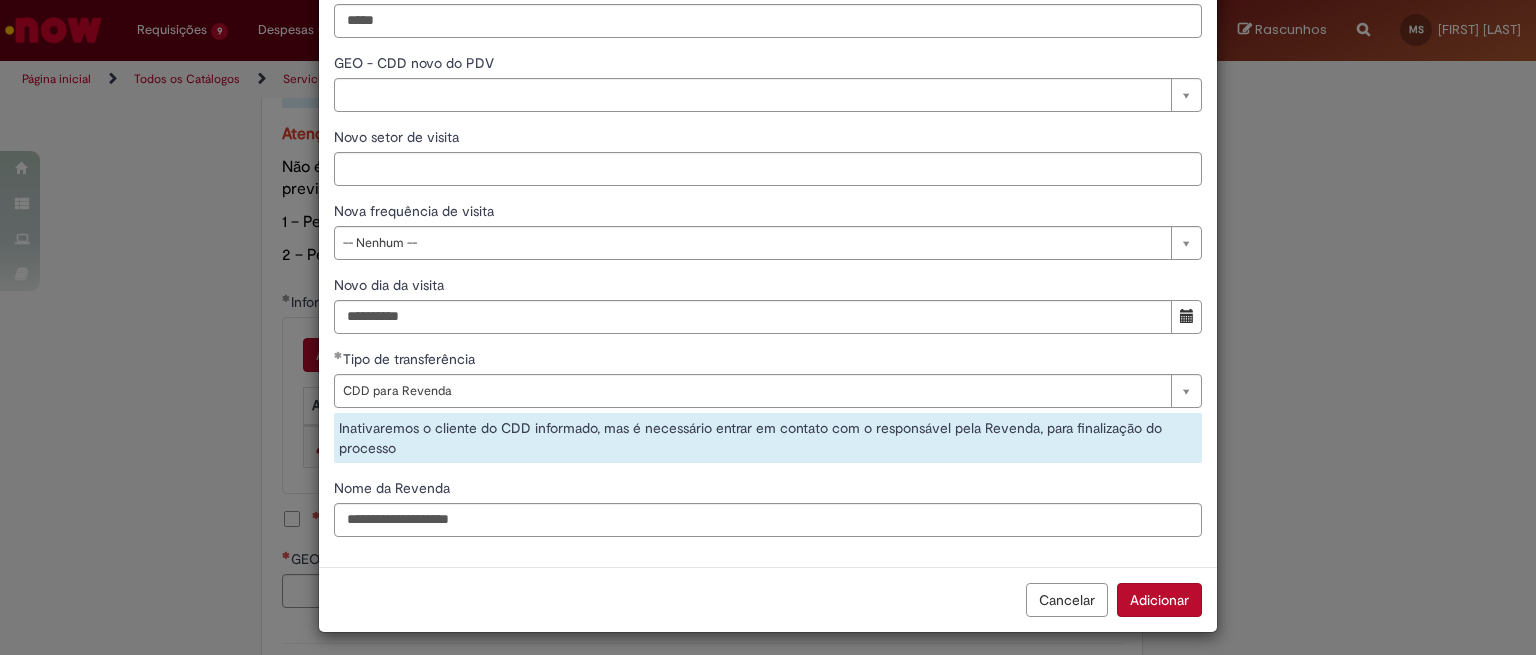click on "Cancelar   Adicionar" at bounding box center (768, 599) 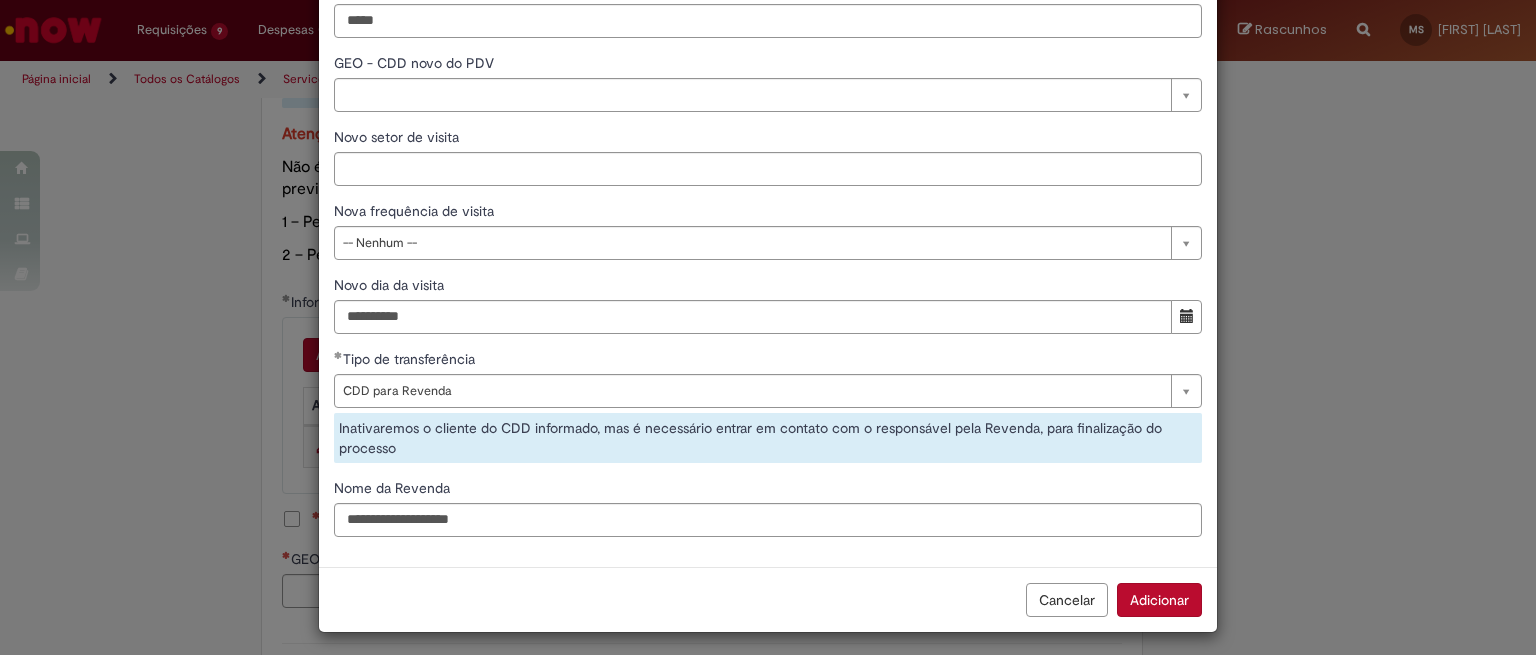 scroll, scrollTop: 123, scrollLeft: 0, axis: vertical 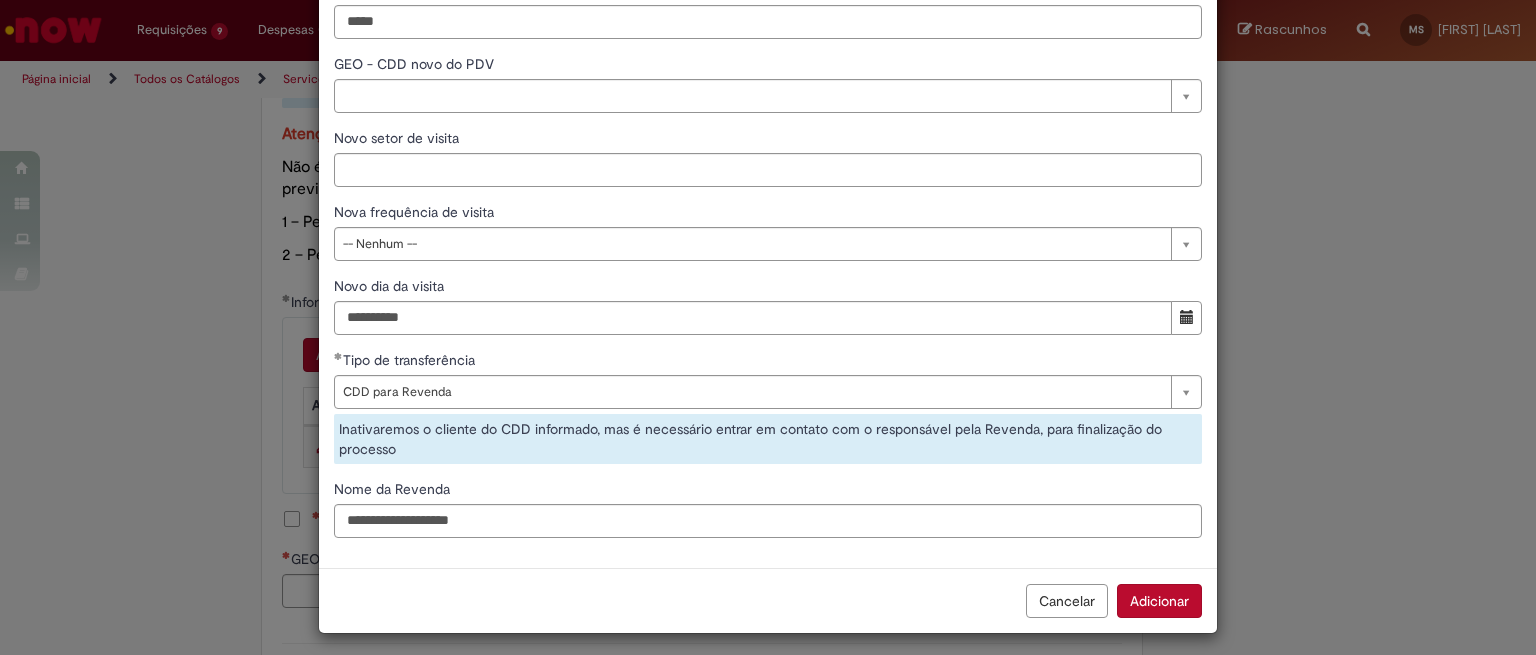 click on "Adicionar" at bounding box center (1159, 601) 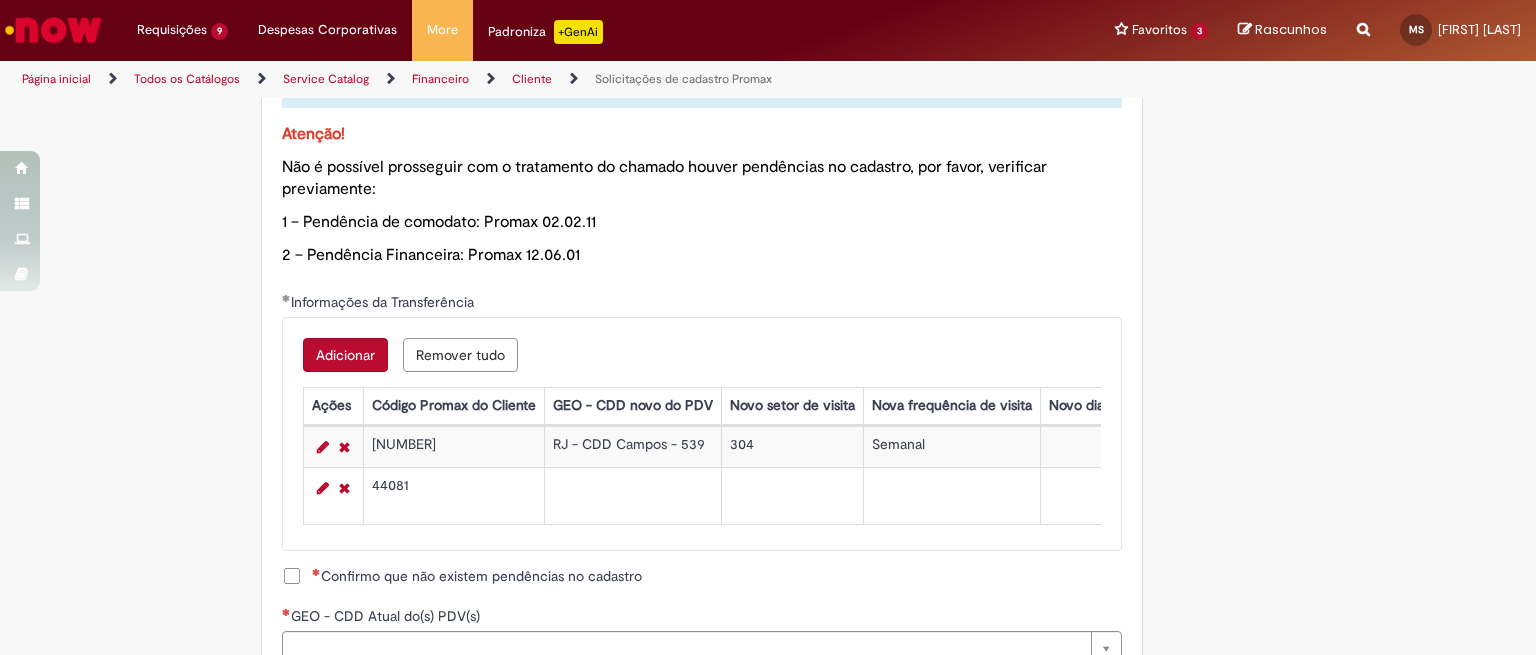 click on "Confirmo que não existem pendências no cadastro" at bounding box center (477, 576) 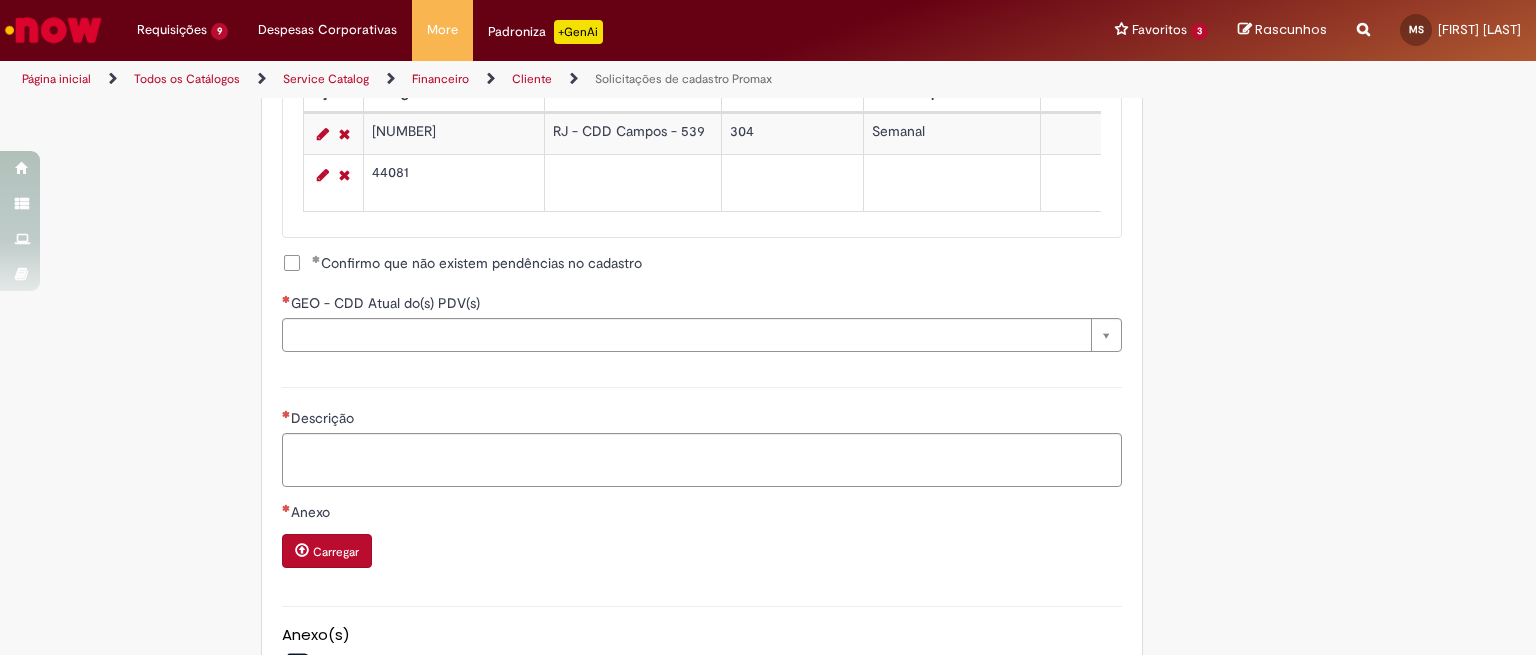 scroll, scrollTop: 1355, scrollLeft: 0, axis: vertical 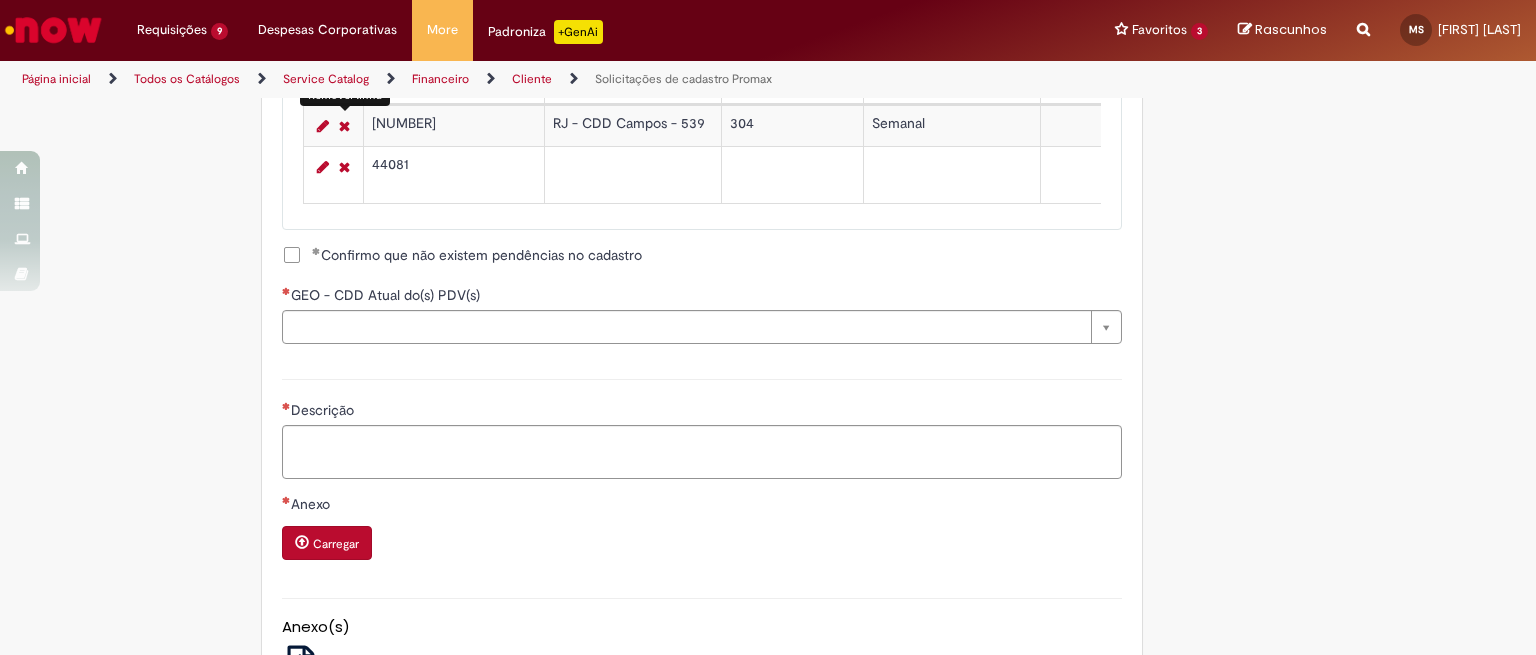click at bounding box center [344, 126] 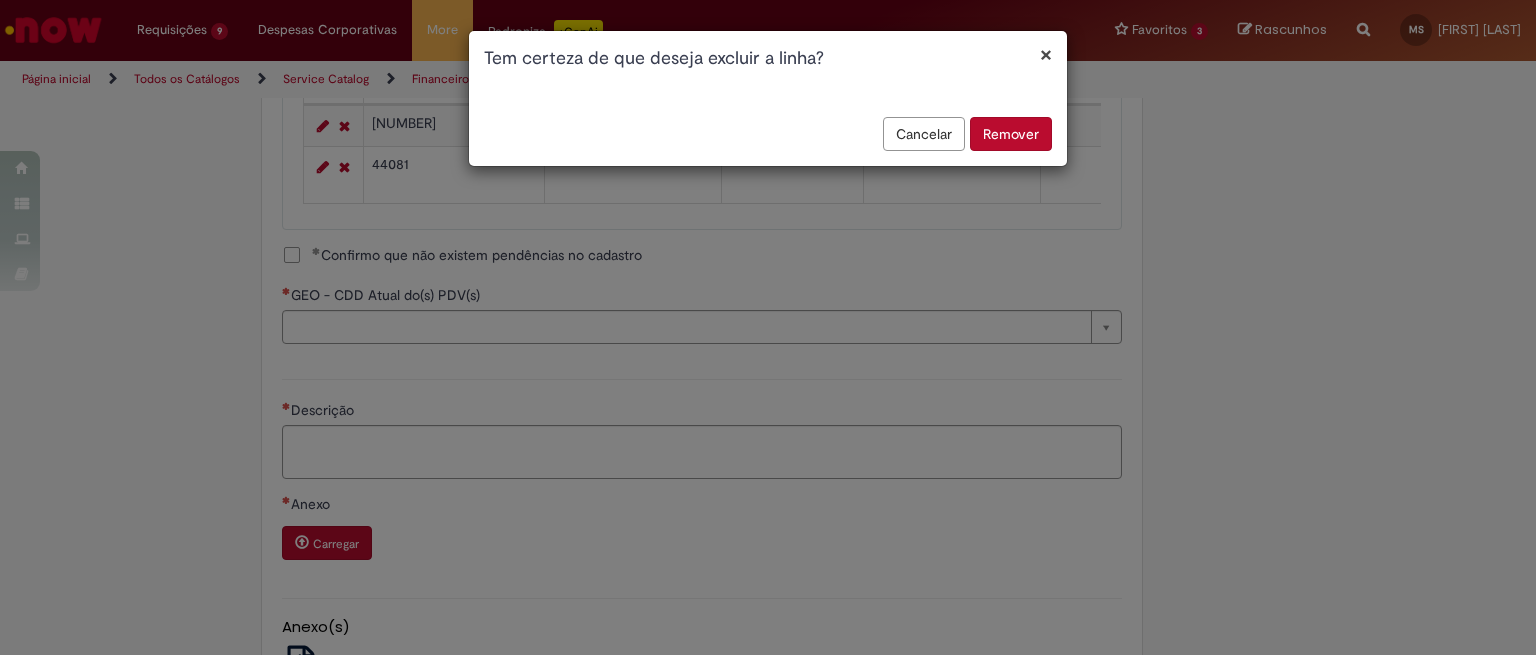 click on "Remover" at bounding box center [1011, 134] 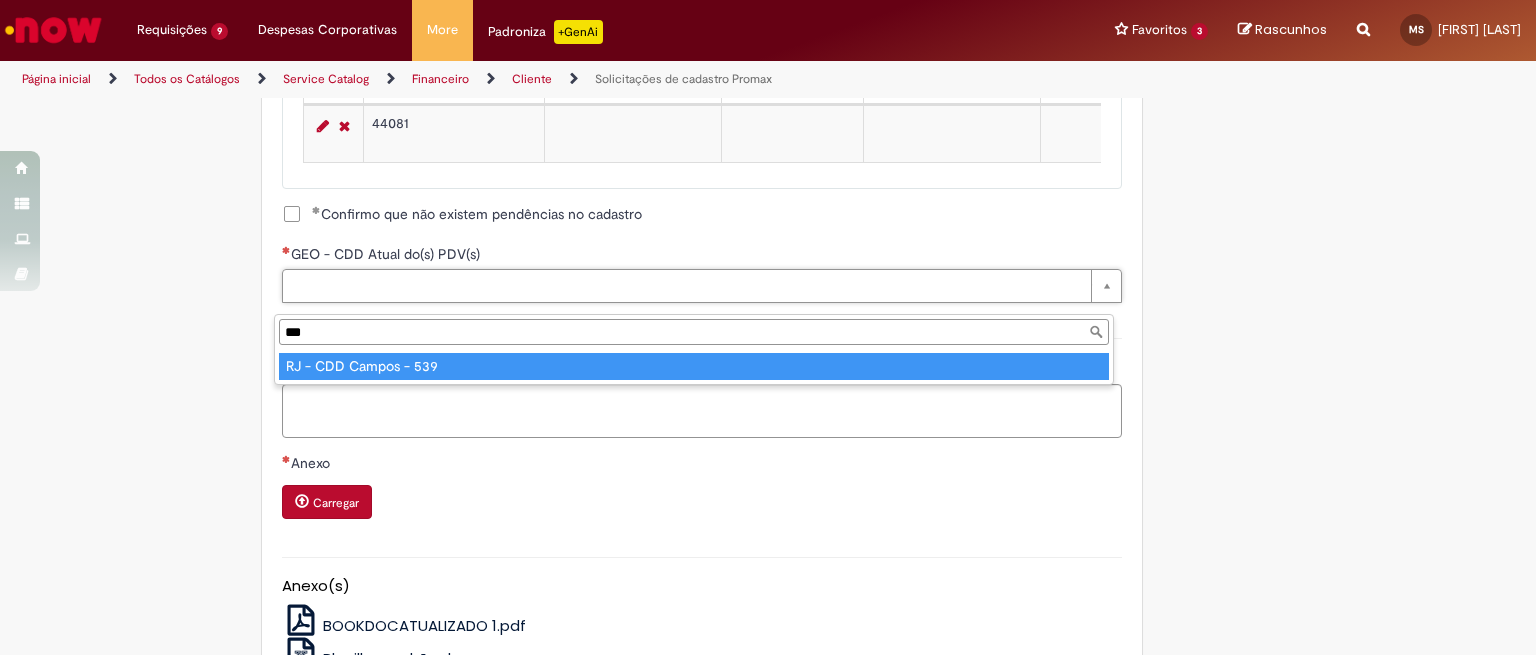 type on "***" 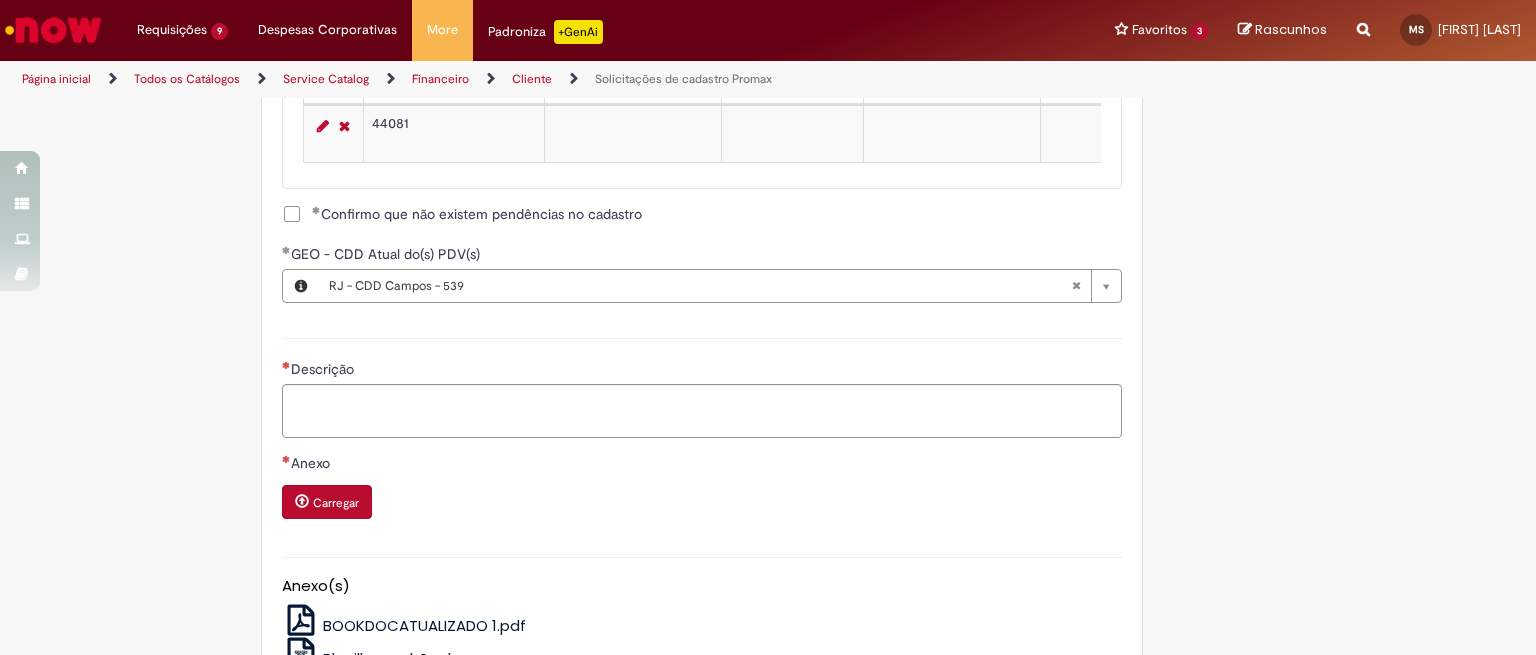click on "Descrição" at bounding box center (702, 385) 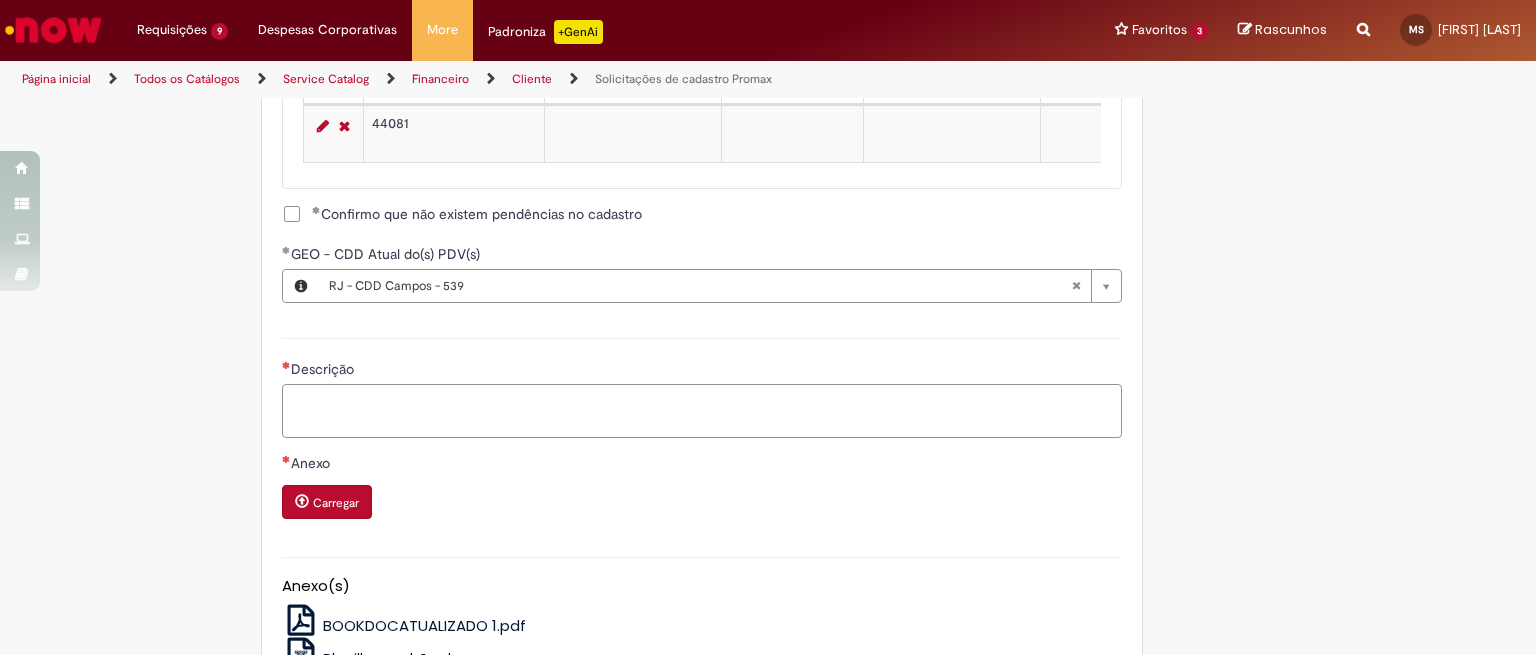 click on "Descrição" at bounding box center (702, 411) 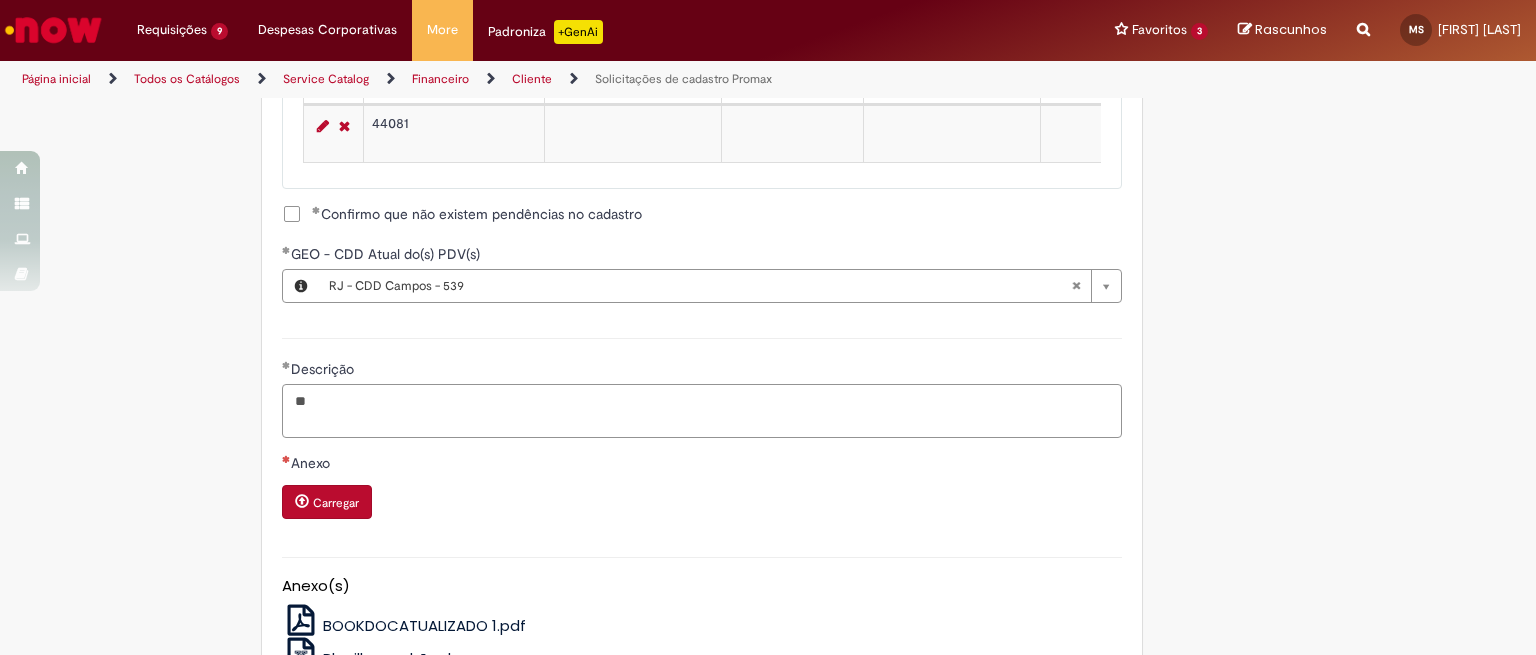 type on "*" 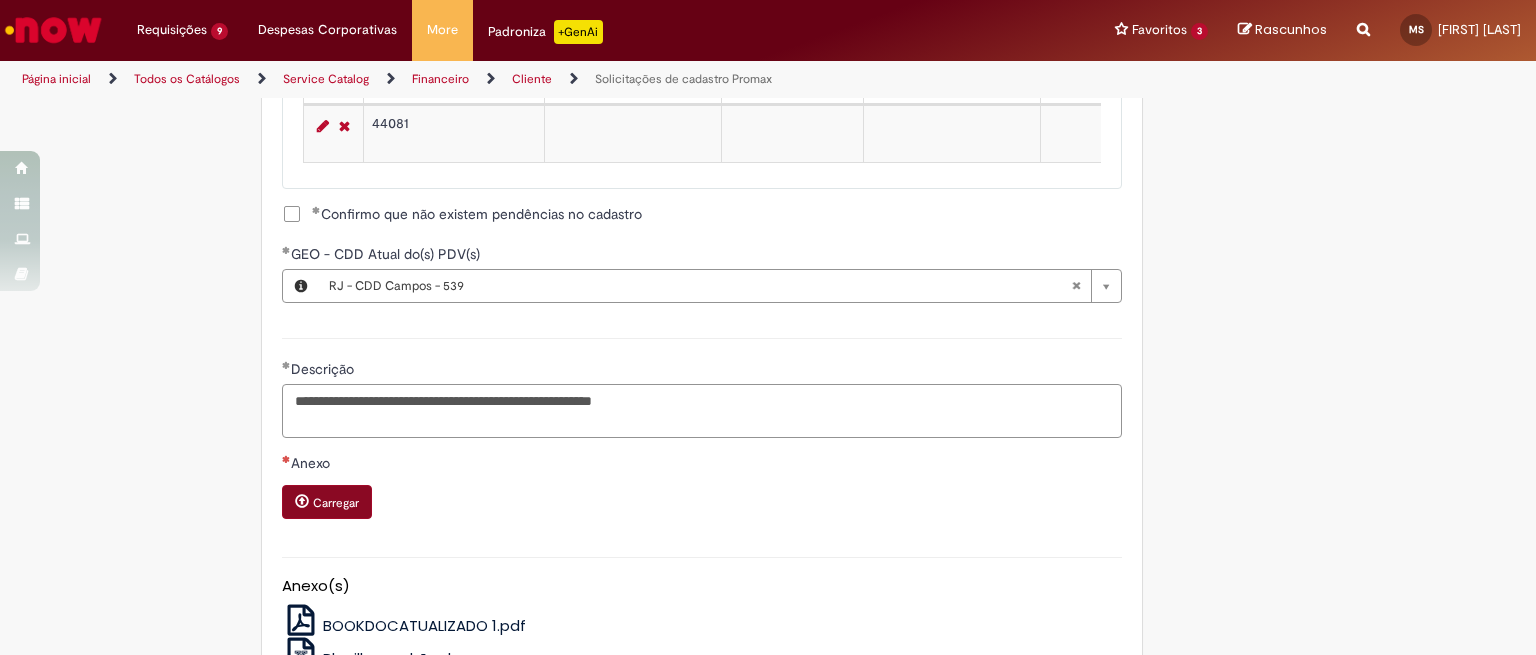 type on "**********" 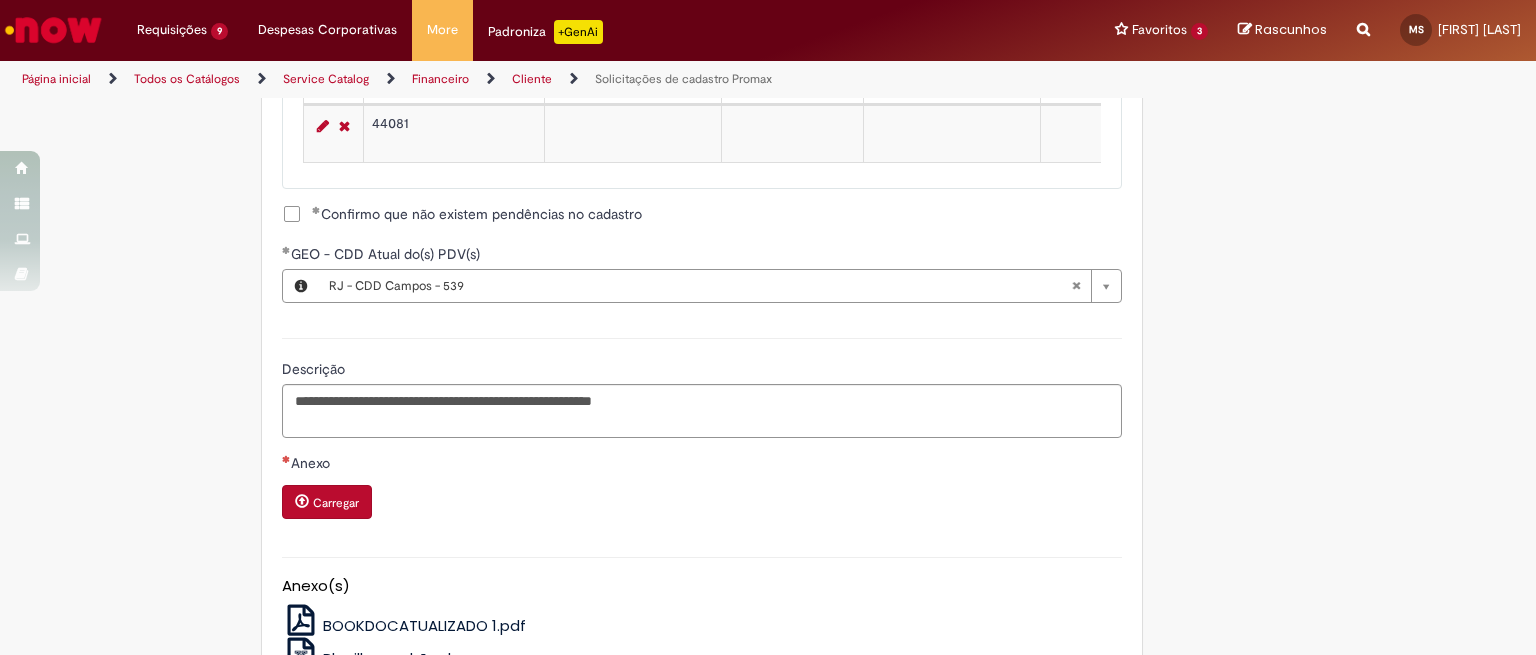 click on "Carregar" at bounding box center [327, 502] 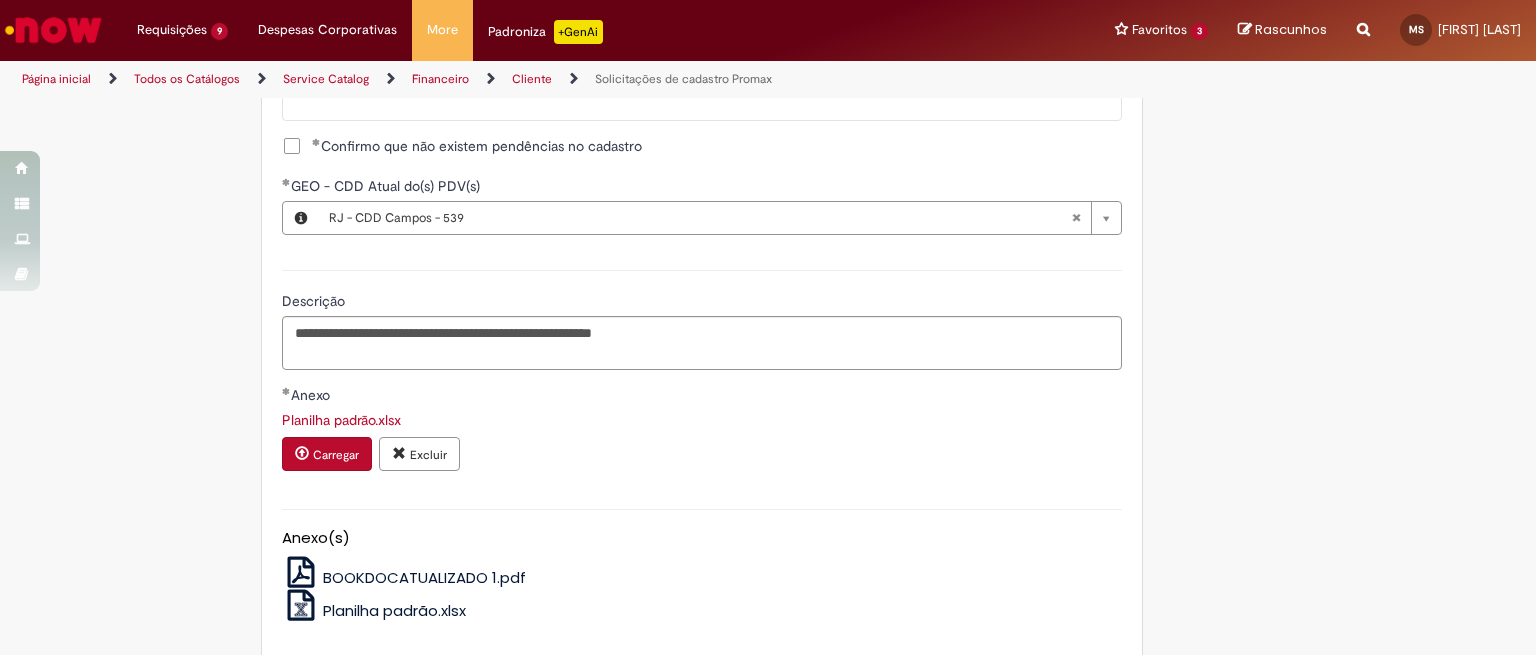 scroll, scrollTop: 1538, scrollLeft: 0, axis: vertical 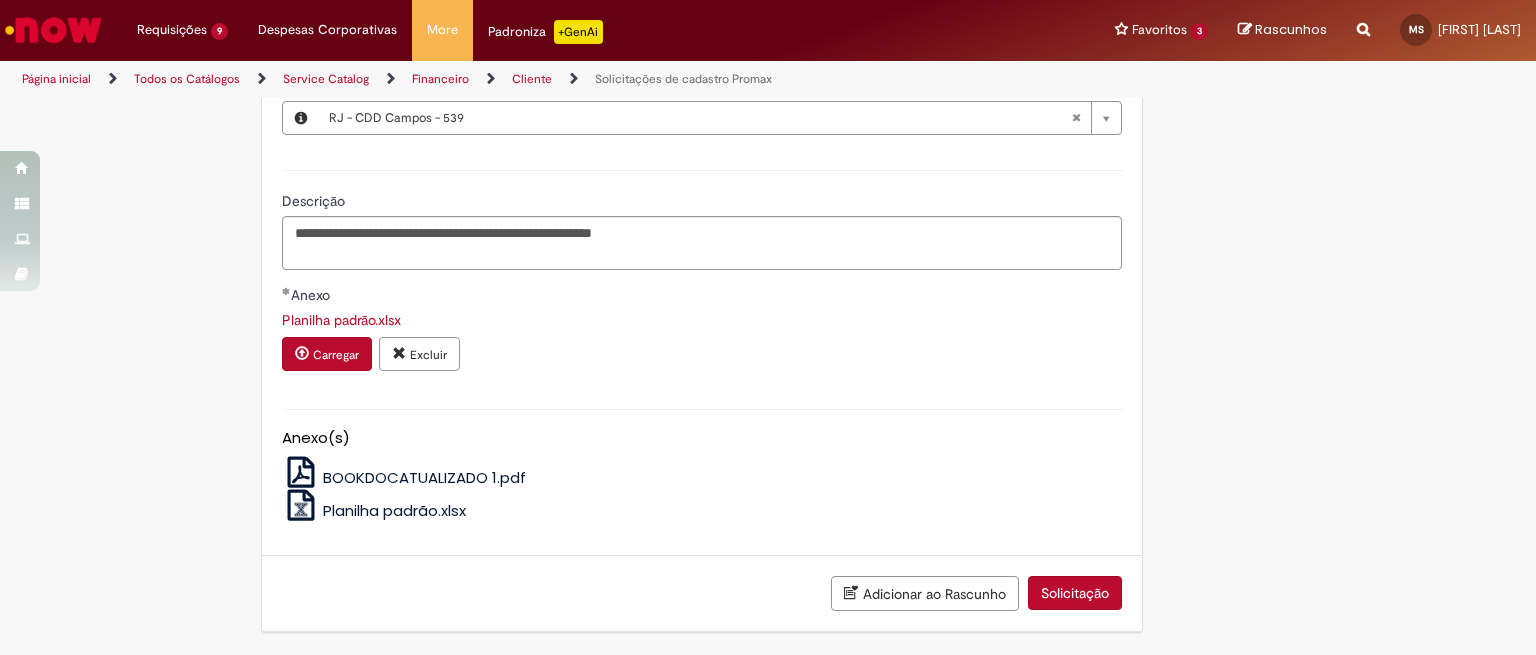 click on "Solicitação" at bounding box center [1075, 593] 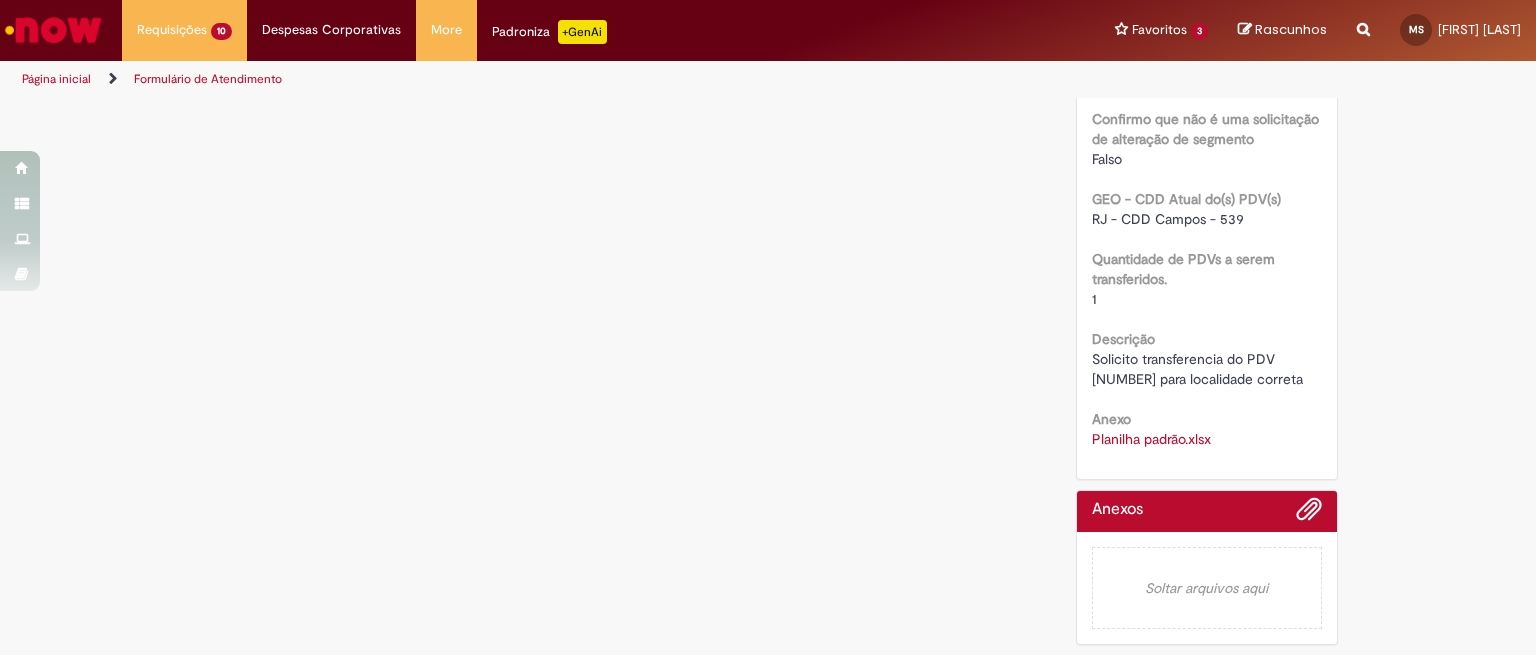 scroll, scrollTop: 0, scrollLeft: 0, axis: both 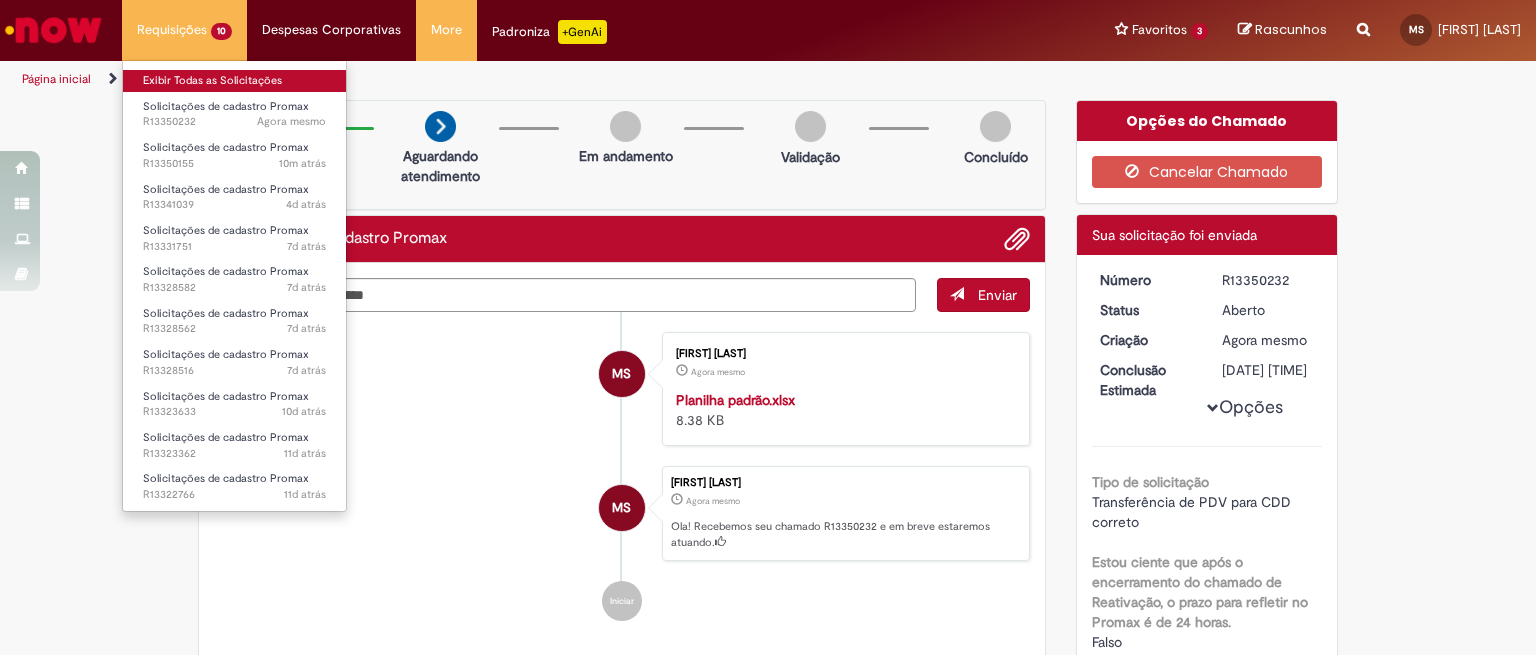 click on "Exibir Todas as Solicitações" at bounding box center [234, 81] 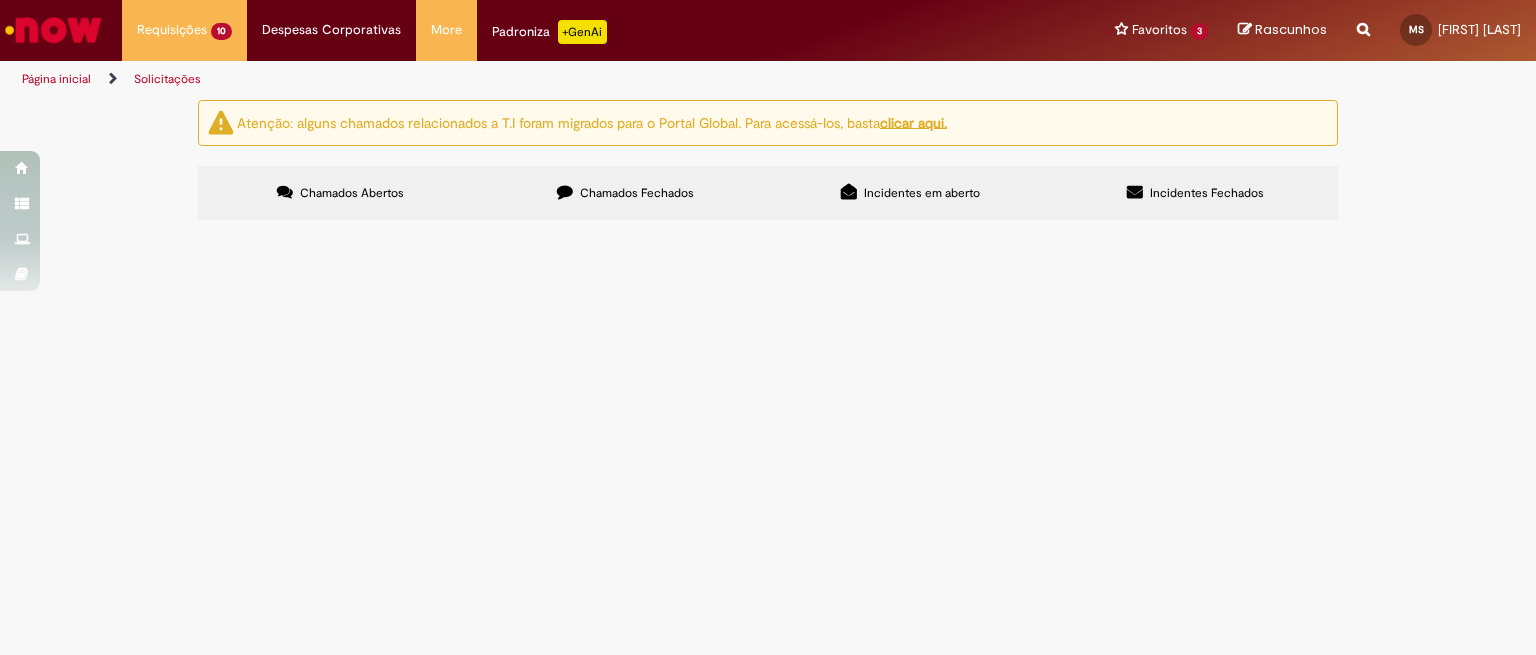 click on "Solicito transferencia do PDV [NUMBER]" at bounding box center (0, 0) 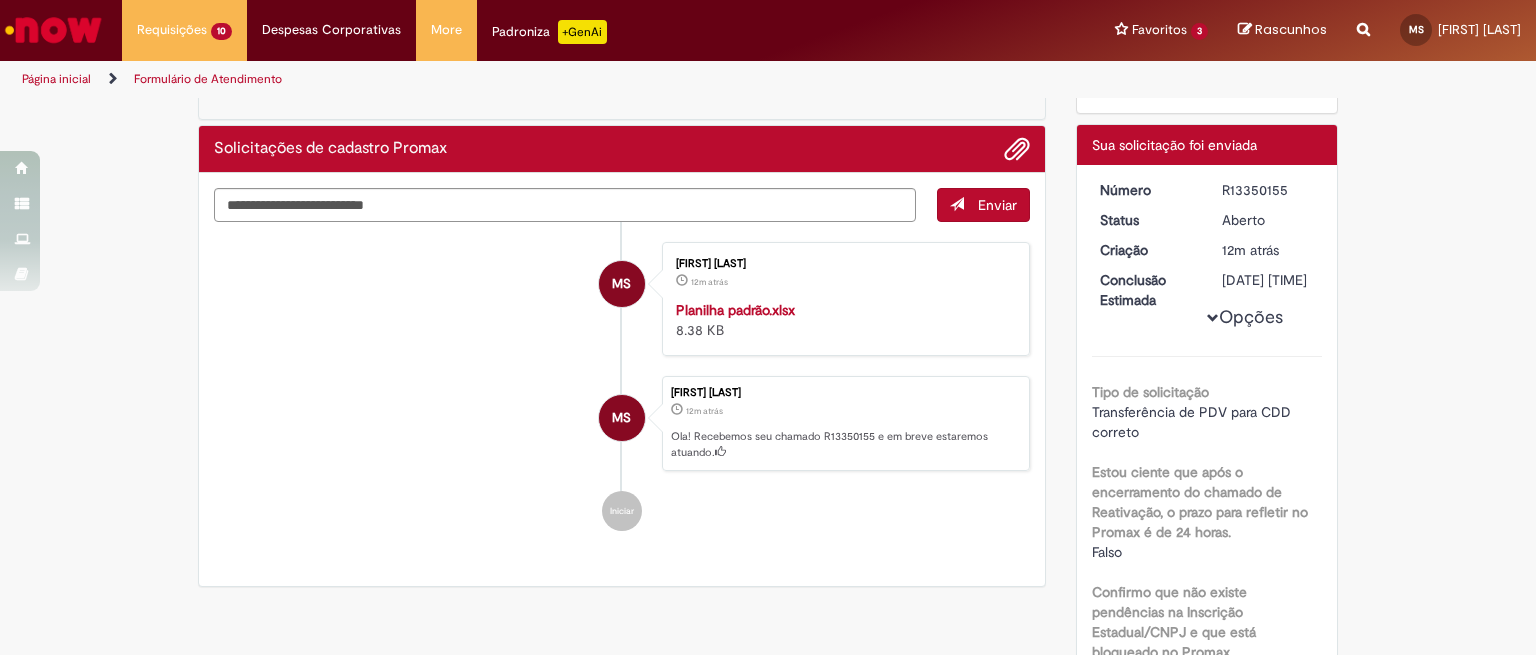 scroll, scrollTop: 0, scrollLeft: 0, axis: both 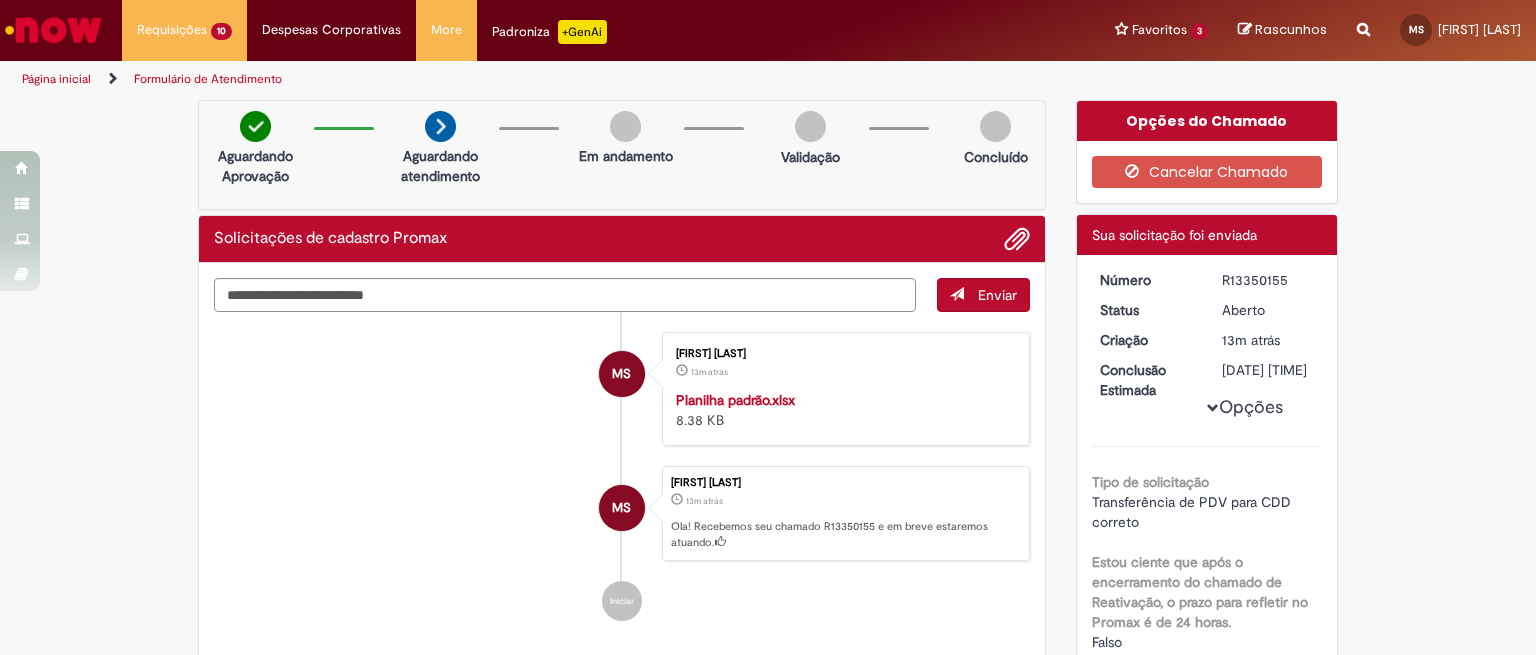 click on "Um novo botão de exibição foi gerado antes do elemento atual. Para visualizar os detalhes de NE - CDD Vit da Conquista - [NUMBER], volte para o botão de exibição" at bounding box center [768, 949] 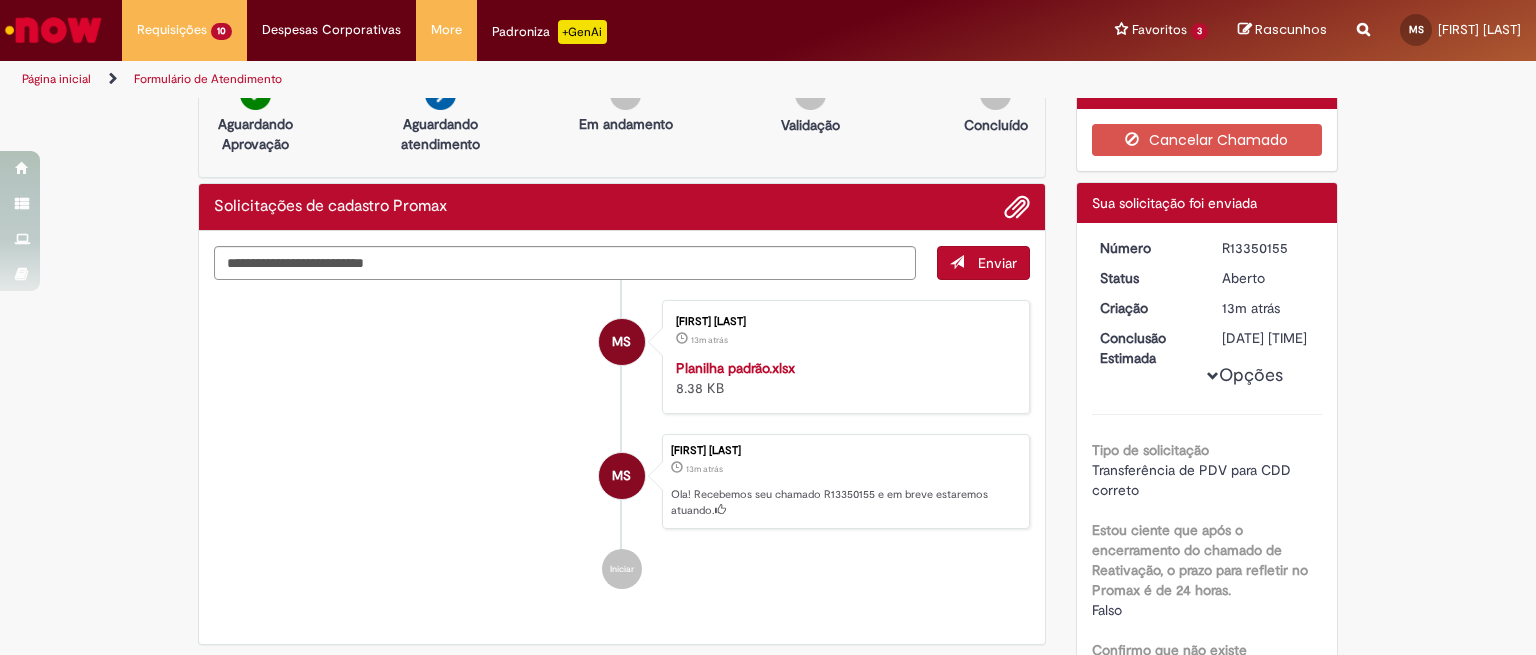 scroll, scrollTop: 0, scrollLeft: 0, axis: both 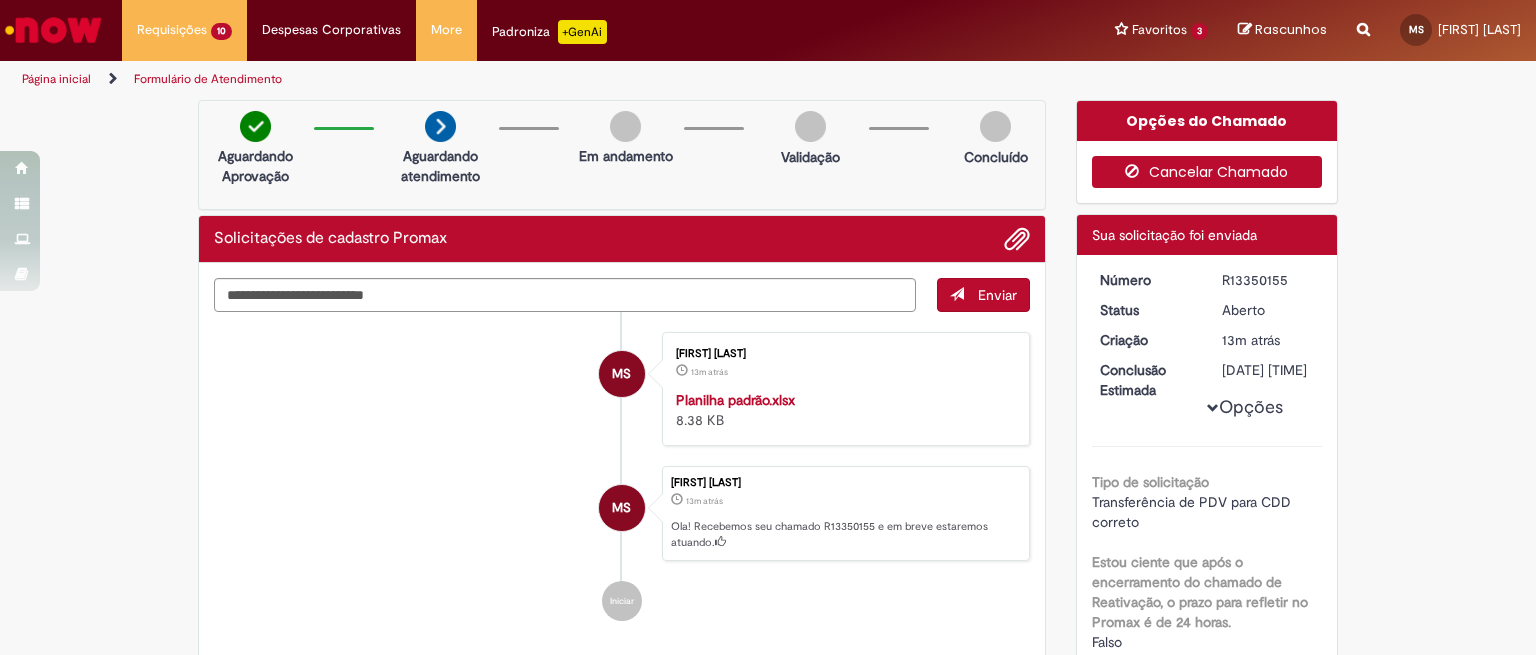 click on "Cancelar Chamado" at bounding box center [1207, 172] 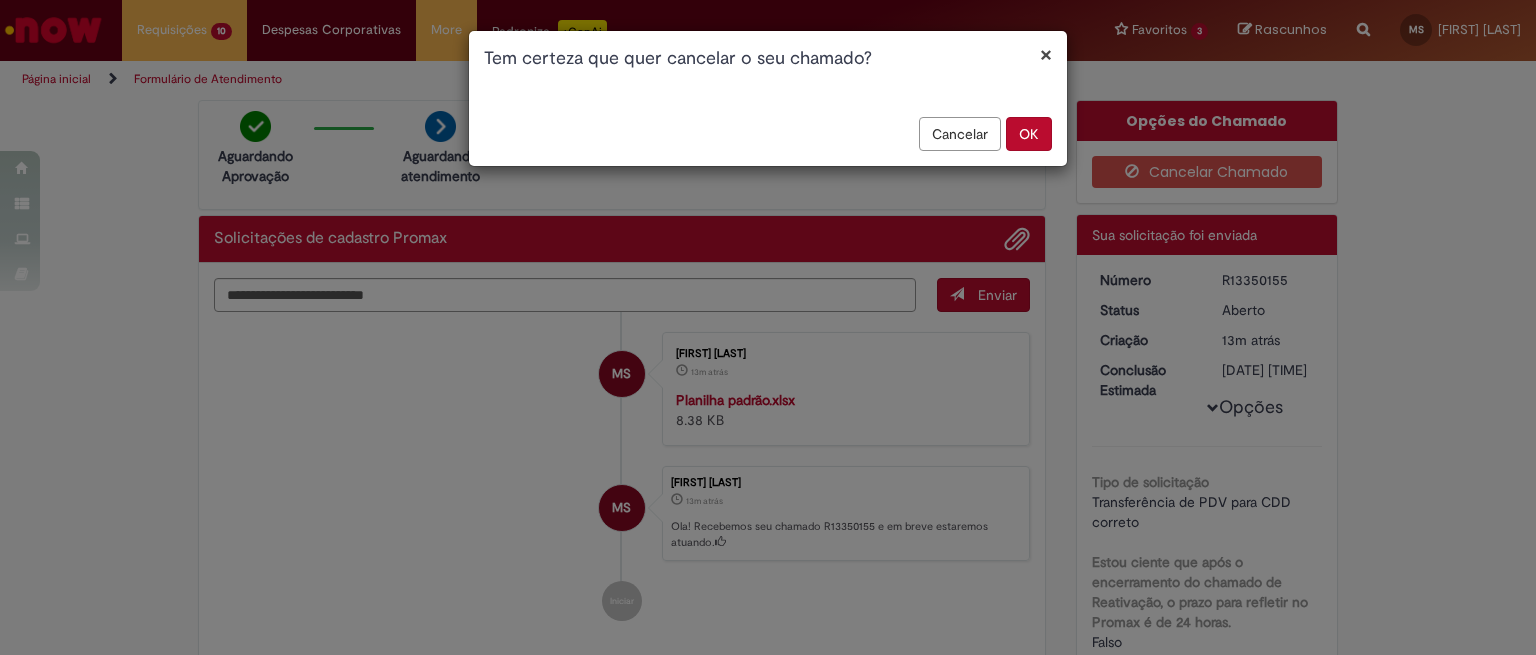 click on "OK" at bounding box center [1029, 134] 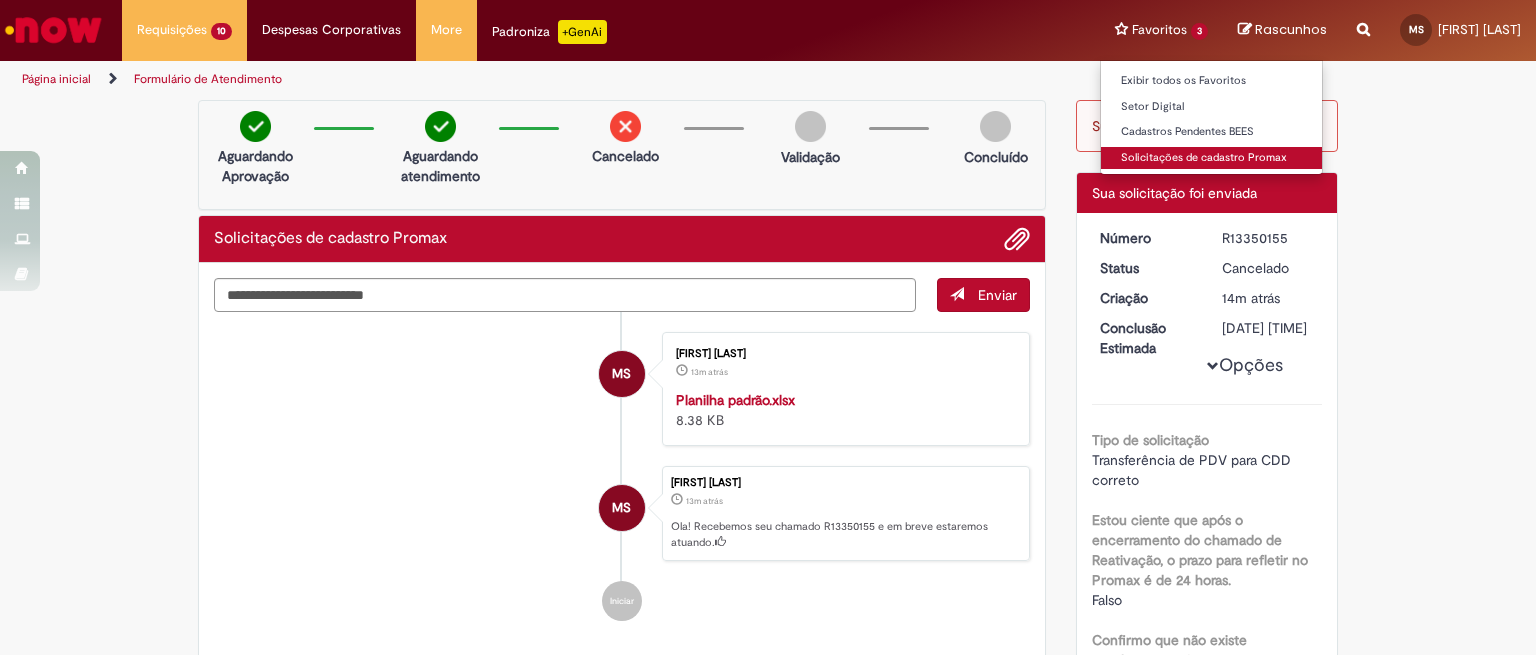 click on "Solicitações de cadastro Promax" at bounding box center [1211, 158] 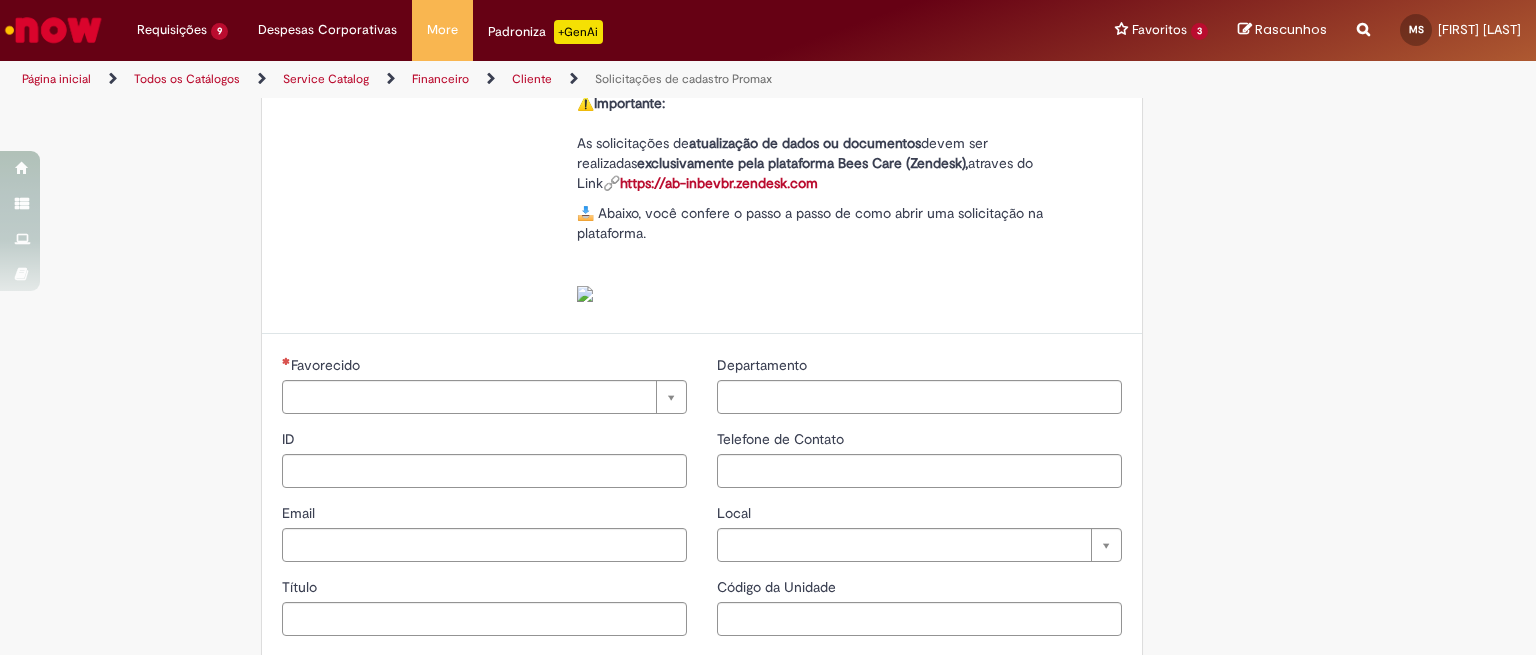 scroll, scrollTop: 338, scrollLeft: 0, axis: vertical 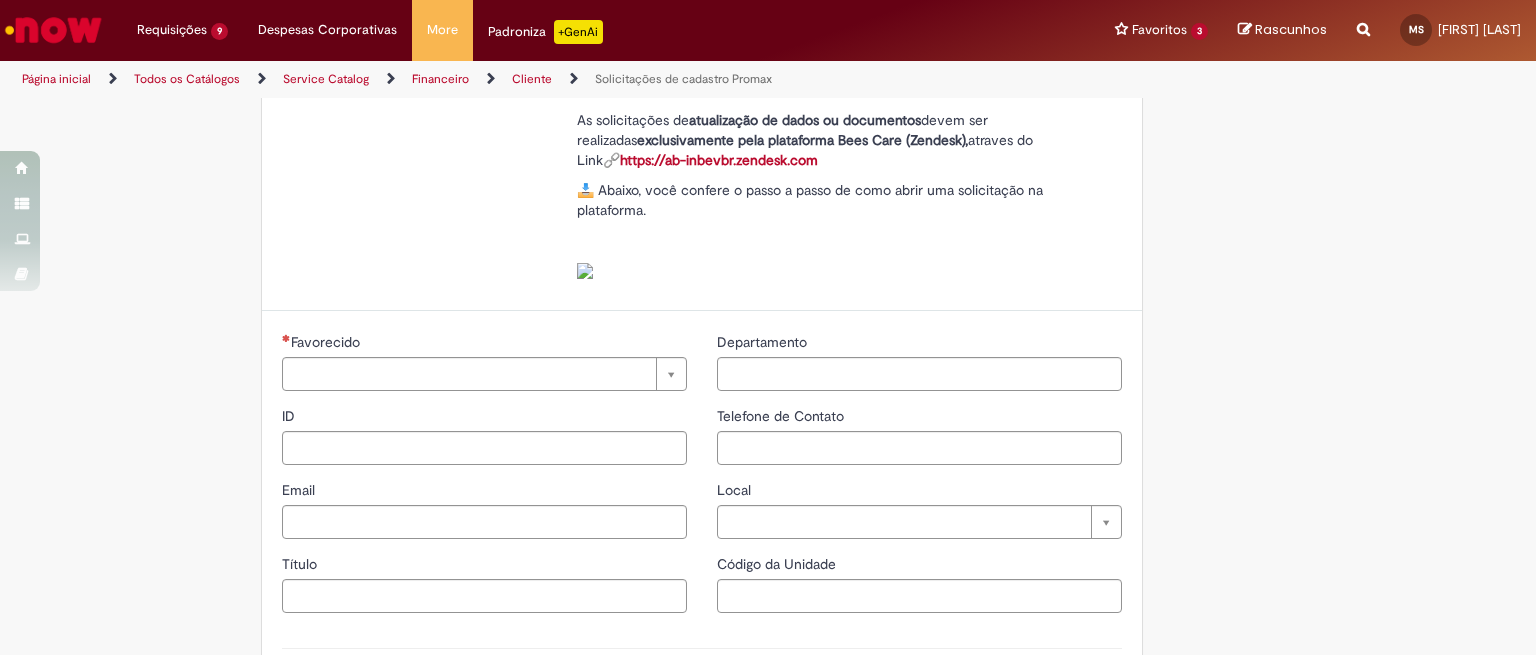 type on "**********" 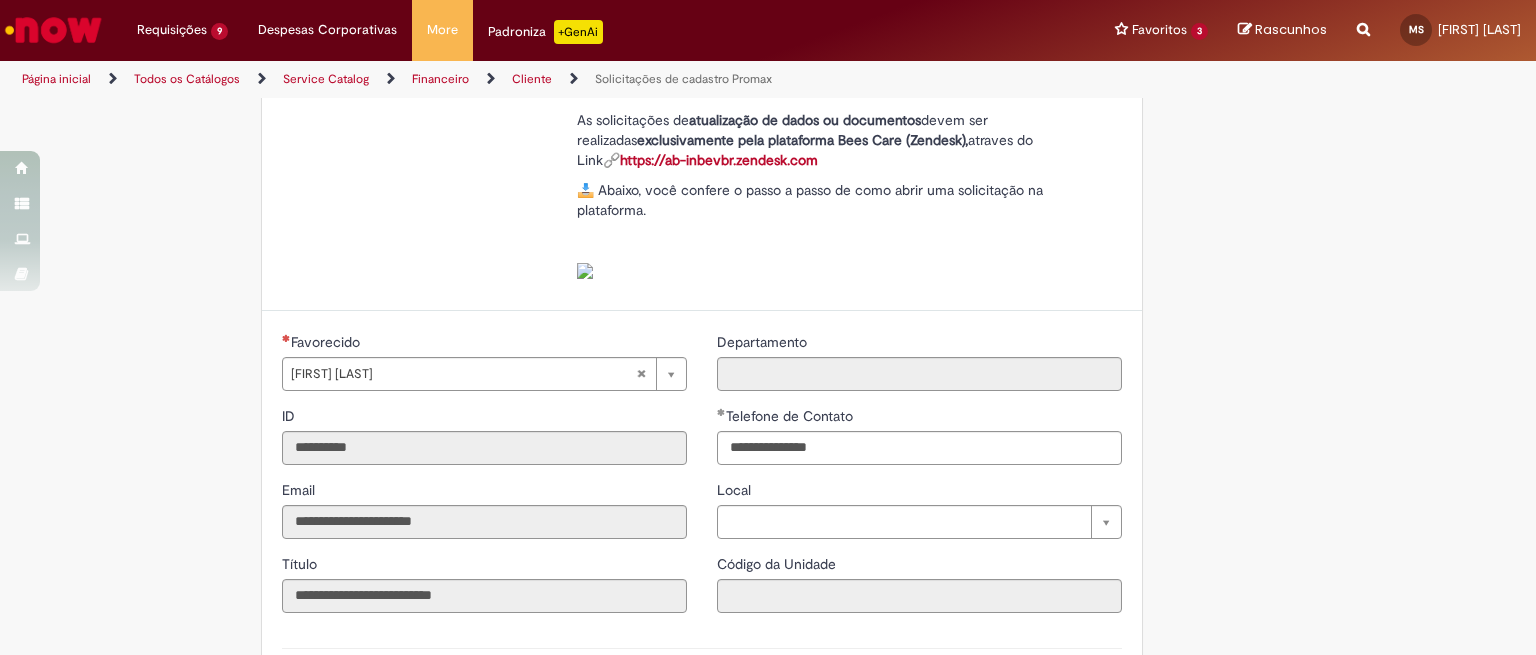 type on "**********" 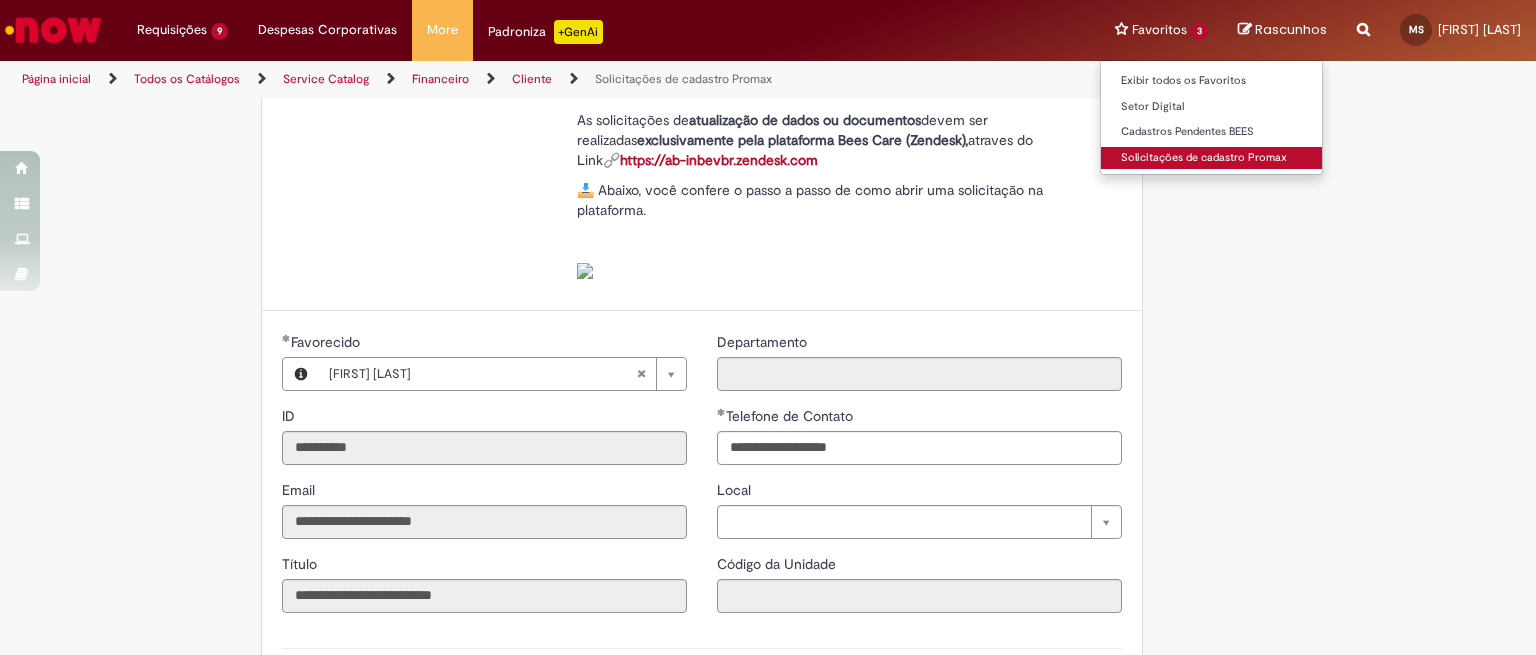 click on "Solicitações de cadastro Promax" at bounding box center (1211, 158) 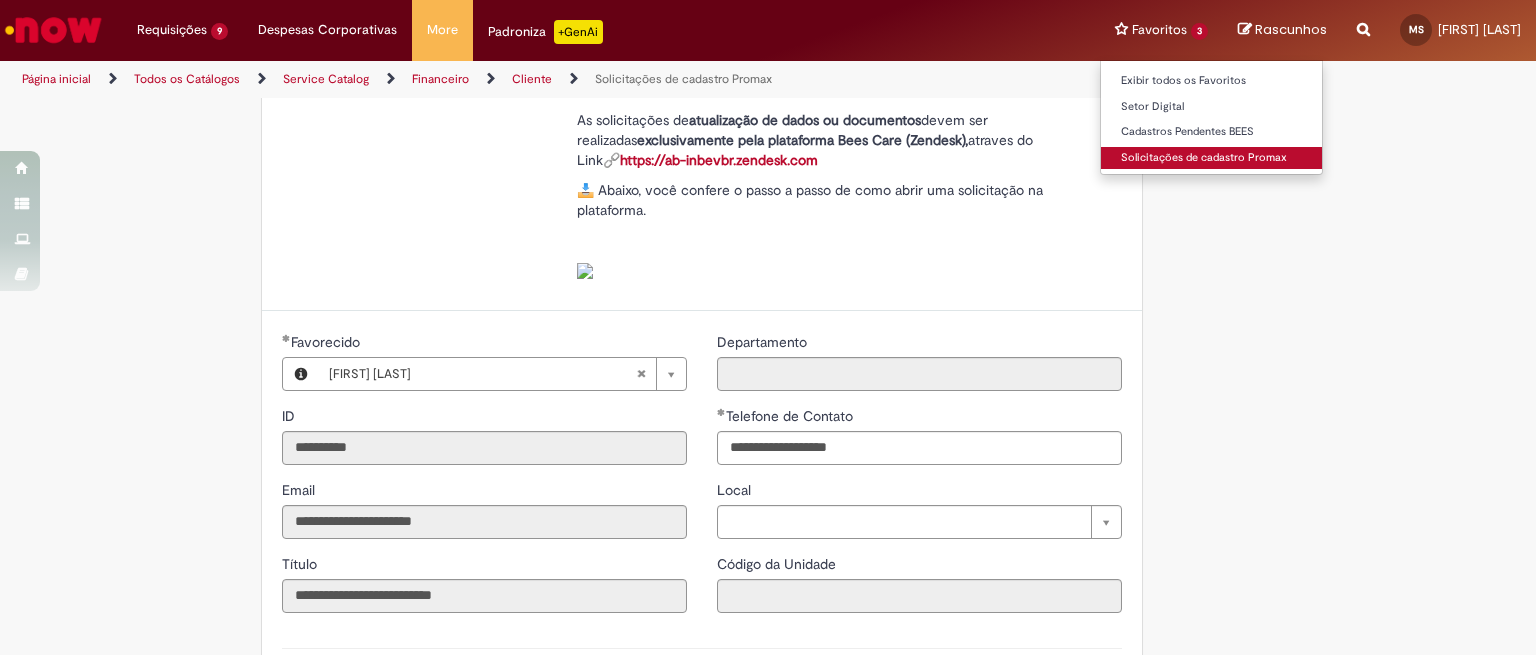 click on "Solicitações de cadastro Promax" at bounding box center [1211, 158] 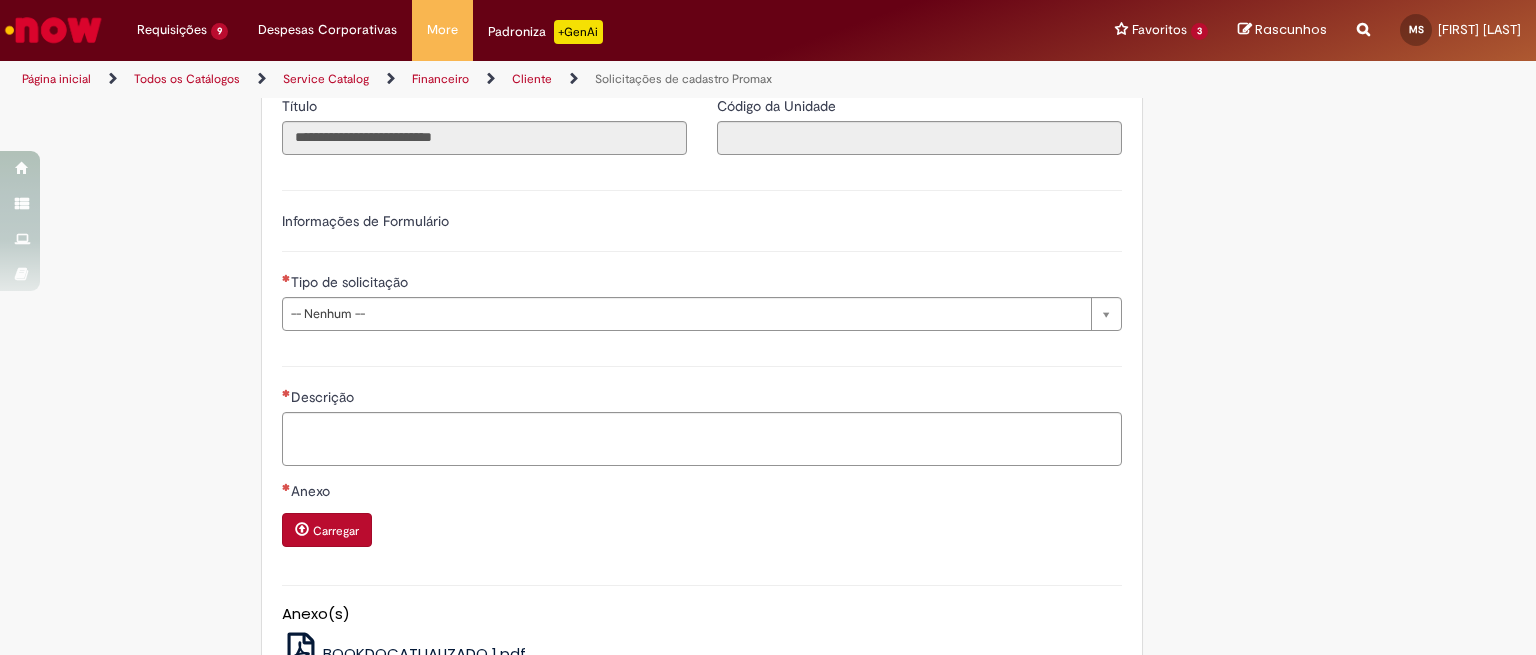 scroll, scrollTop: 849, scrollLeft: 0, axis: vertical 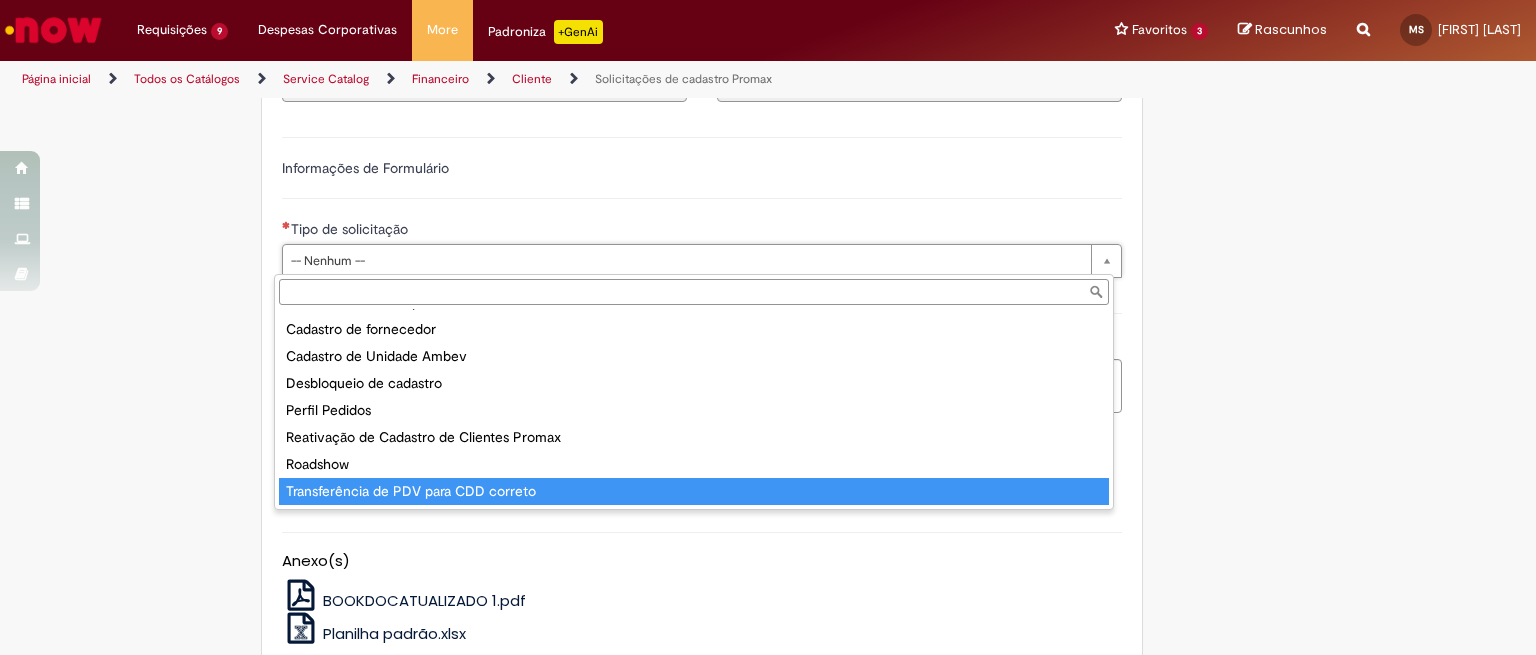 type on "**********" 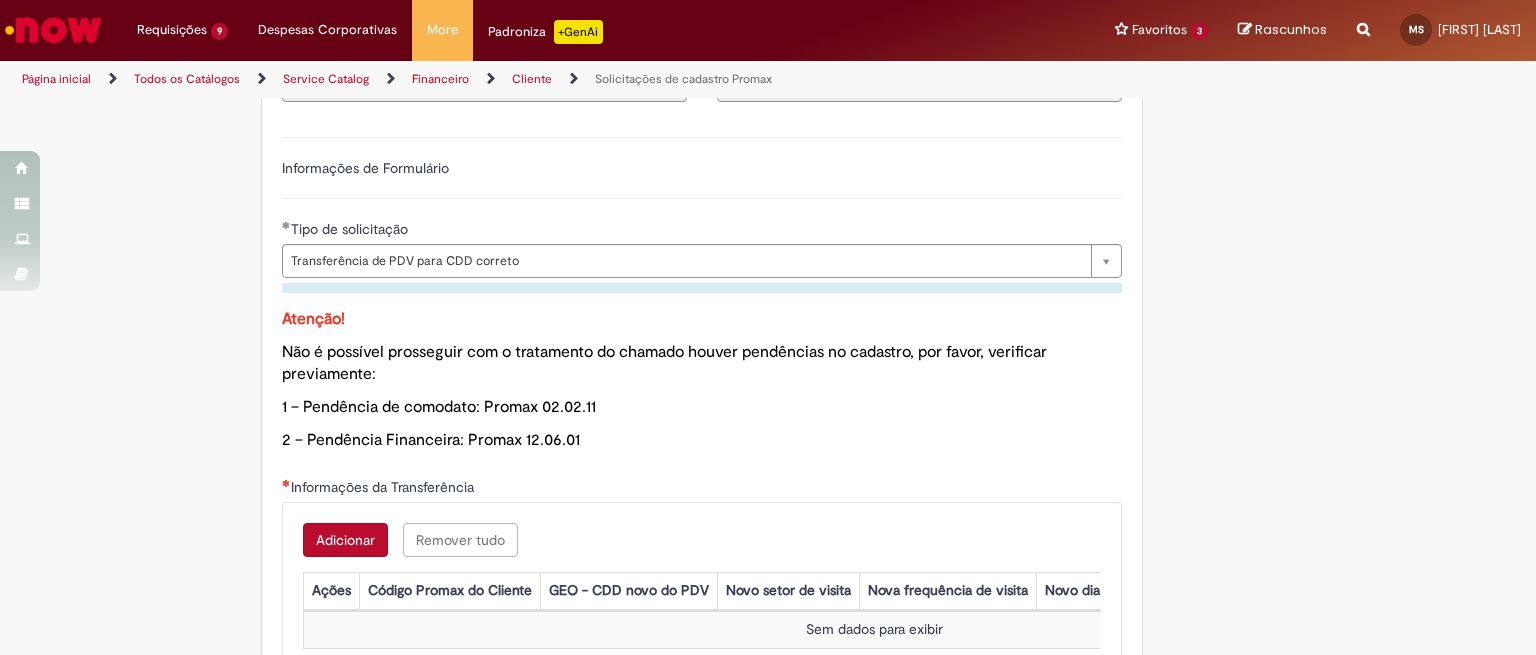click on "Adicionar" at bounding box center (345, 540) 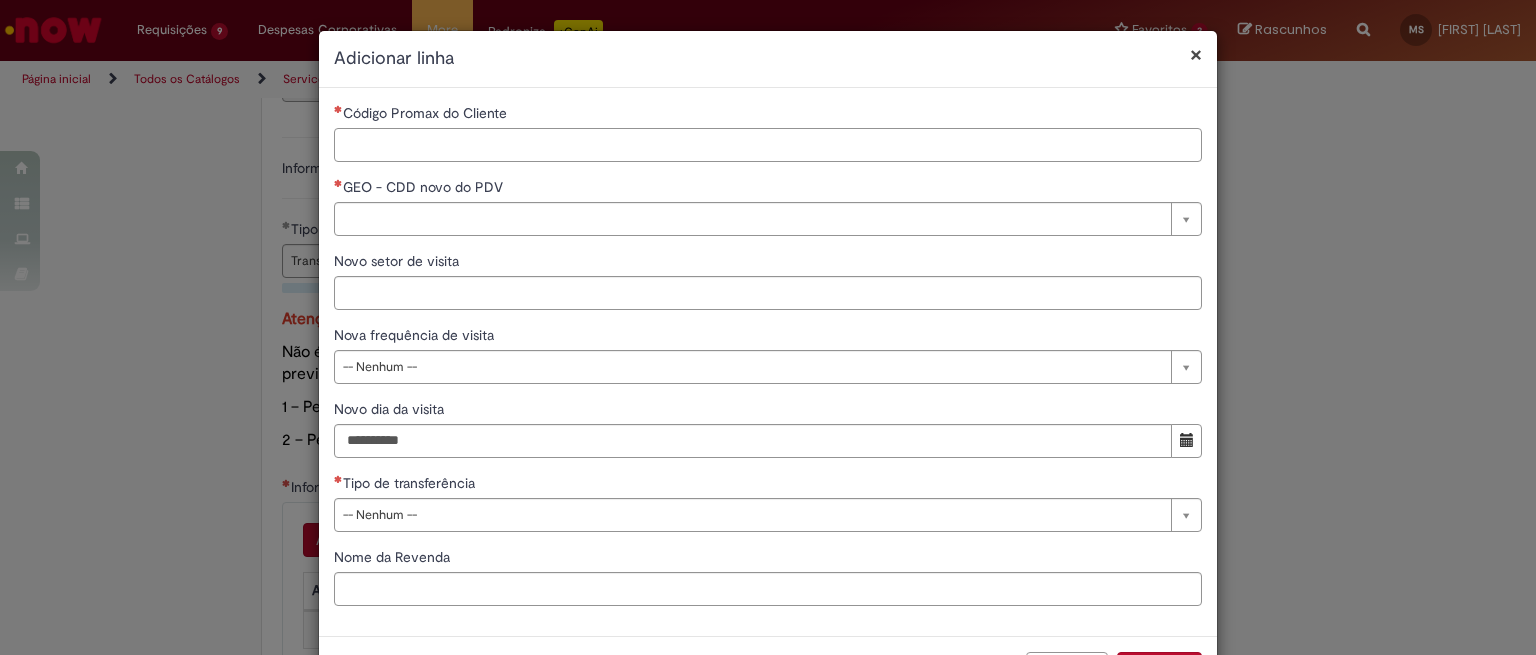 click on "Código Promax do Cliente" at bounding box center (768, 145) 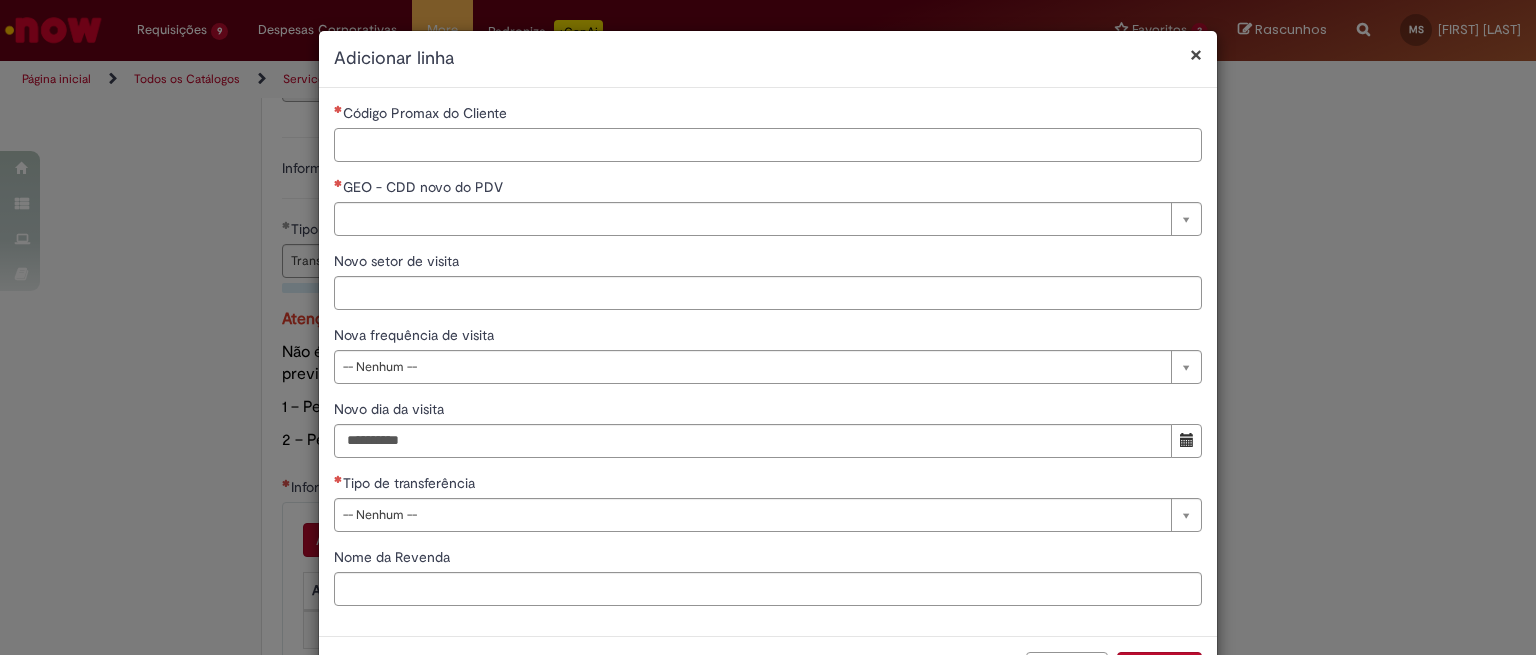 paste on "*****" 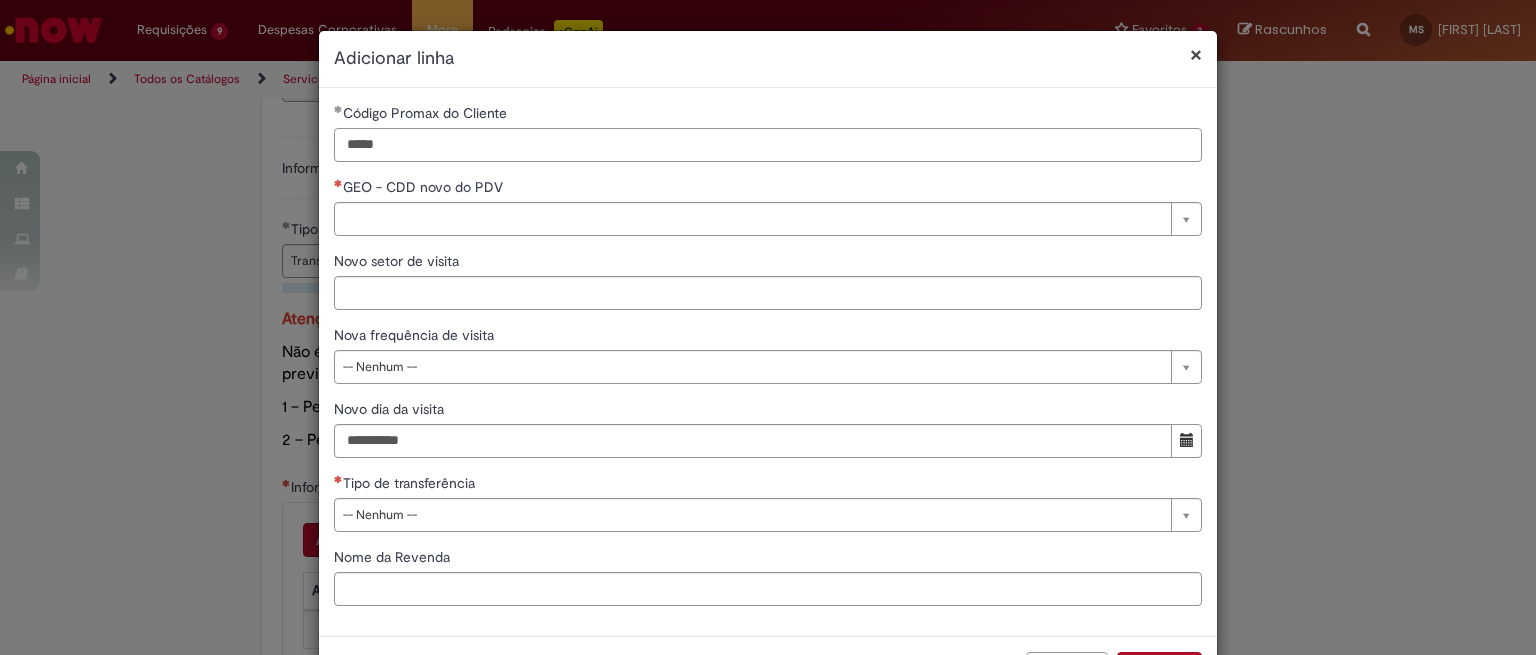 type on "*****" 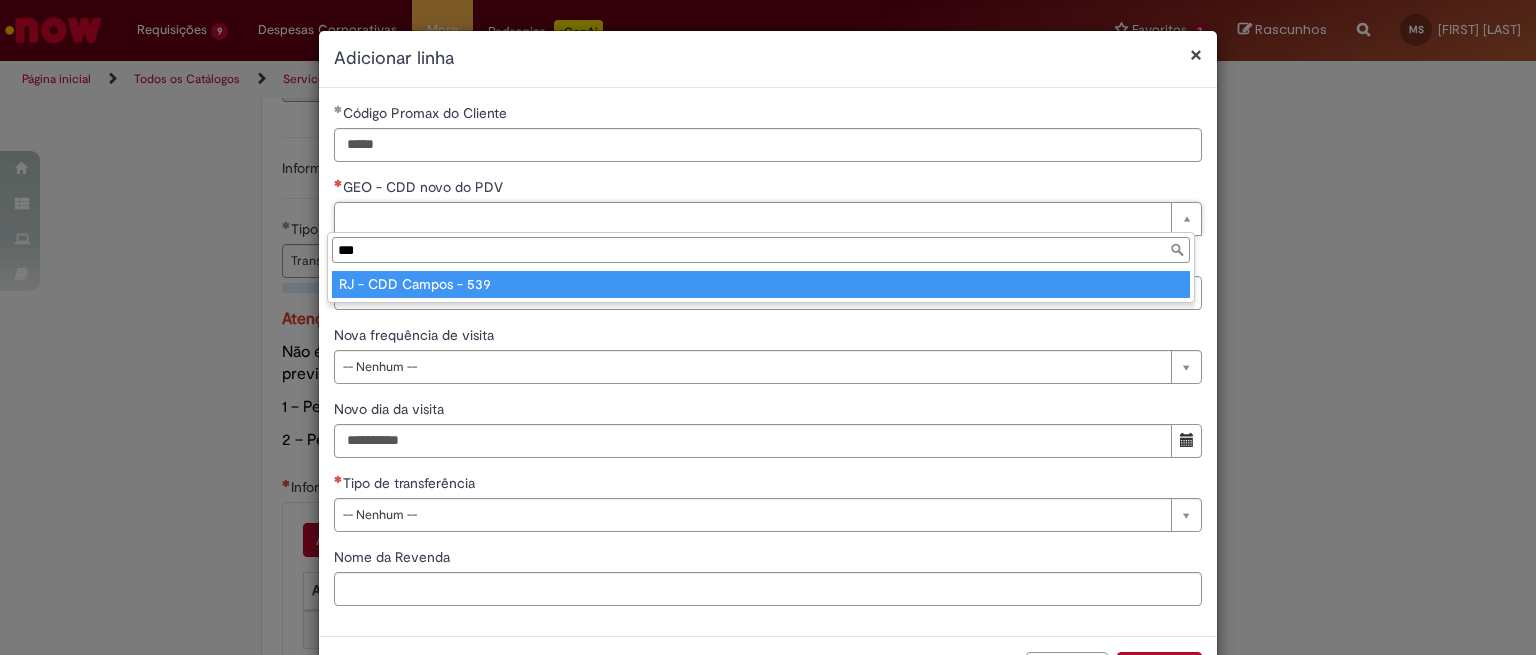 type on "***" 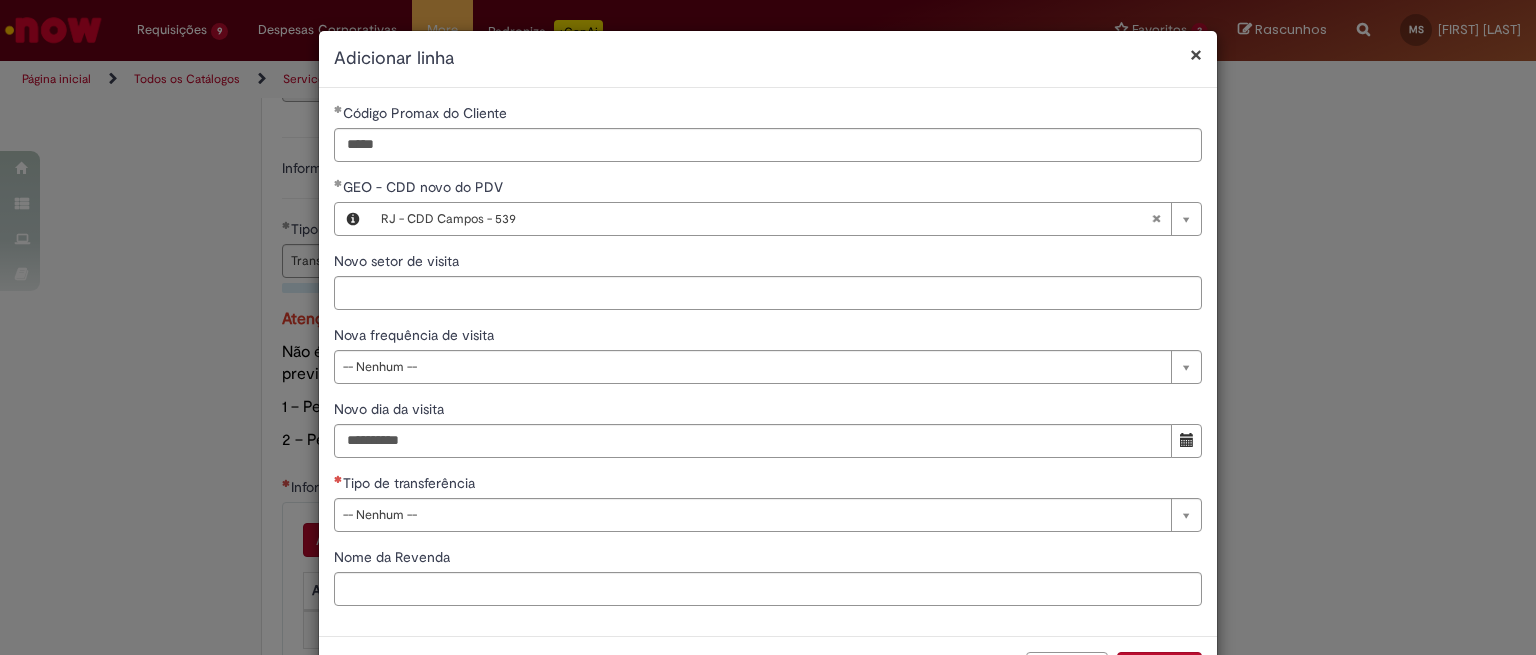 click on "Novo setor de visita" at bounding box center [768, 263] 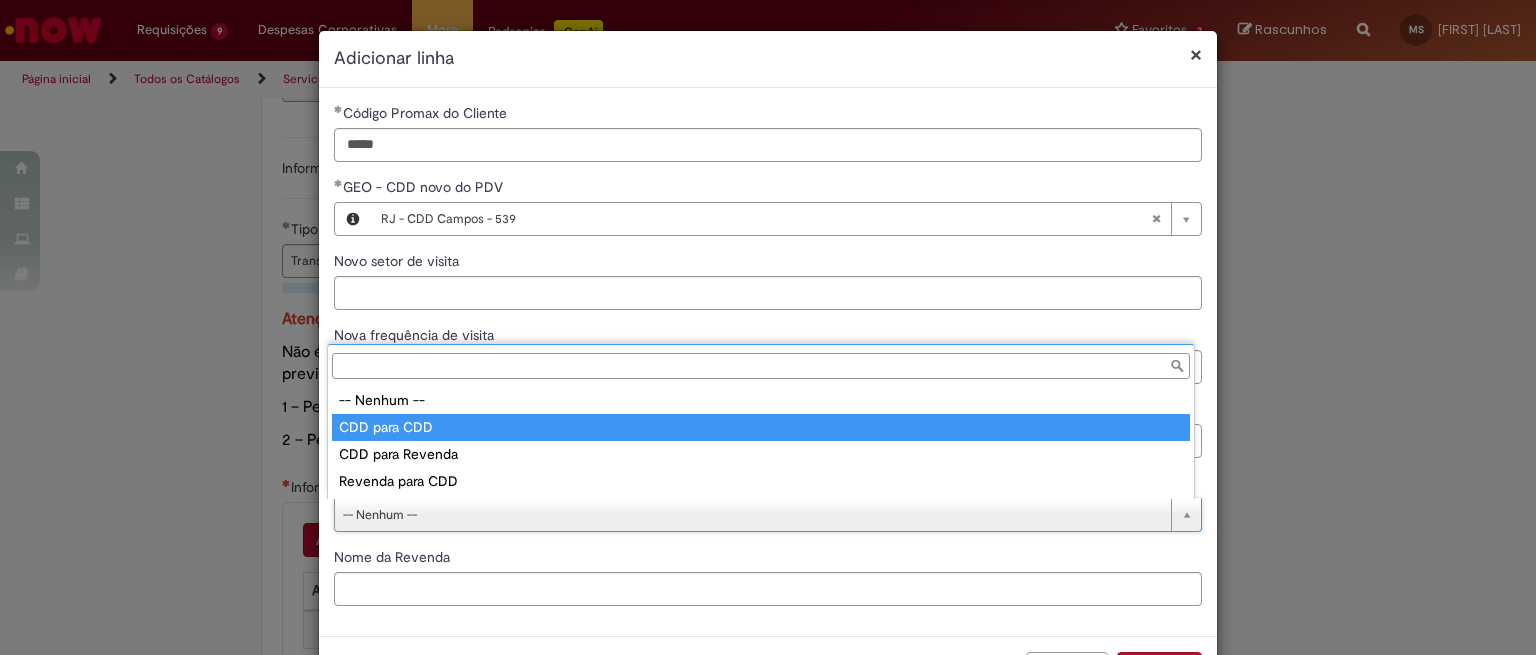 type on "**********" 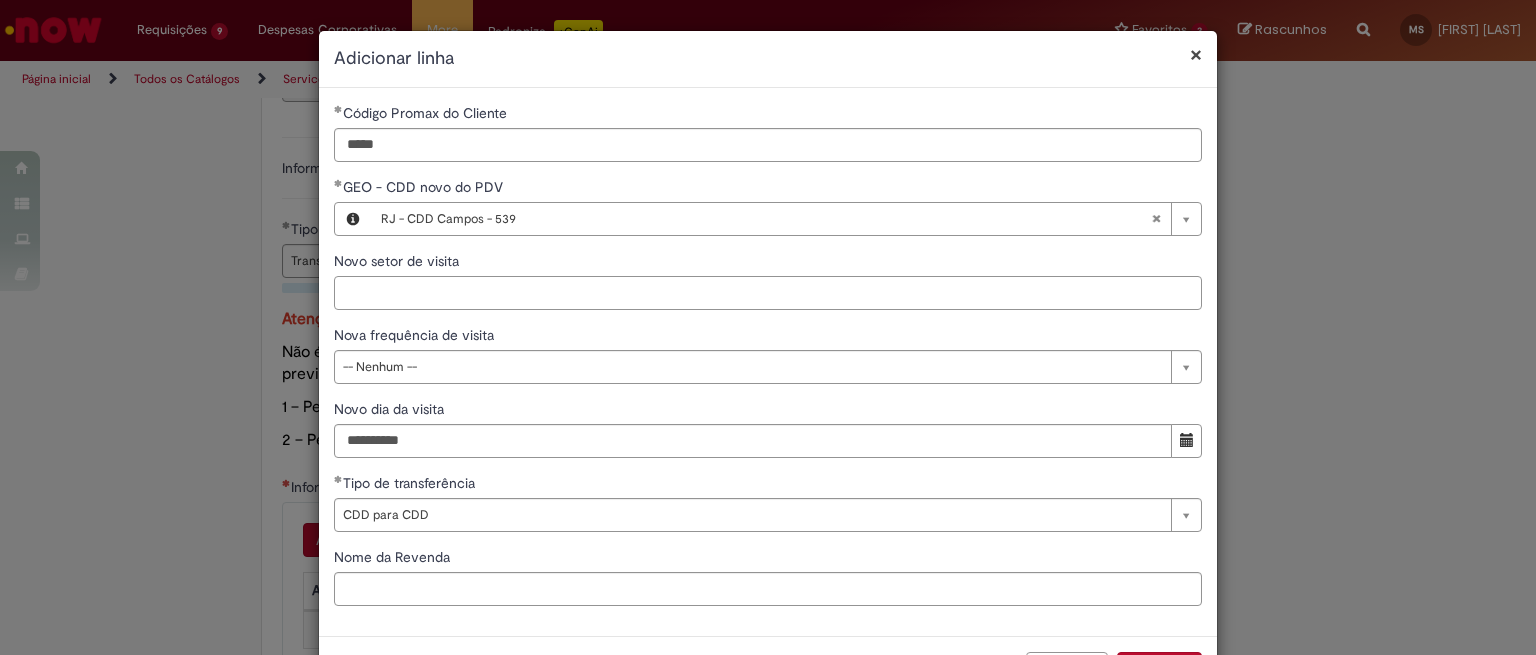 click on "Novo setor de visita" at bounding box center [768, 293] 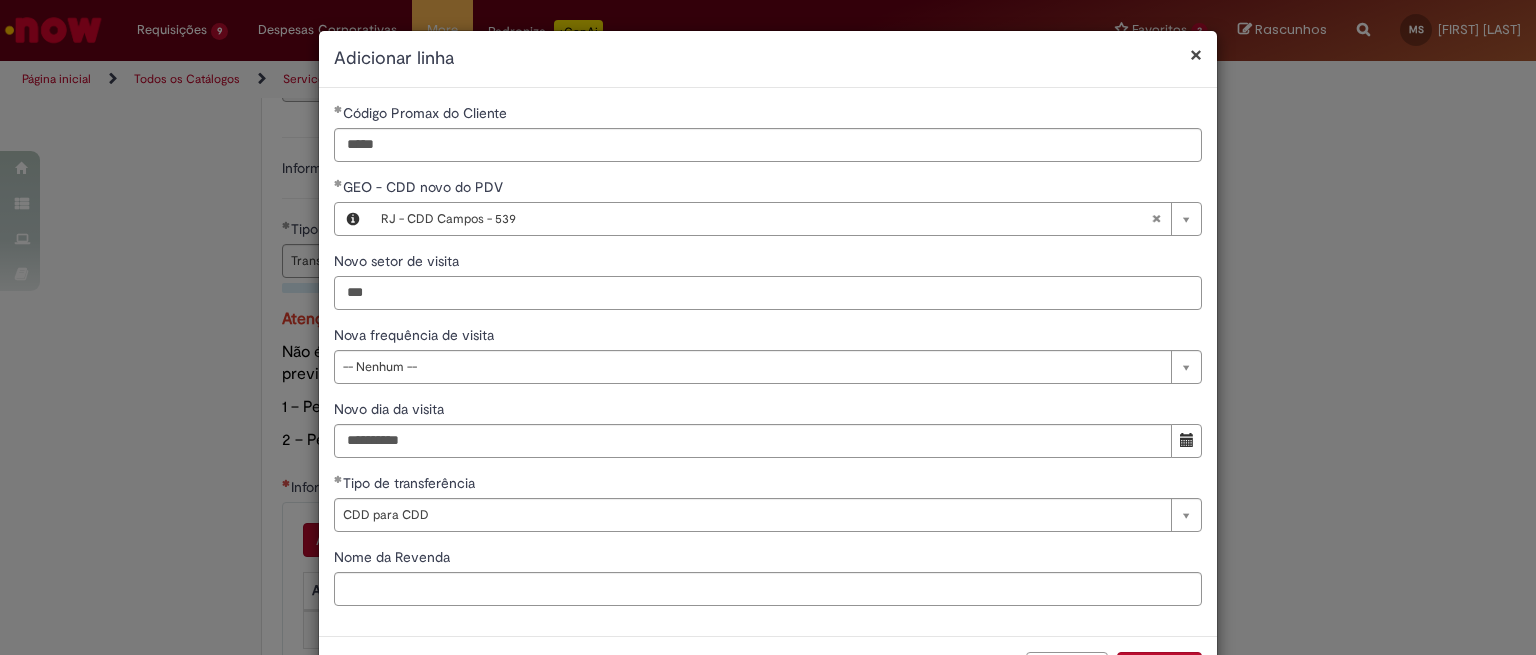 type on "***" 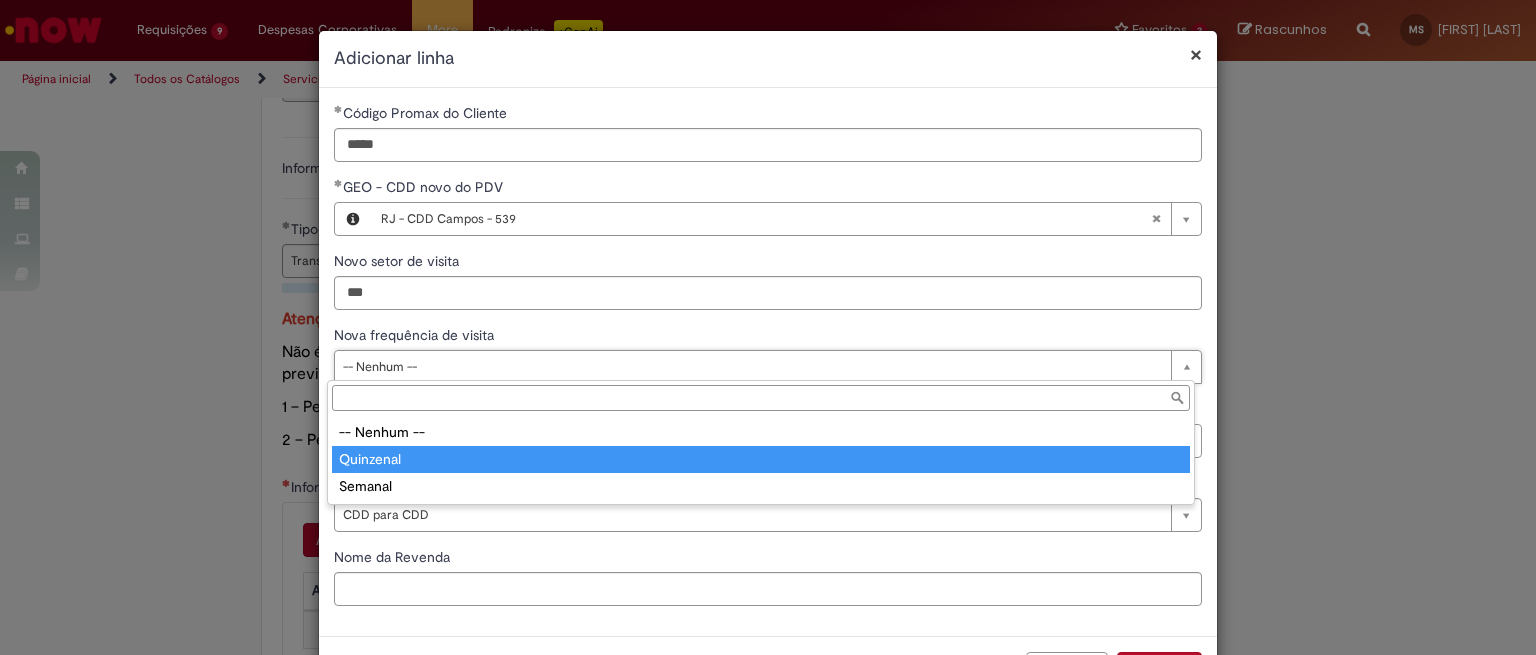 type on "*********" 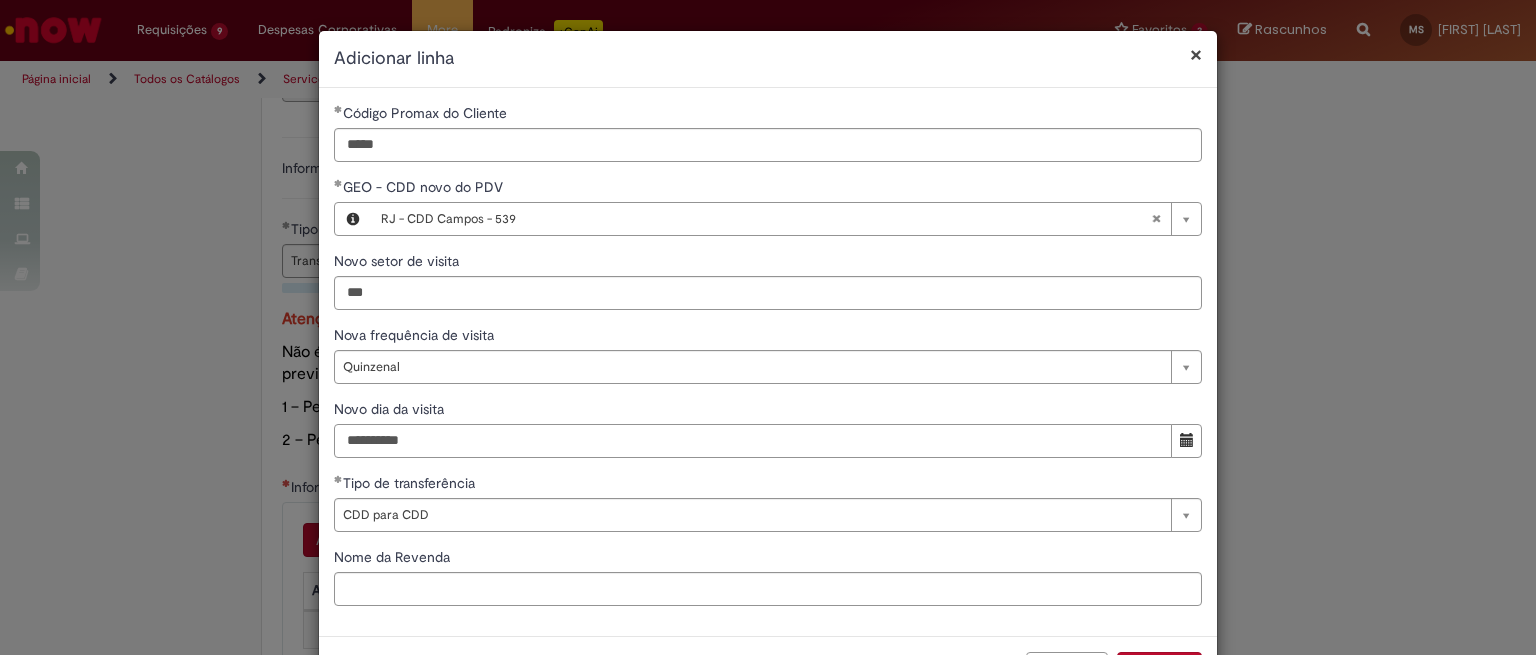 click on "Novo dia da visita" at bounding box center (753, 441) 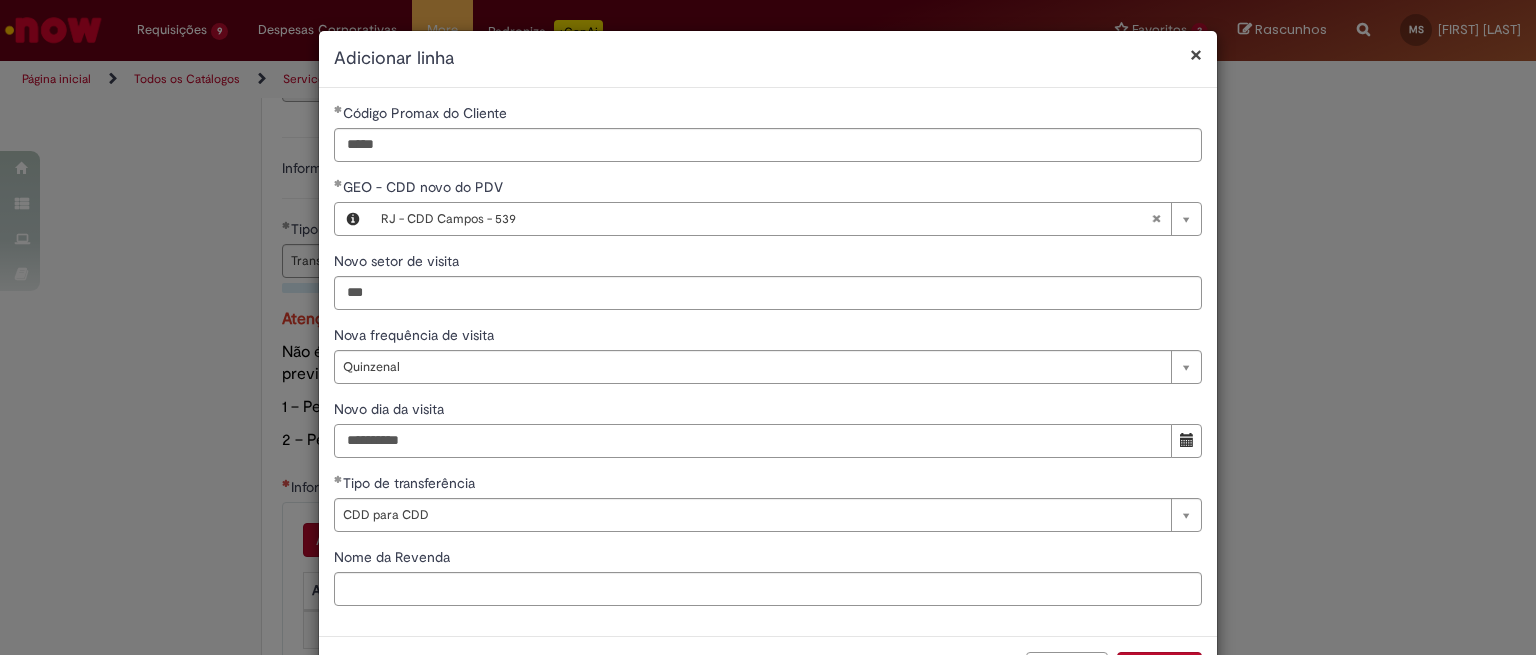 type on "**********" 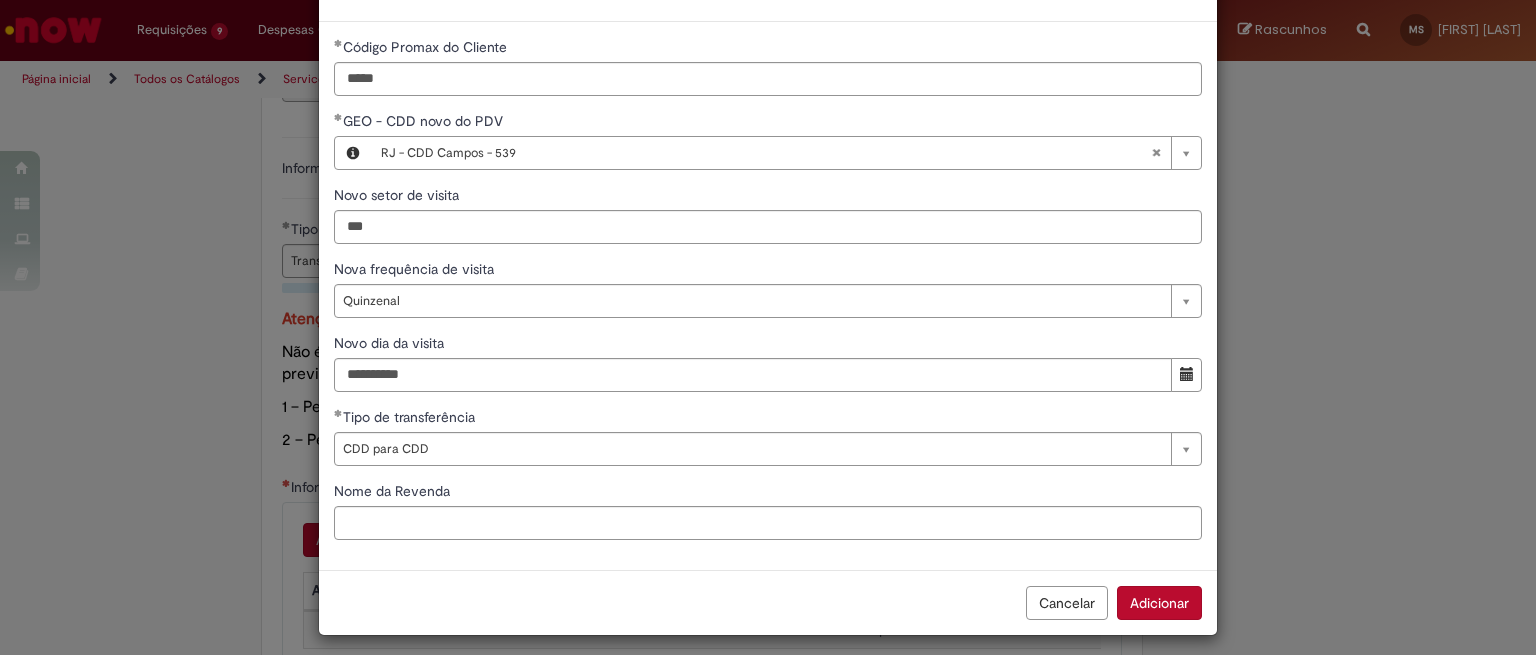 scroll, scrollTop: 79, scrollLeft: 0, axis: vertical 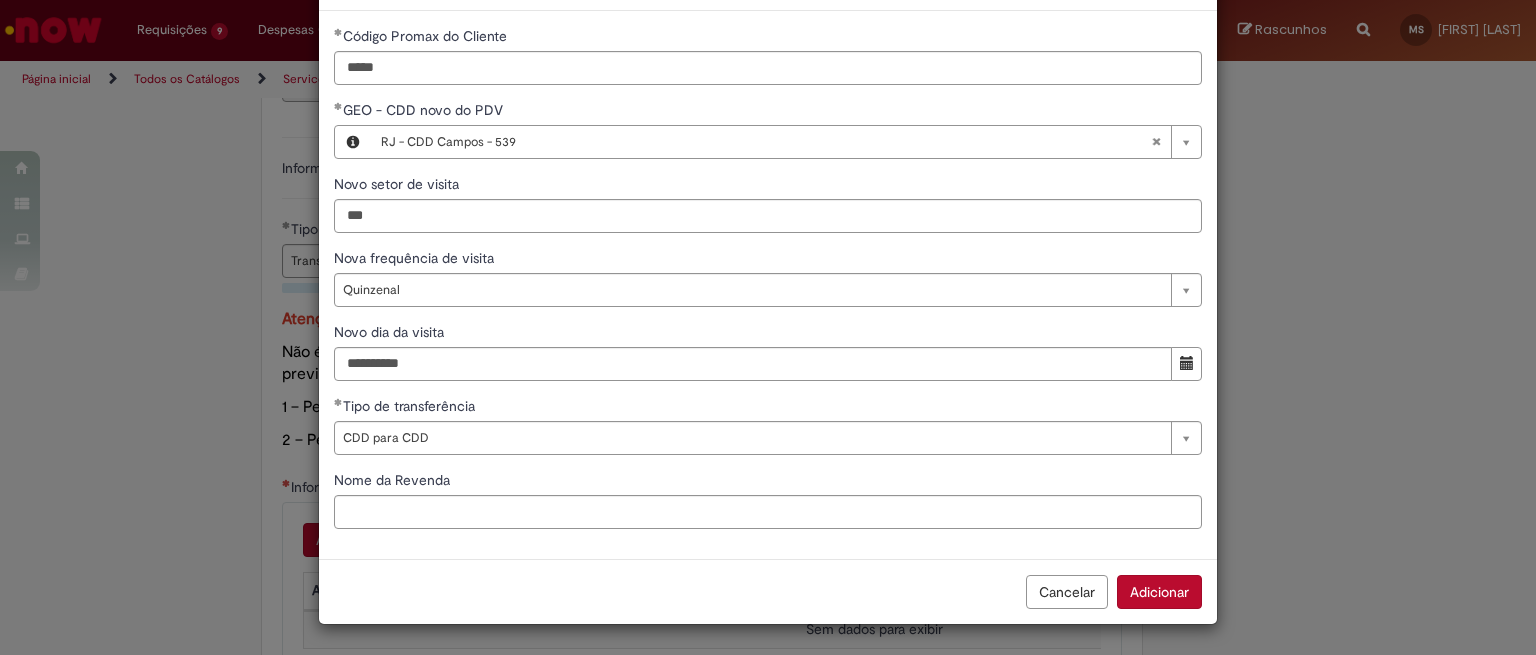 click on "Adicionar" at bounding box center [1159, 592] 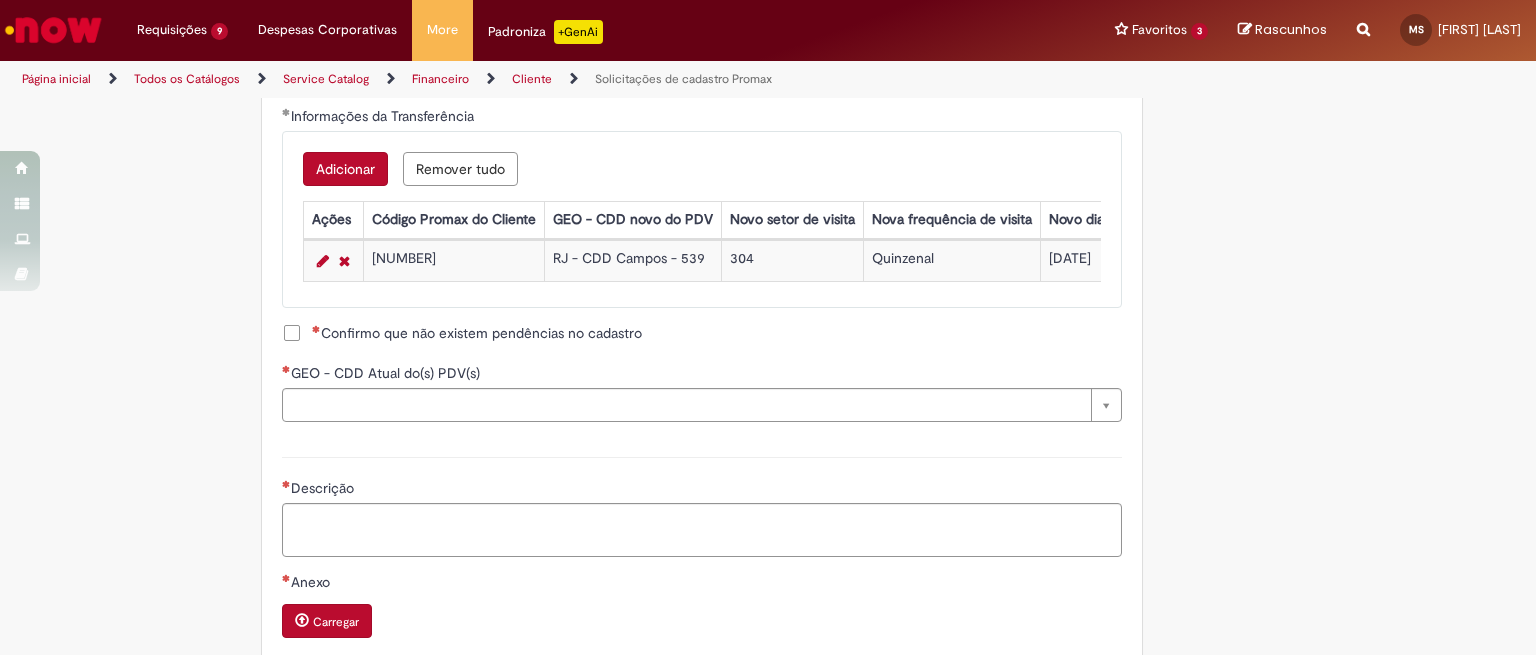 scroll, scrollTop: 1252, scrollLeft: 0, axis: vertical 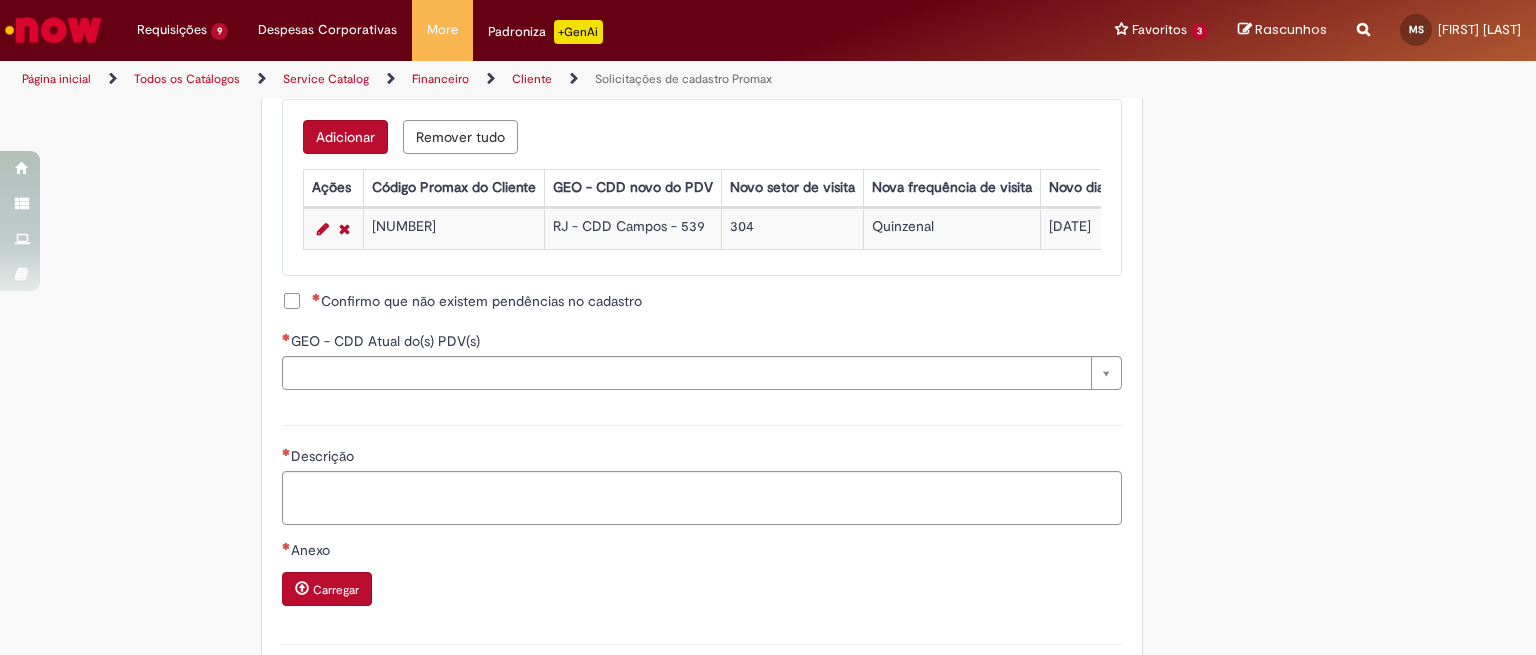 click on "Confirmo que não existem pendências no cadastro" at bounding box center [477, 301] 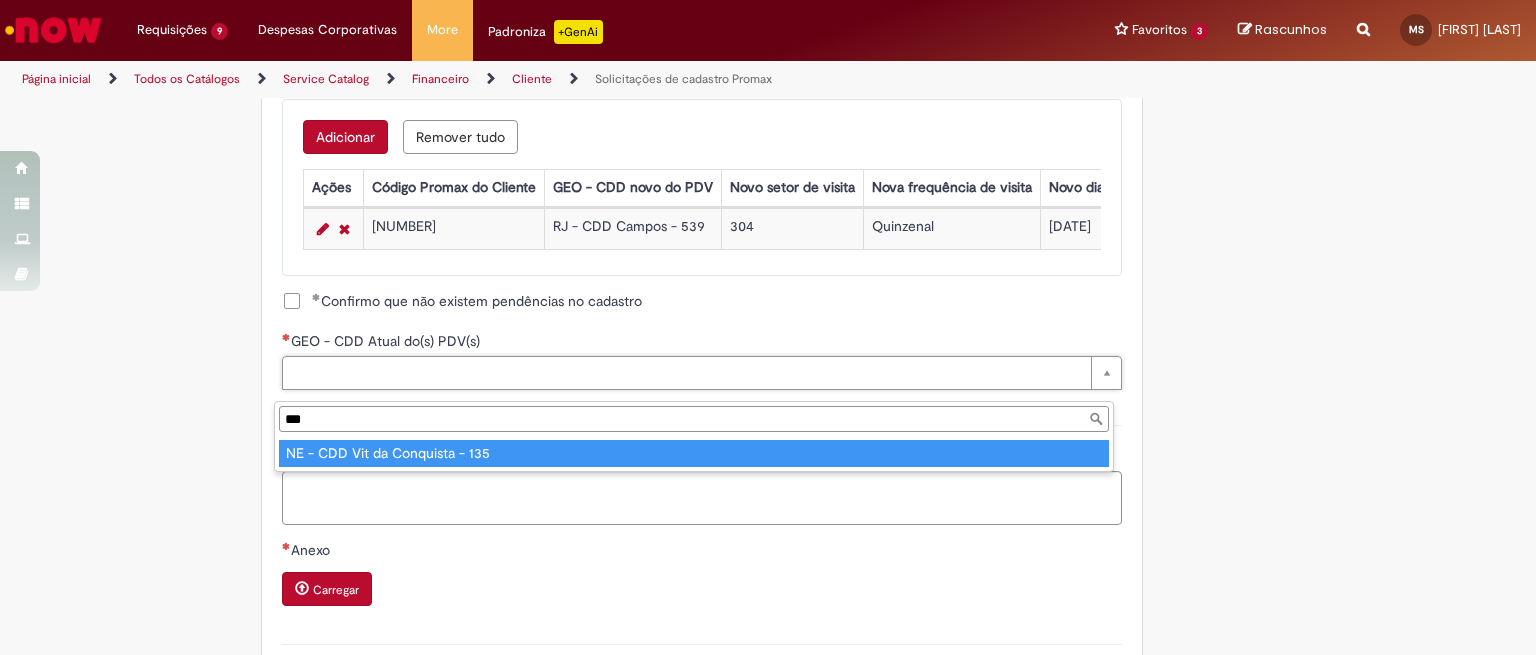 type on "***" 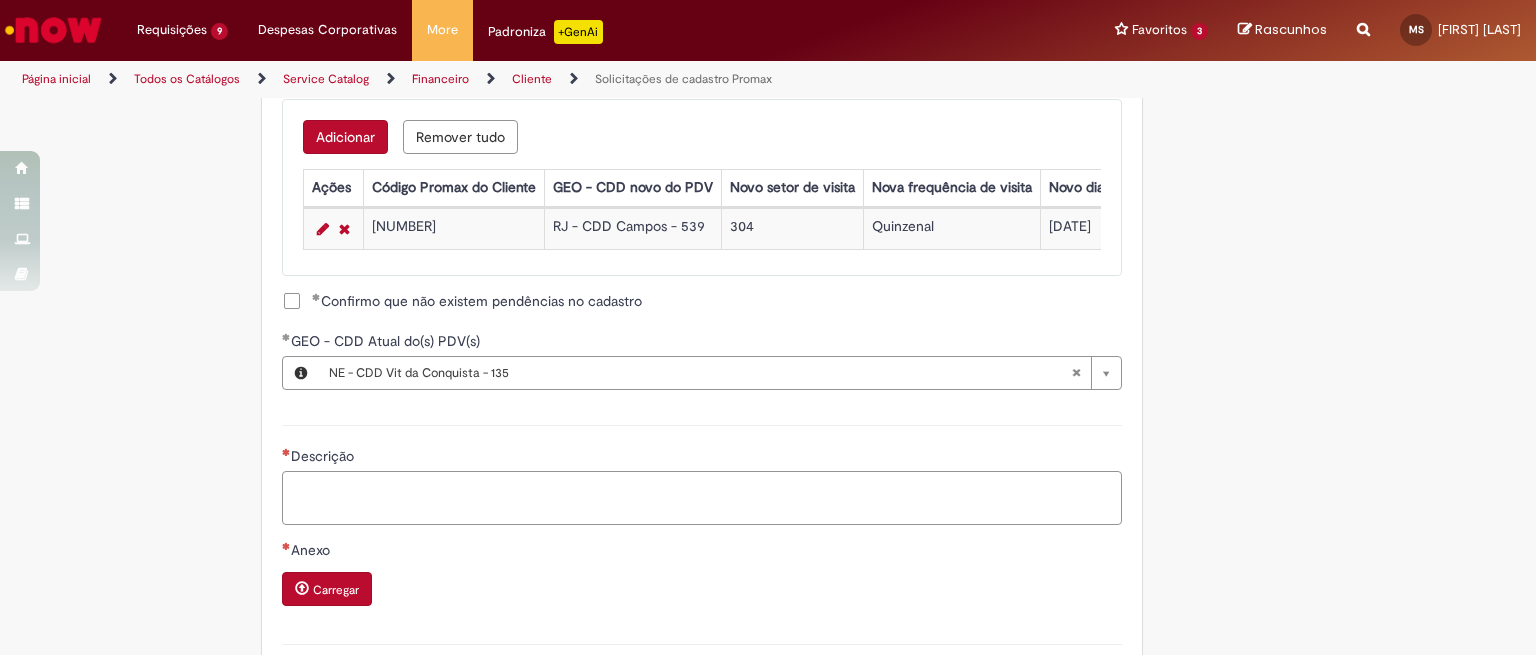 click on "Descrição" at bounding box center (702, 498) 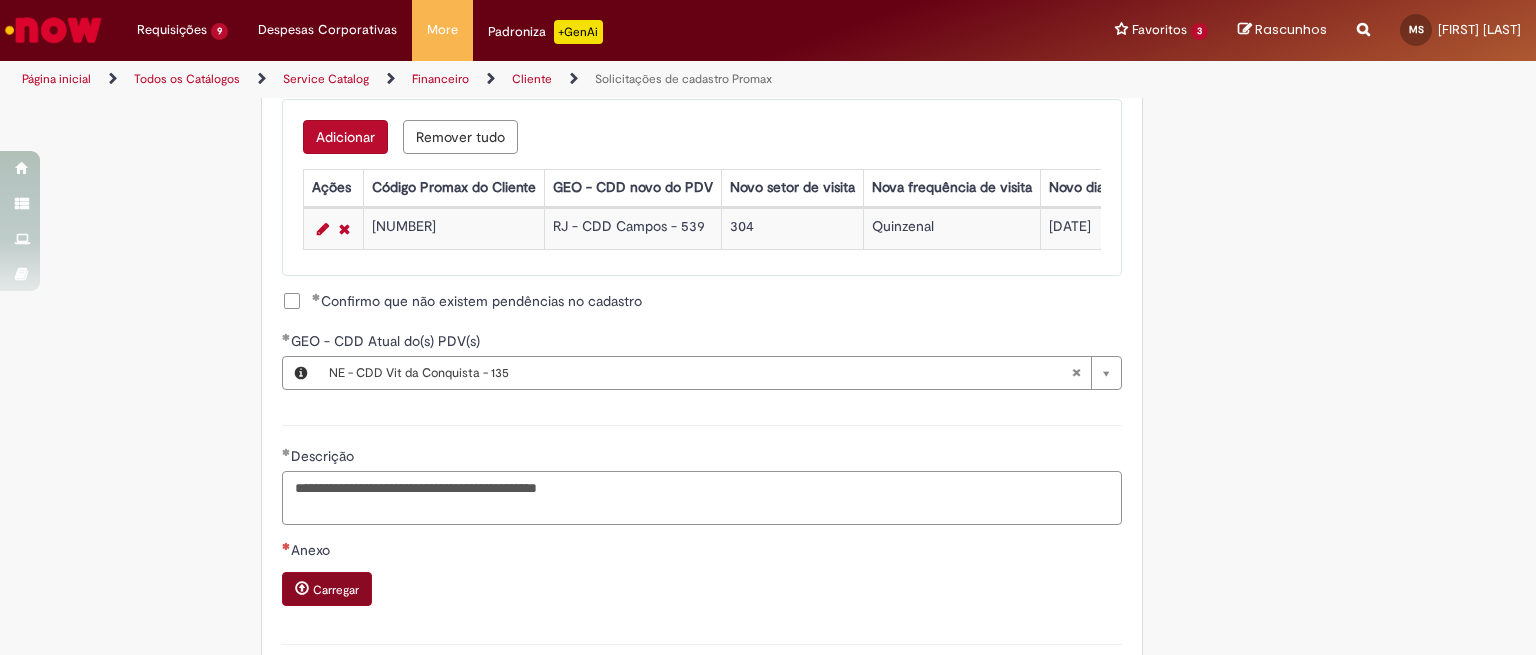 type on "**********" 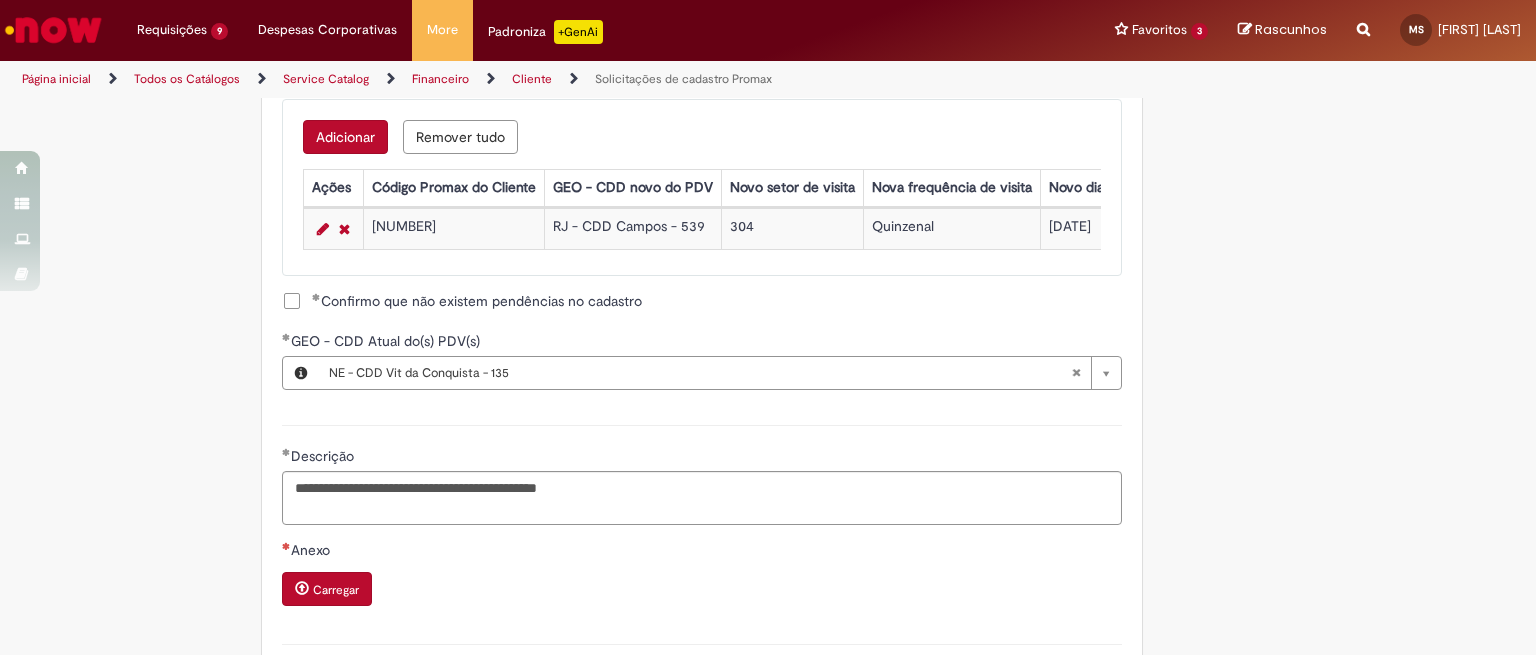 click on "Carregar" at bounding box center [336, 590] 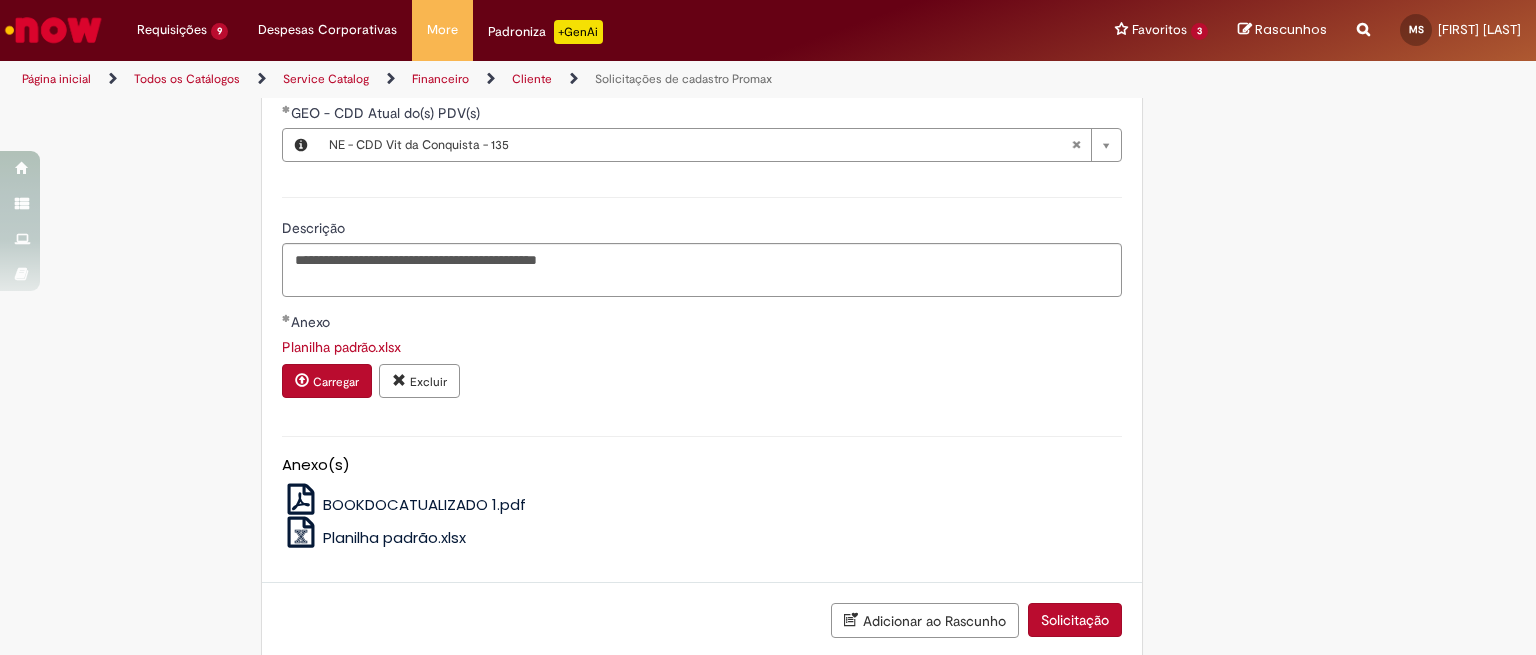 scroll, scrollTop: 1522, scrollLeft: 0, axis: vertical 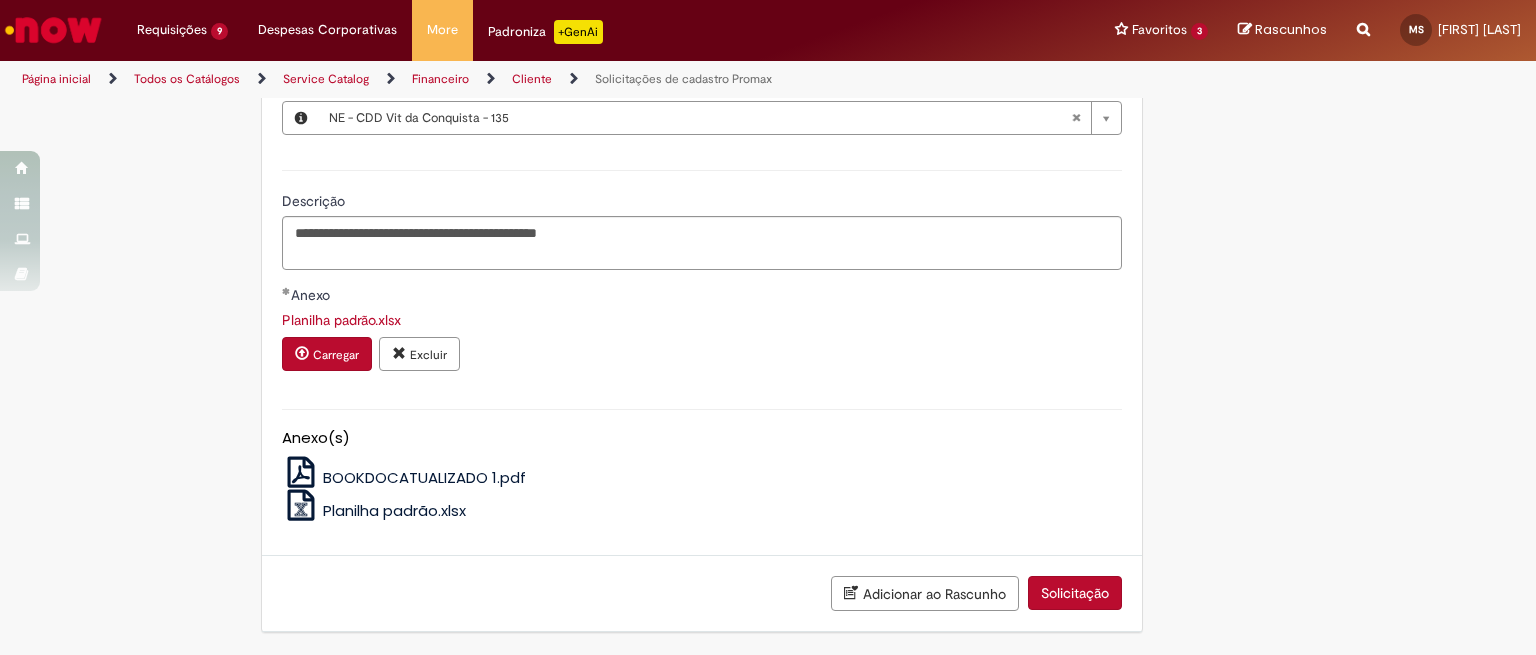 click on "Solicitação" at bounding box center [1075, 593] 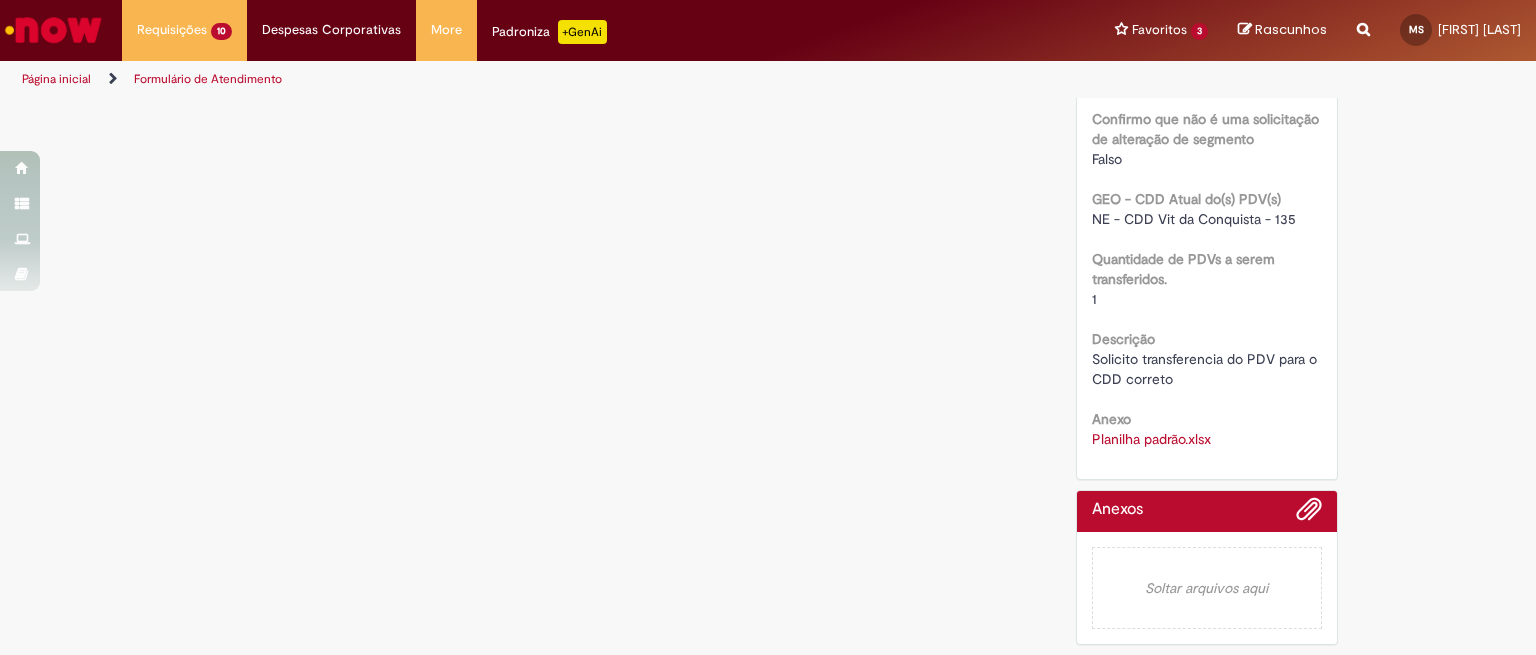 scroll, scrollTop: 0, scrollLeft: 0, axis: both 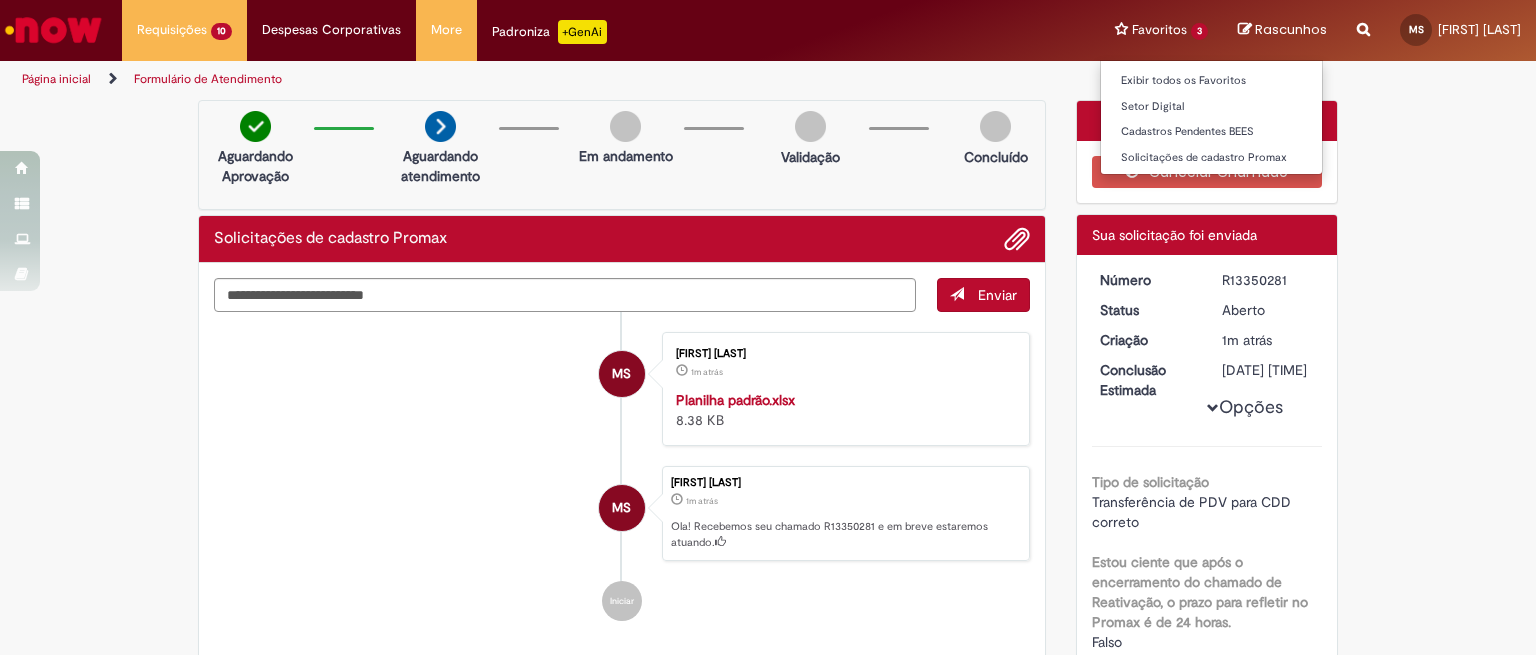 click on "Favoritos   3
Exibir todos os Favoritos
Setor Digital
Cadastros Pendentes BEES
Solicitações de cadastro Promax" at bounding box center [1161, 30] 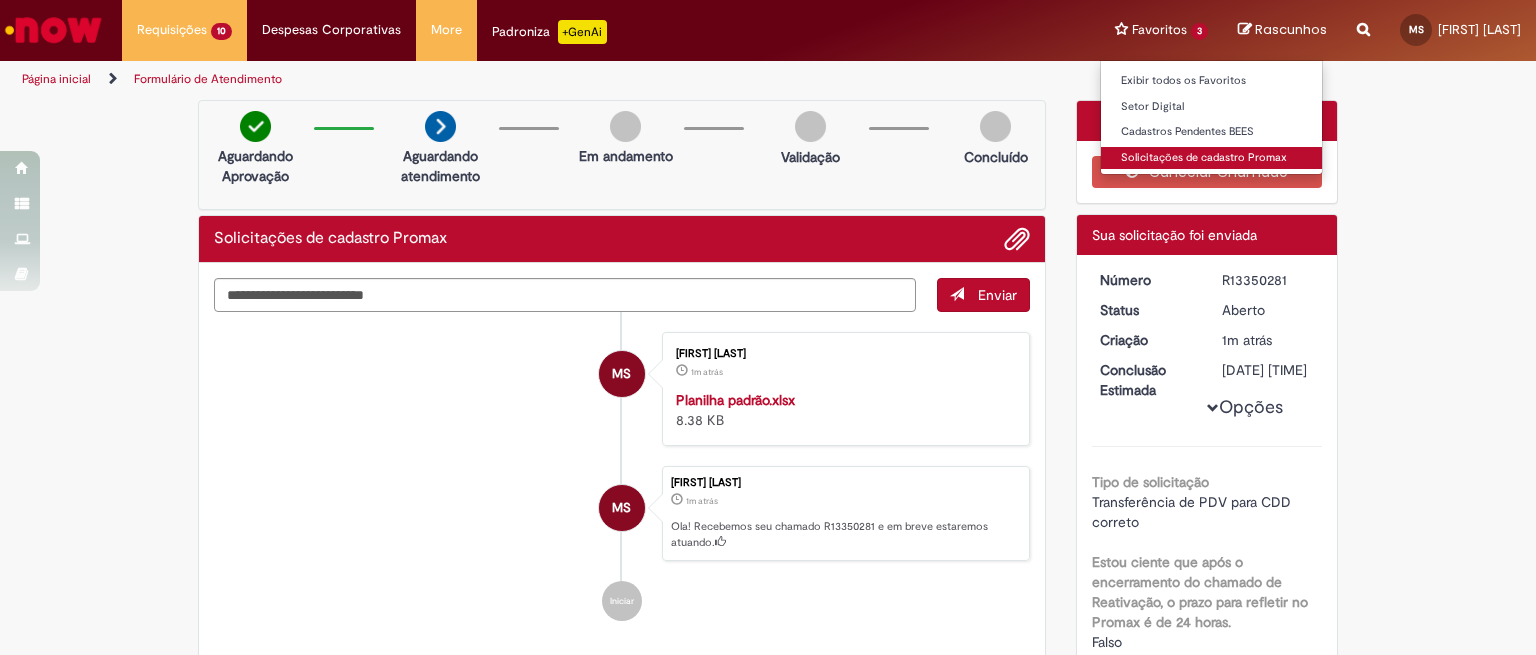 click on "Solicitações de cadastro Promax" at bounding box center [1211, 158] 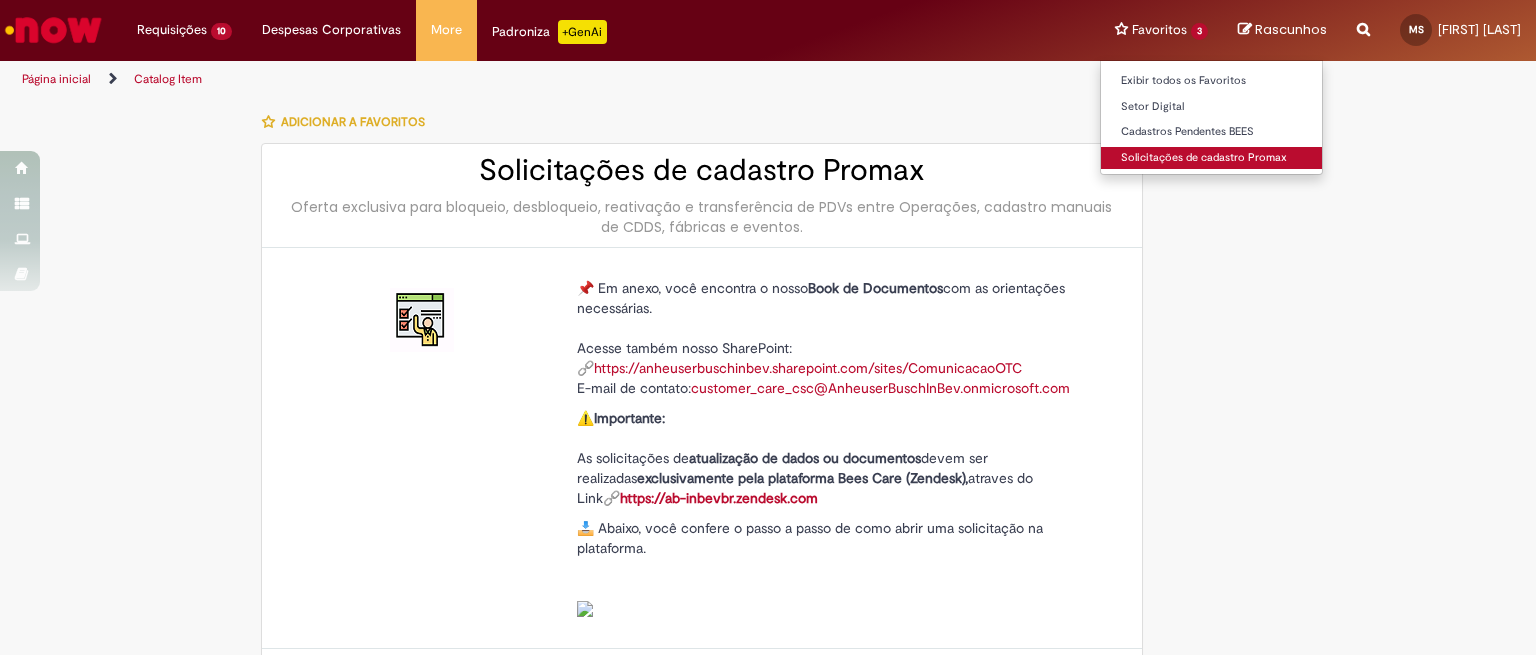 type on "**********" 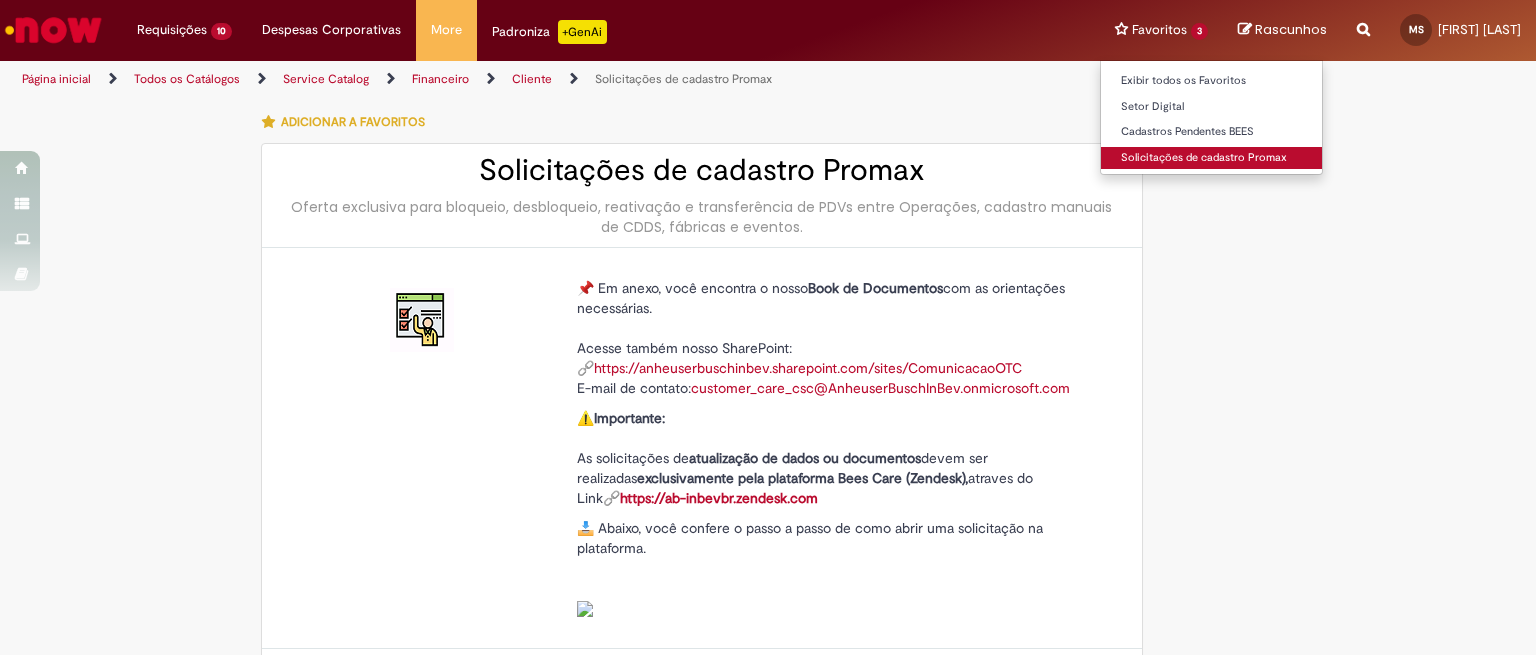 type on "**********" 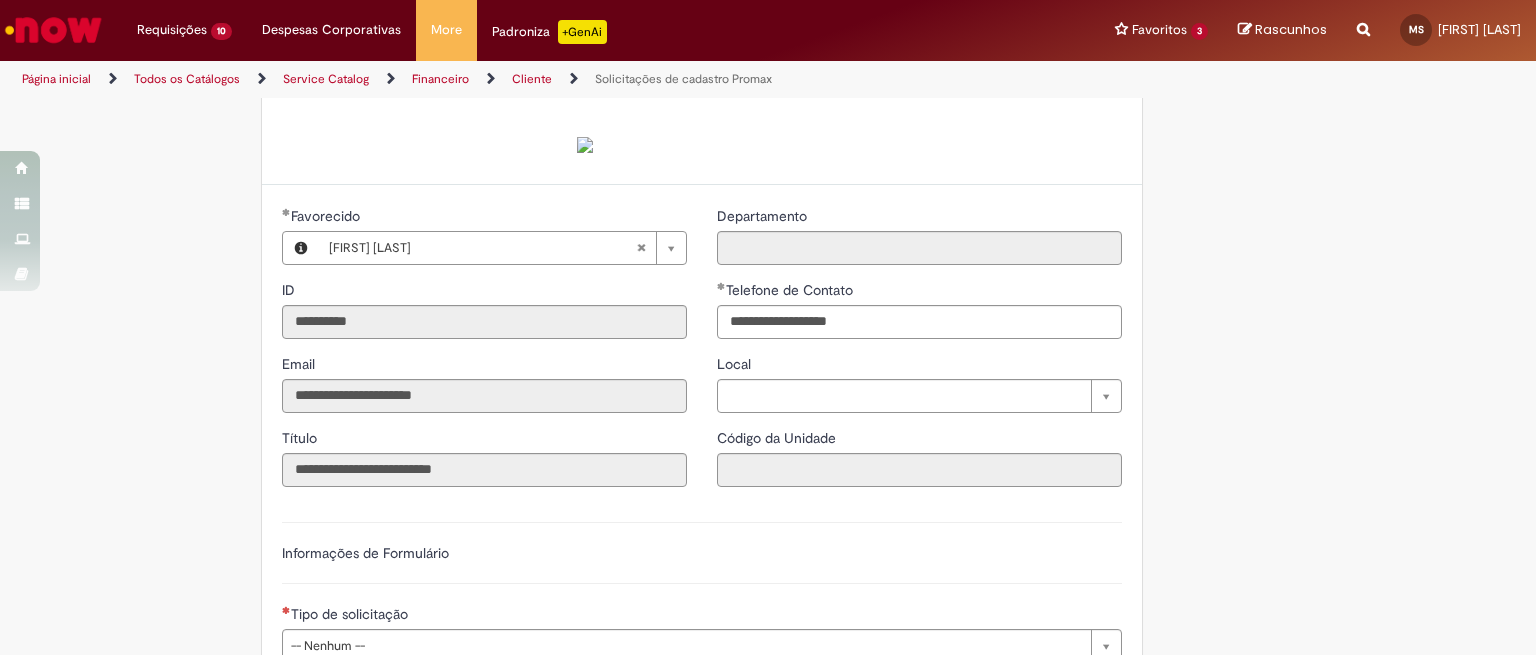 scroll, scrollTop: 529, scrollLeft: 0, axis: vertical 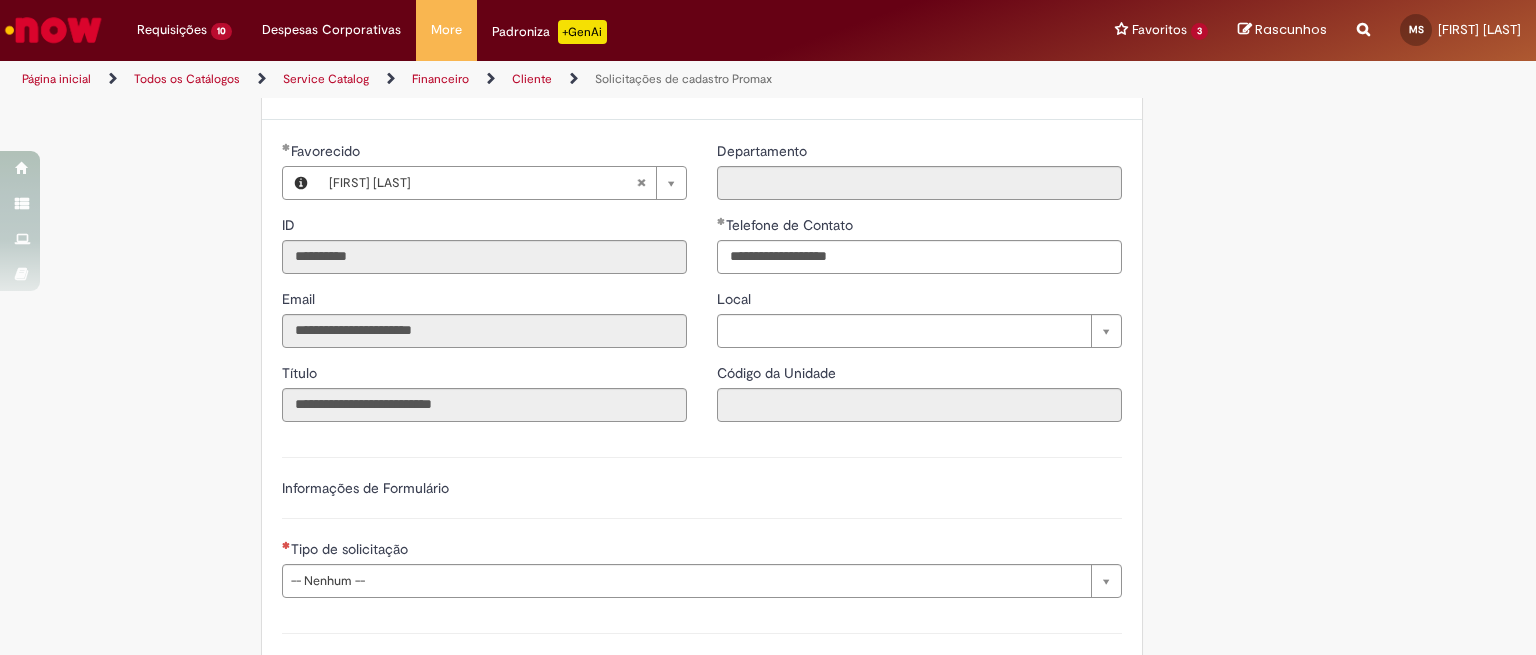 drag, startPoint x: 674, startPoint y: 529, endPoint x: 639, endPoint y: 559, distance: 46.09772 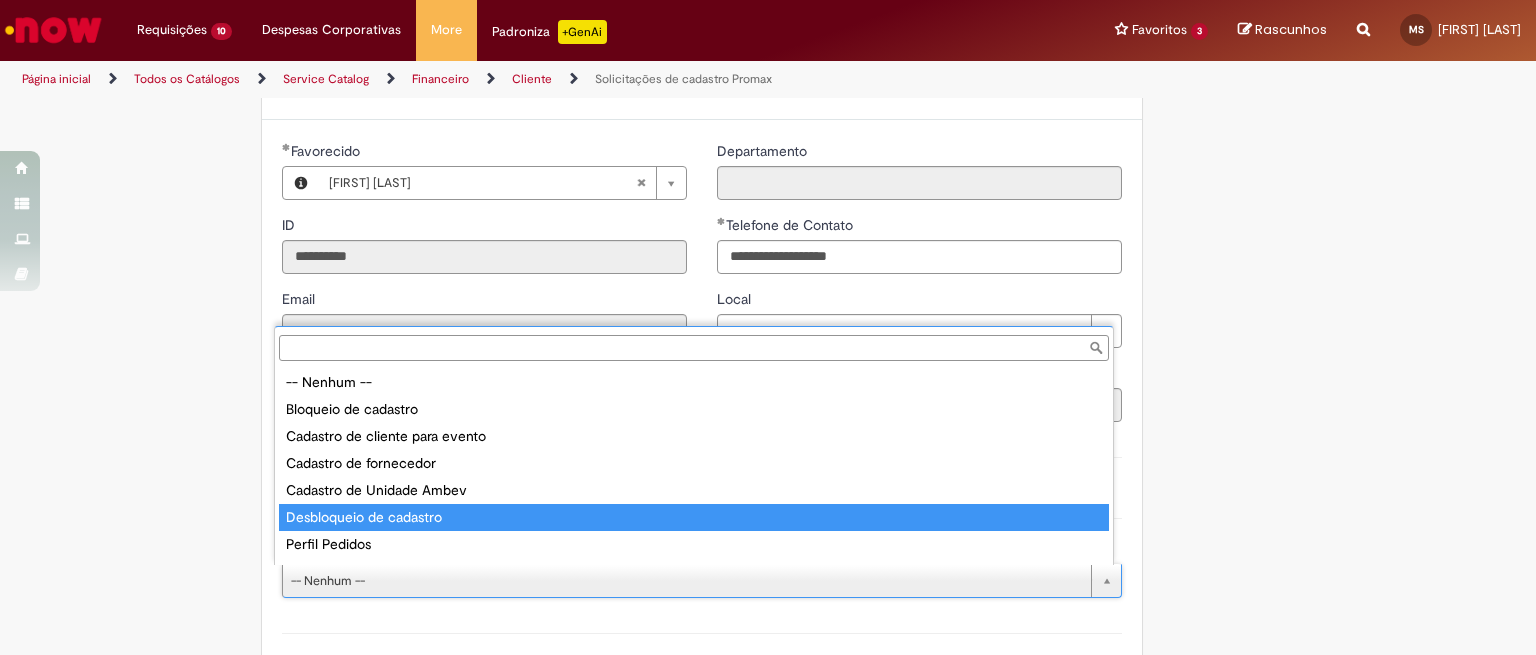 type on "**********" 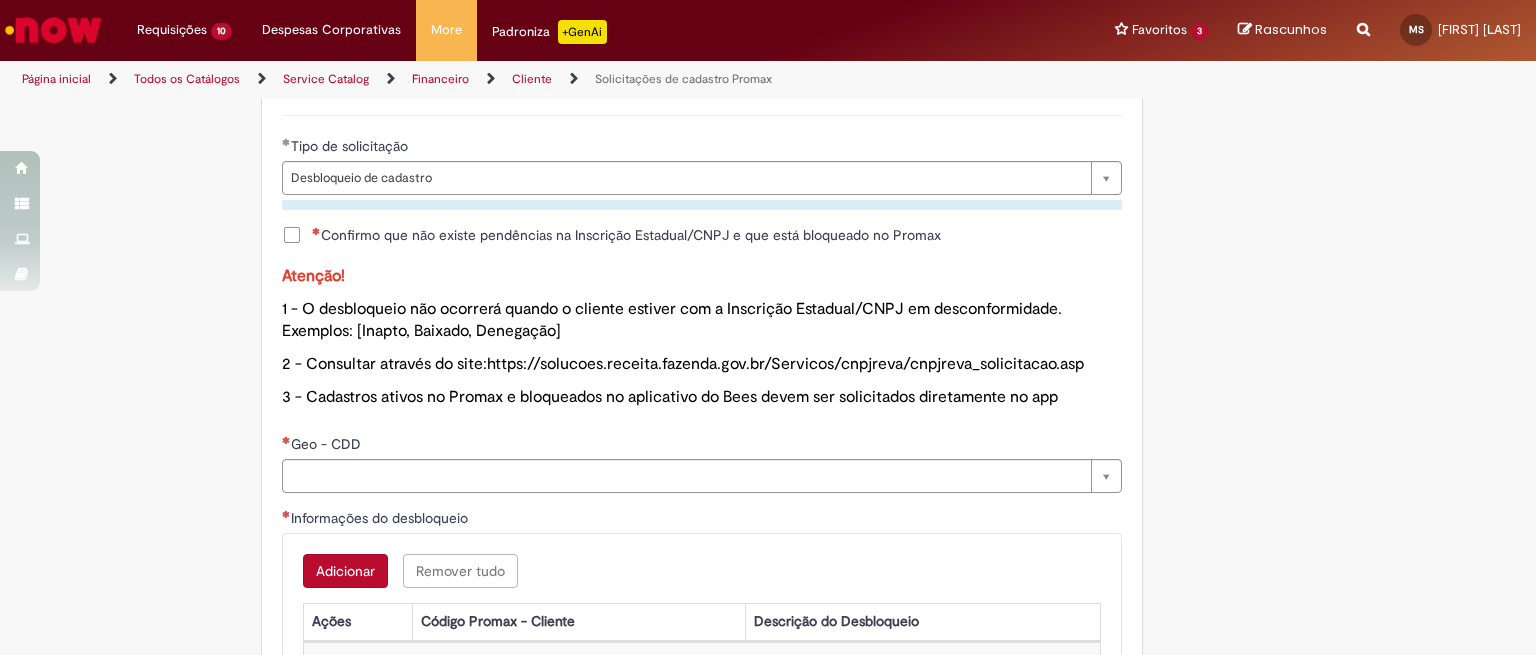 scroll, scrollTop: 936, scrollLeft: 0, axis: vertical 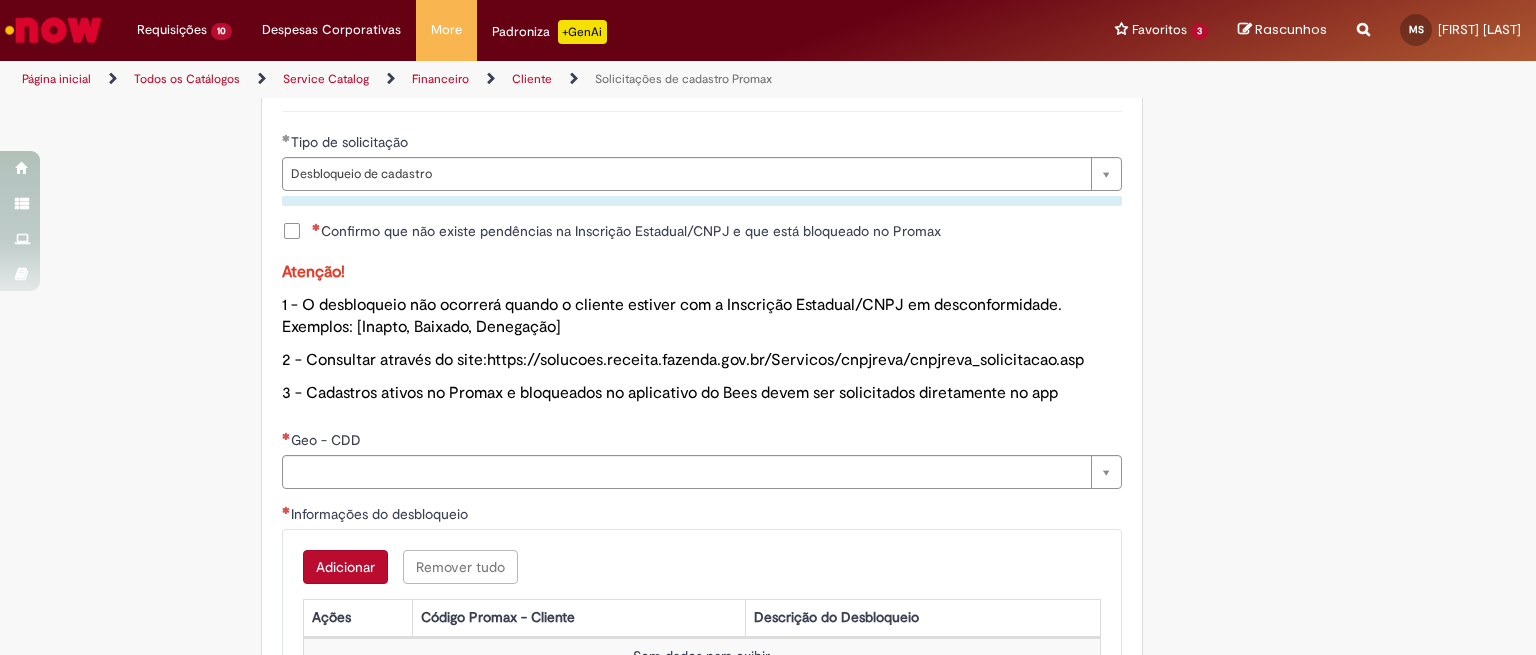 click on "Confirmo que não existe pendências na Inscrição Estadual/CNPJ e que está bloqueado no Promax" at bounding box center (626, 231) 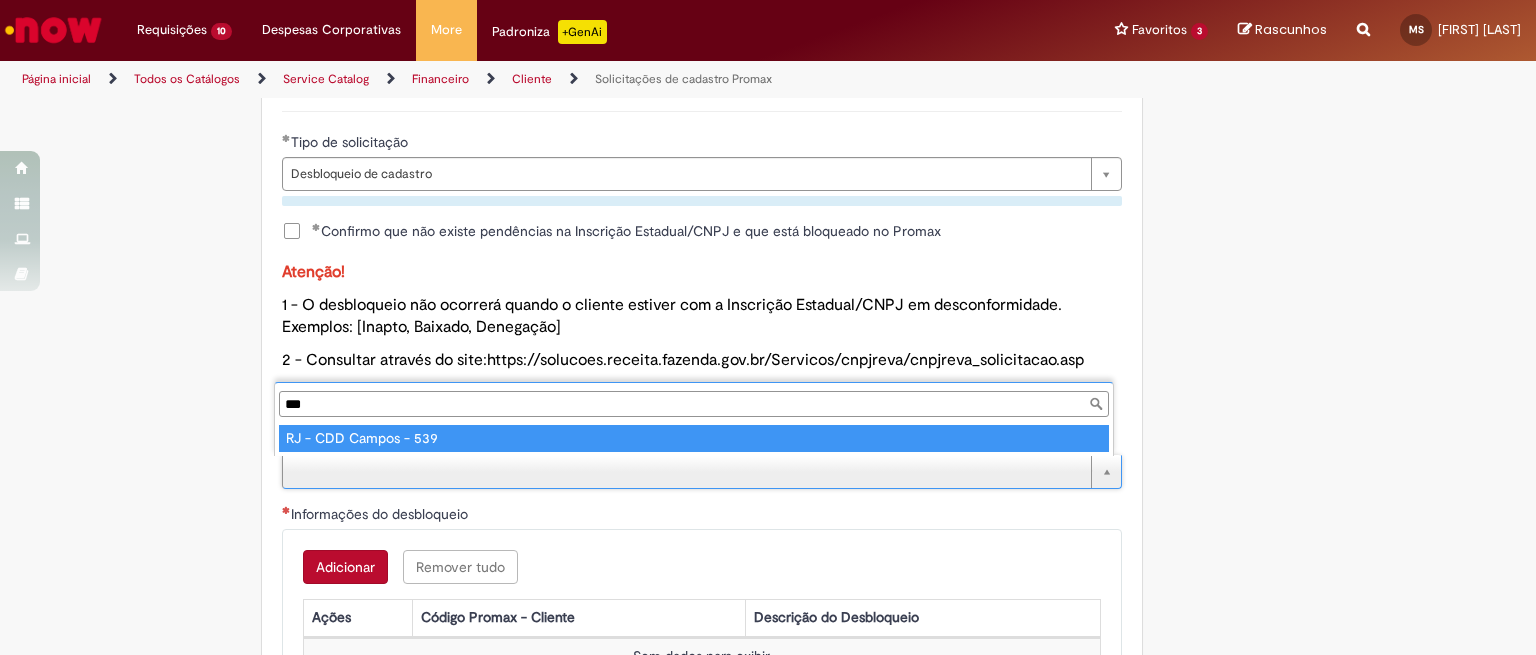 type on "***" 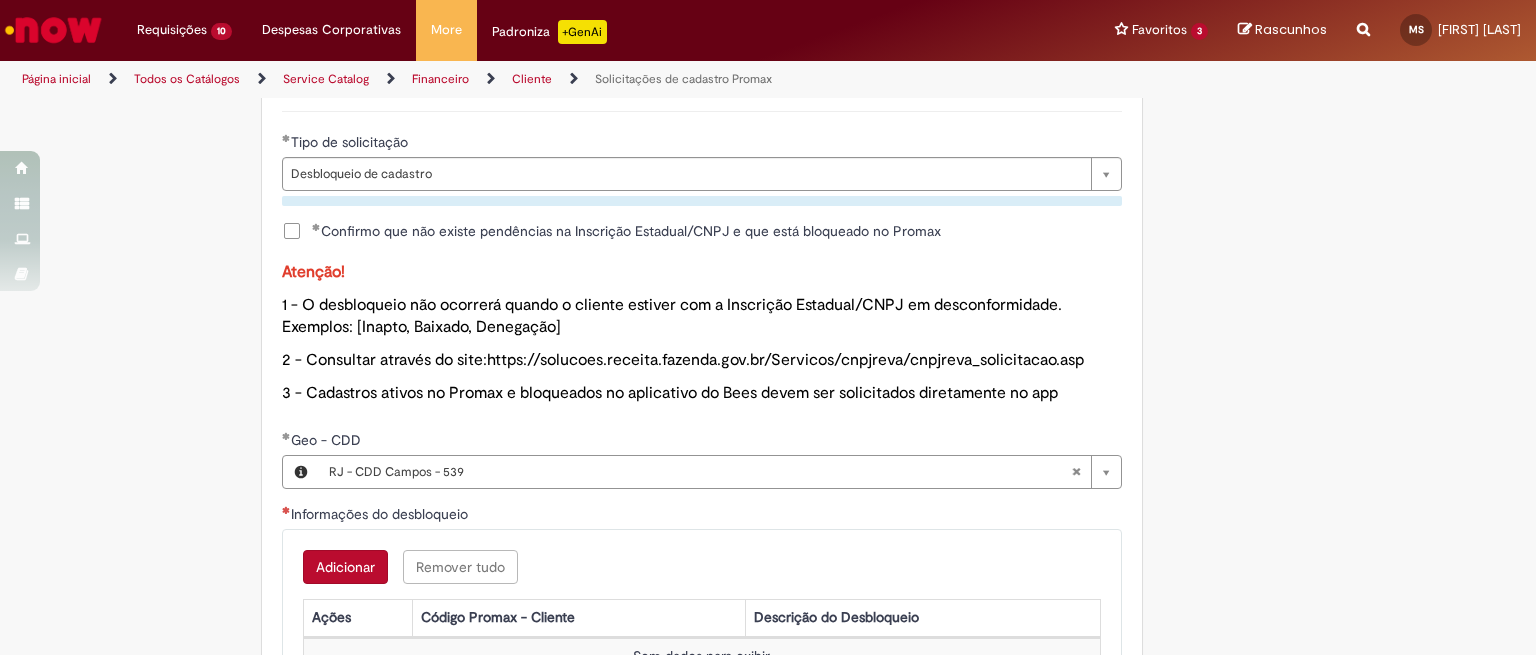 click on "Adicionar" at bounding box center [345, 567] 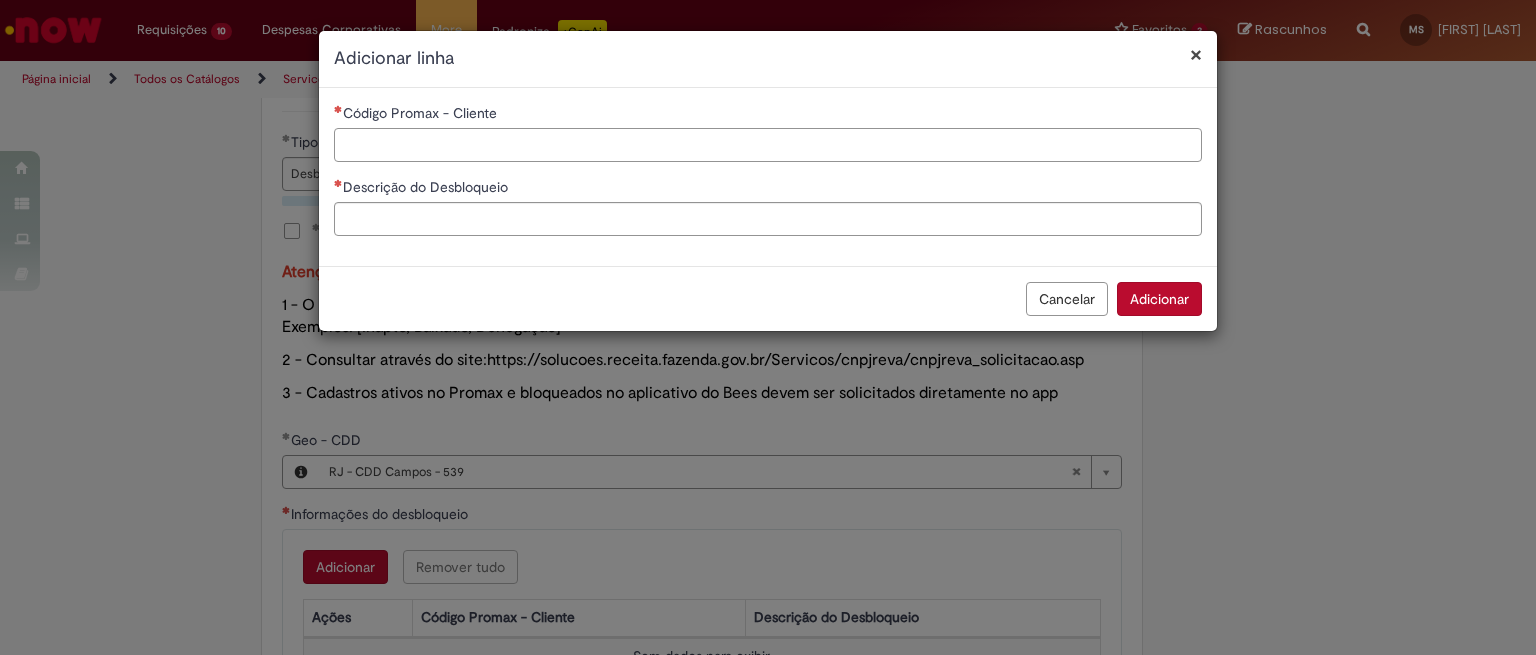 click on "Código Promax - Cliente" at bounding box center [768, 145] 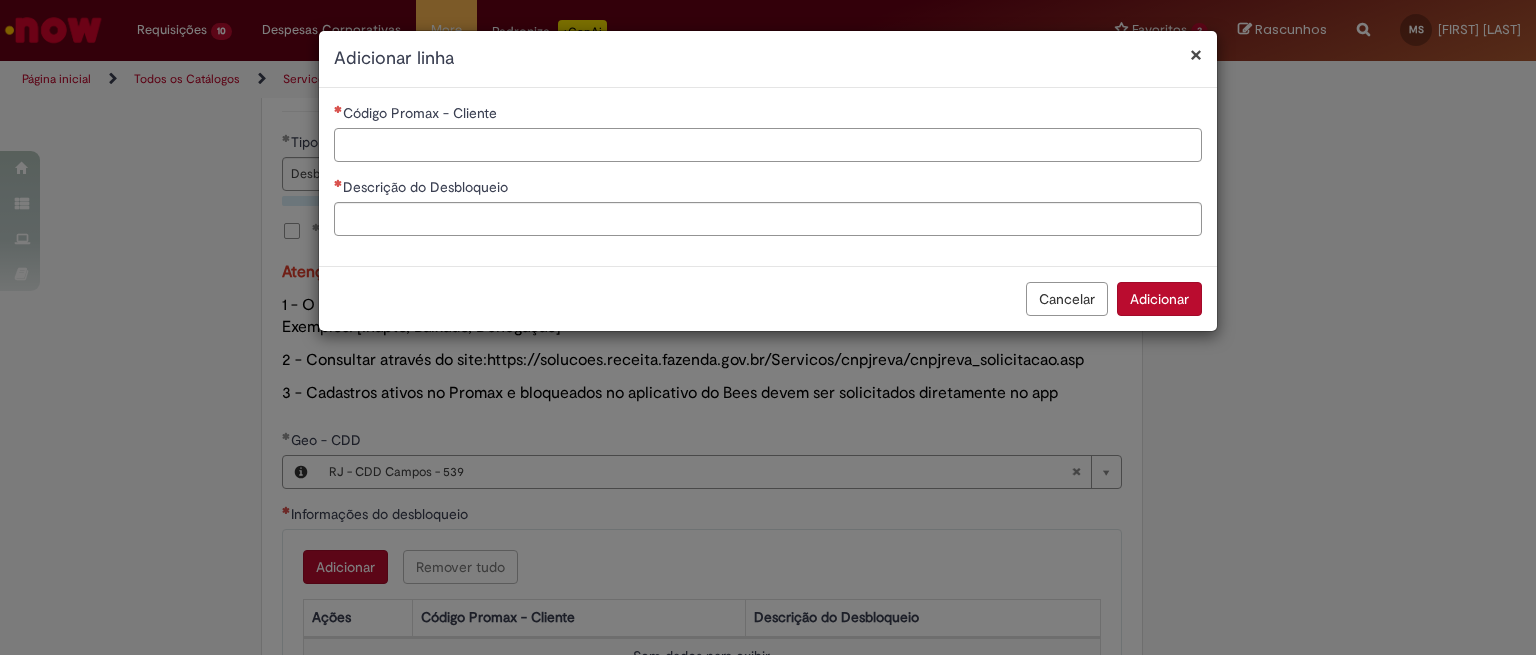 paste on "*****" 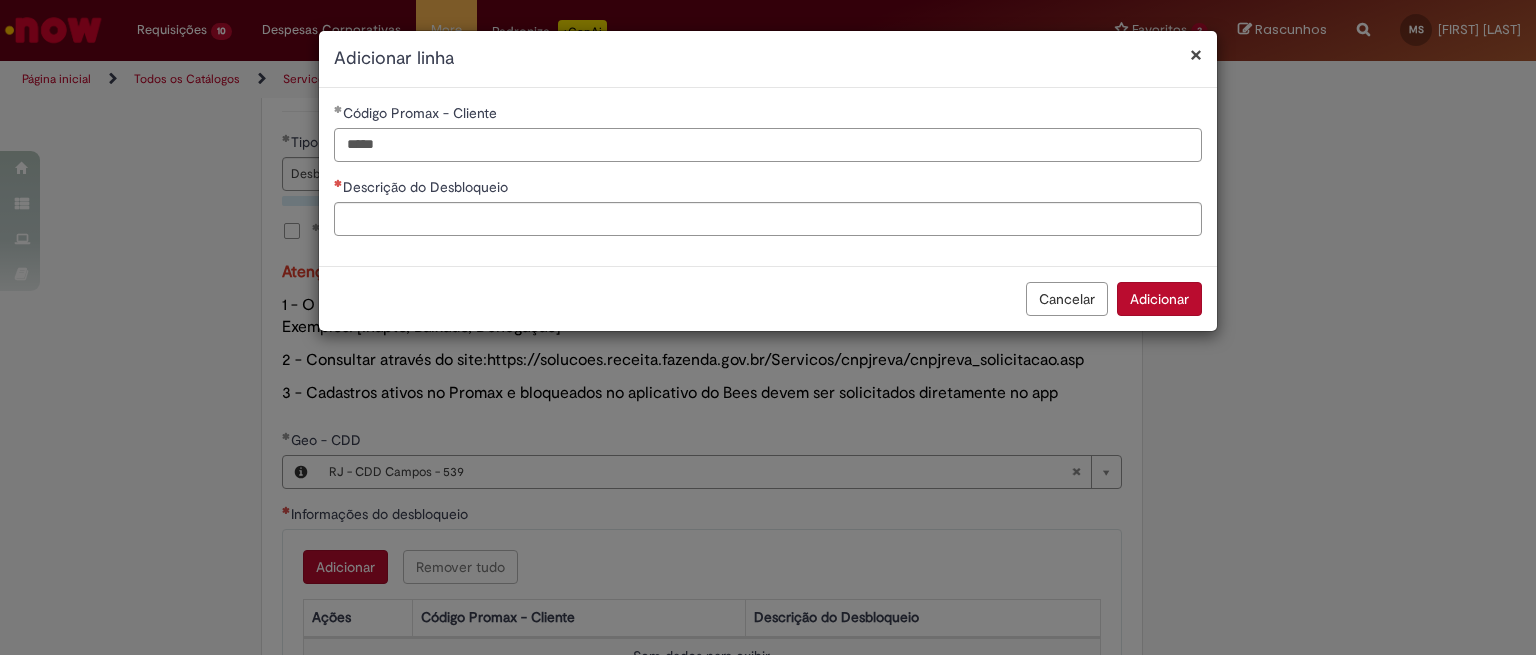 type on "*****" 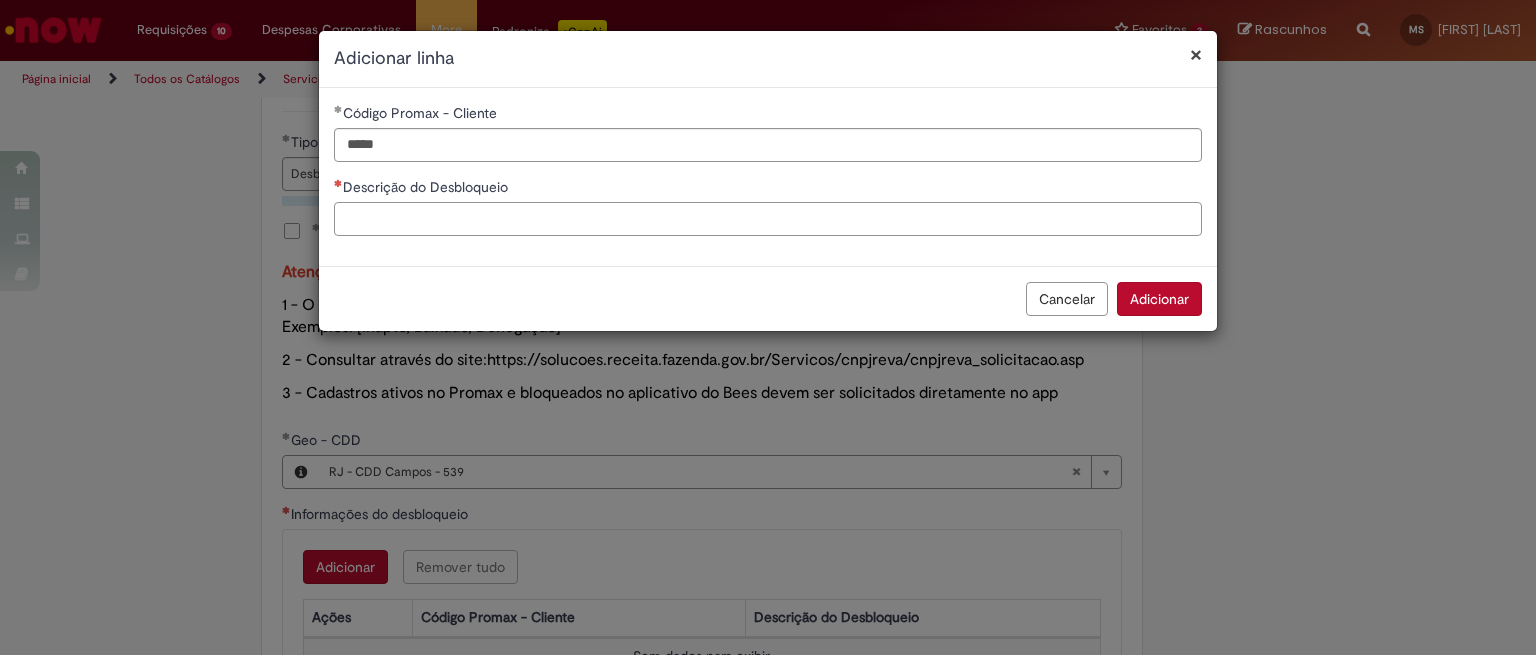 click on "Descrição do Desbloqueio" at bounding box center (768, 219) 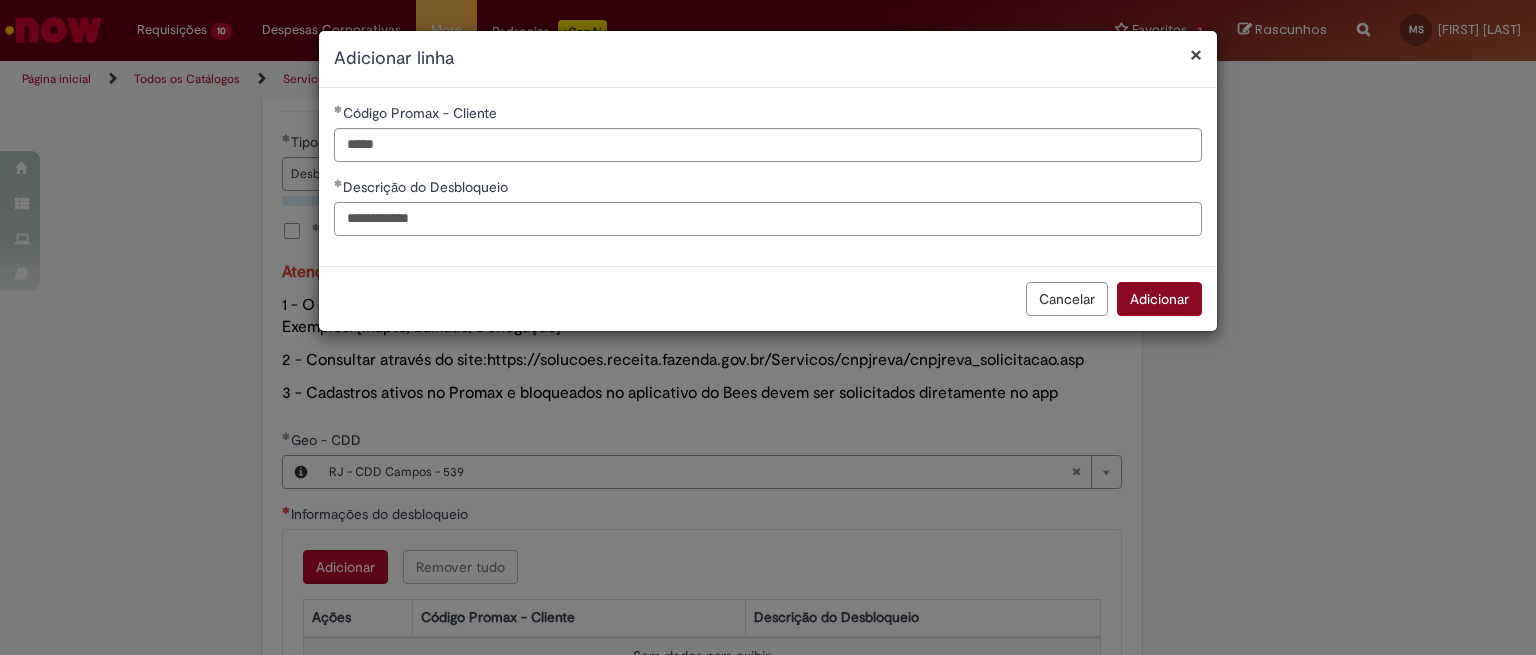 type on "**********" 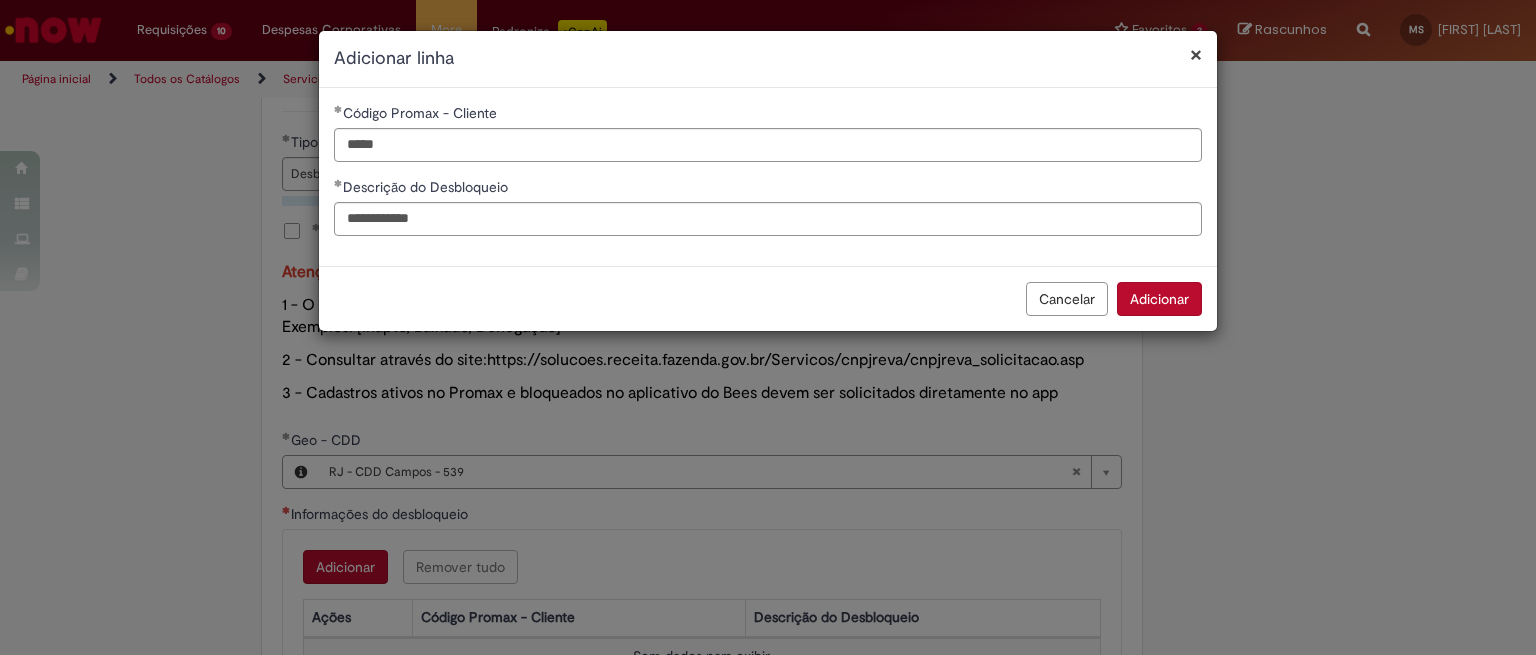 click on "Adicionar" at bounding box center [1159, 299] 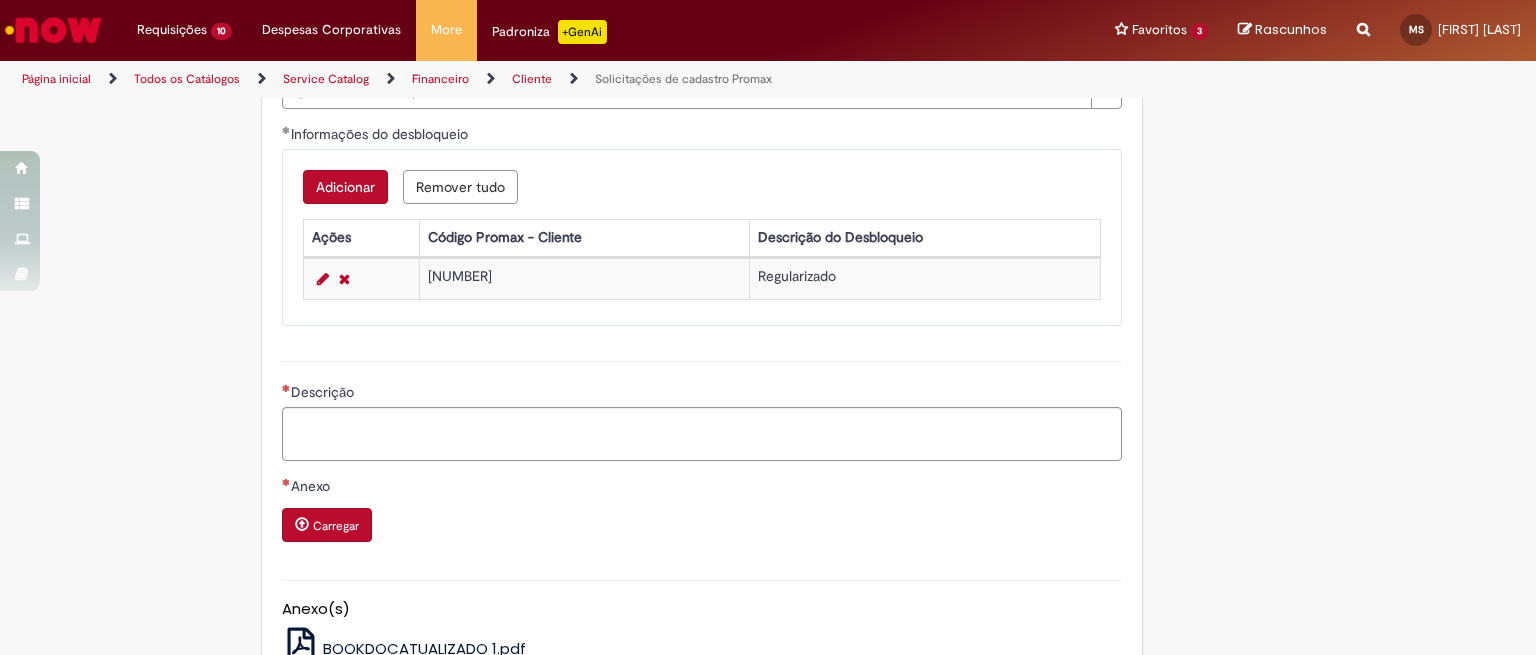 scroll, scrollTop: 1487, scrollLeft: 0, axis: vertical 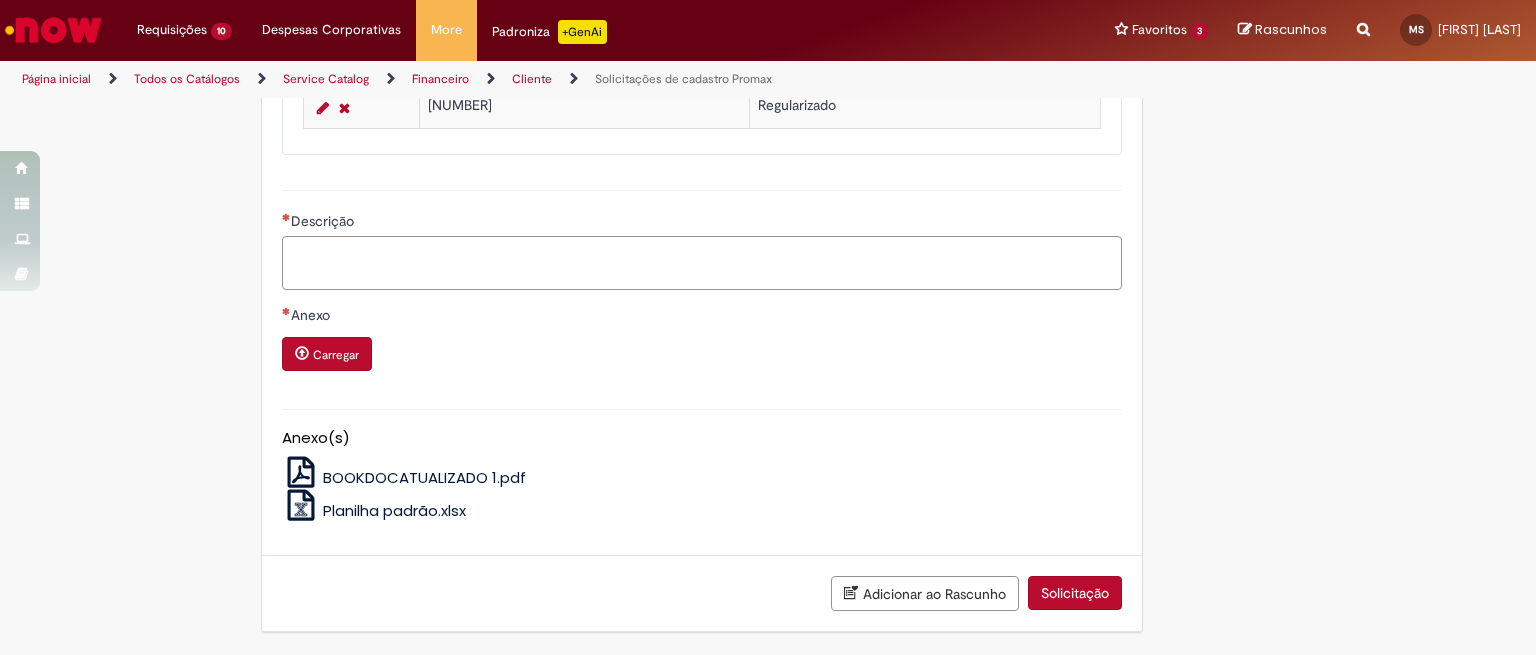 click on "Descrição" at bounding box center (702, 263) 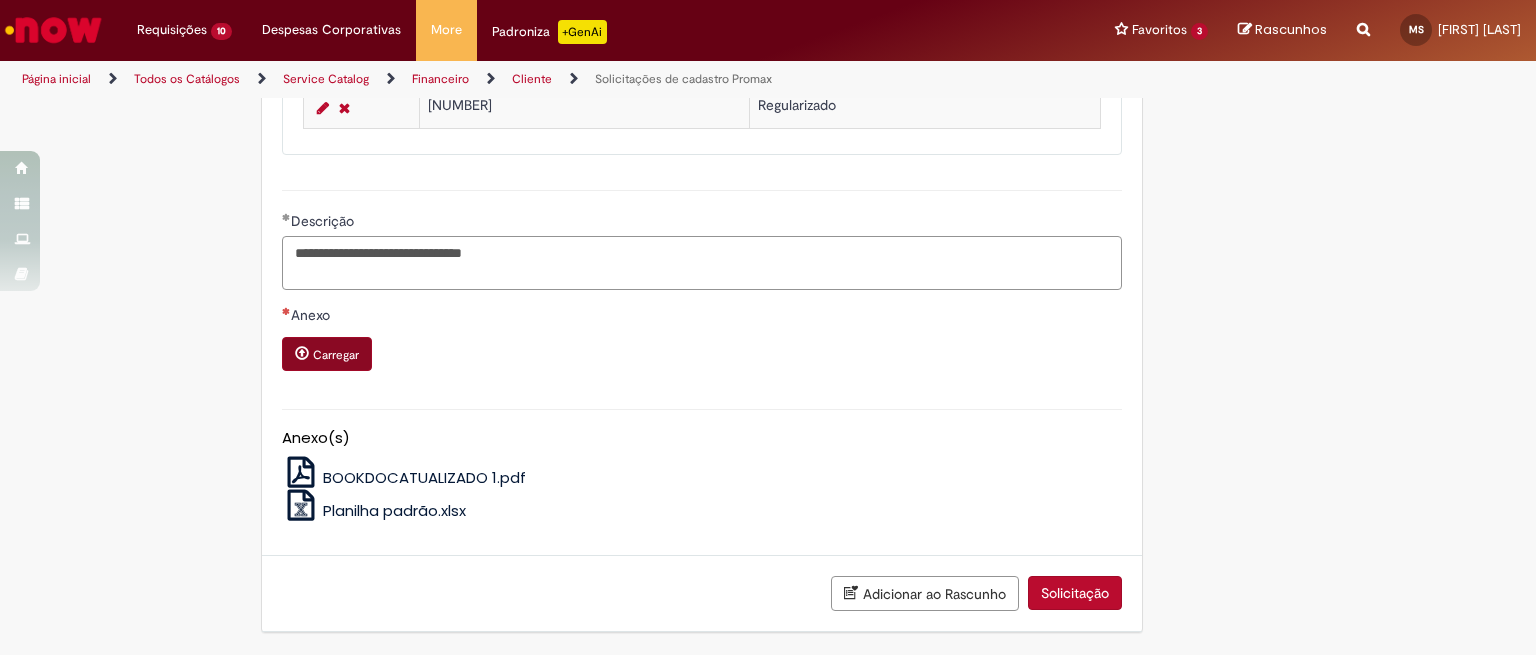 type on "**********" 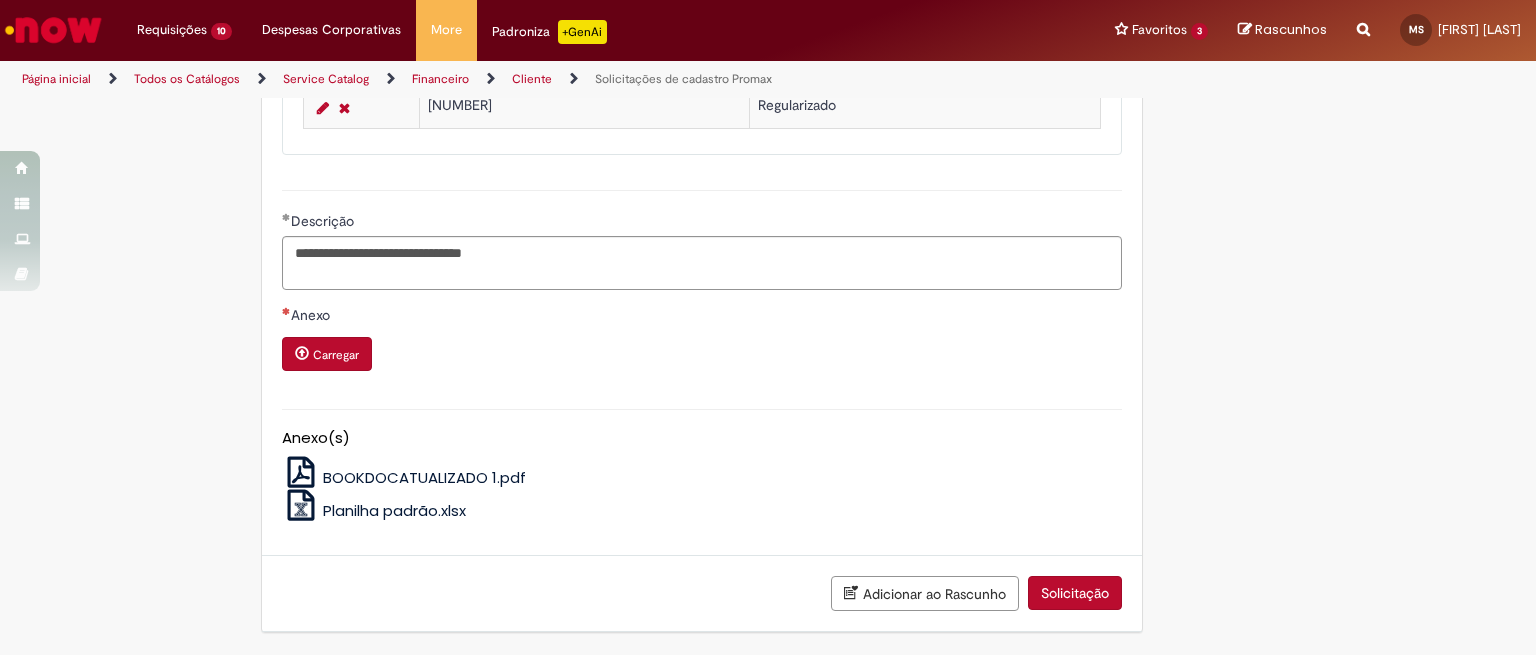 click on "Carregar" at bounding box center (336, 355) 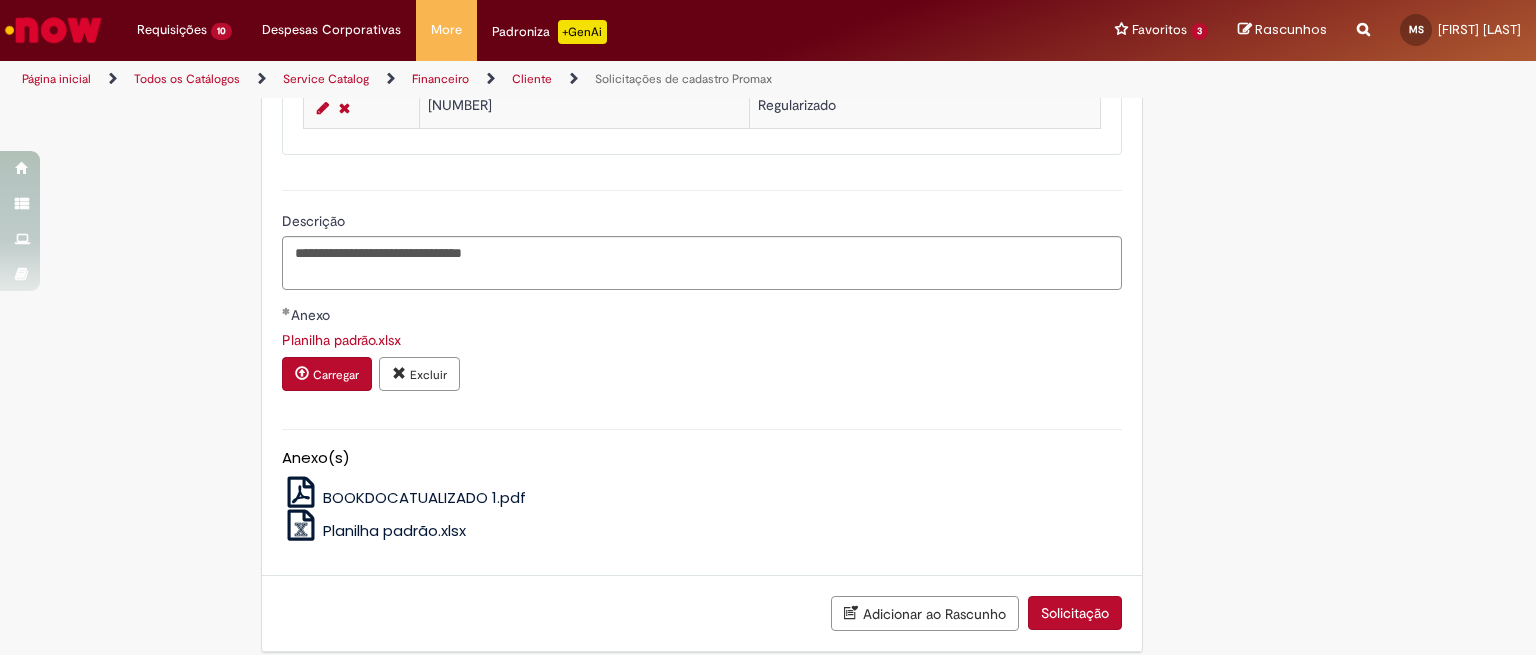 click on "Solicitação" at bounding box center (1075, 613) 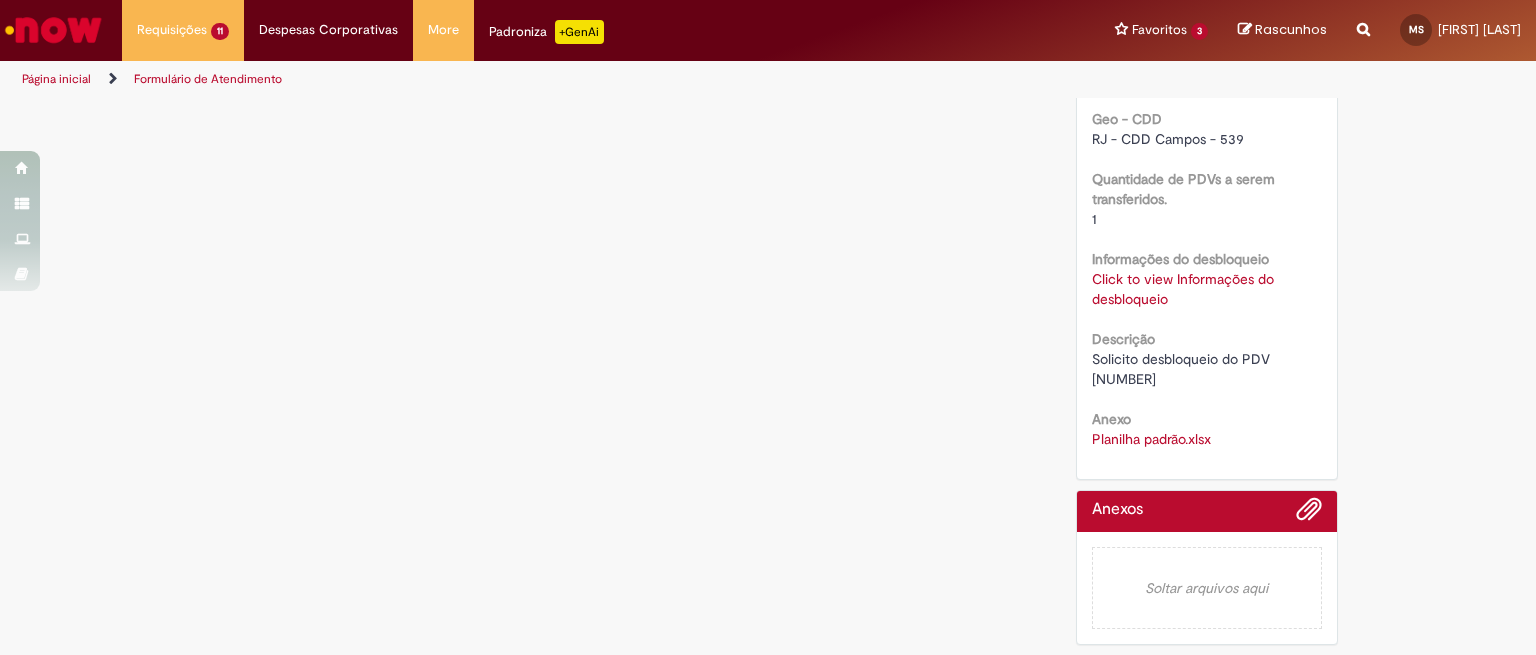 scroll, scrollTop: 0, scrollLeft: 0, axis: both 